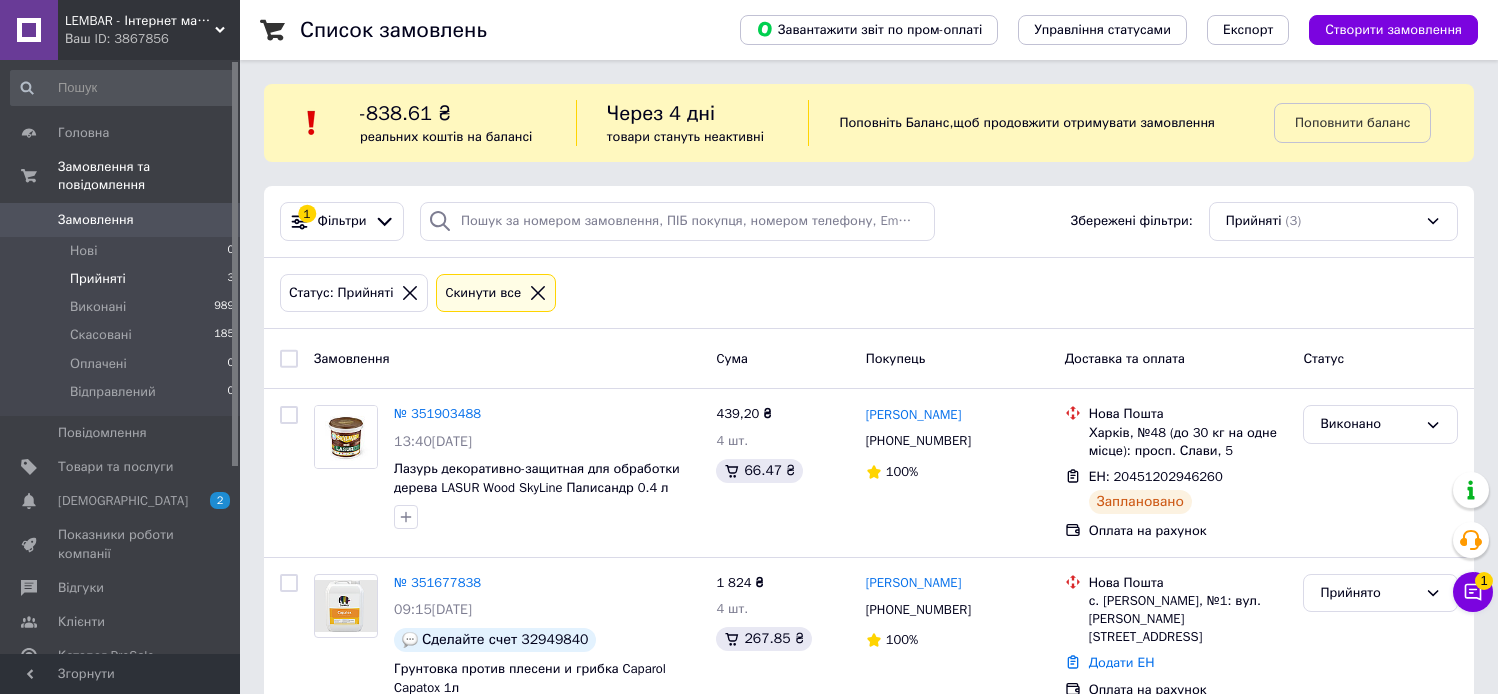 scroll, scrollTop: 0, scrollLeft: 0, axis: both 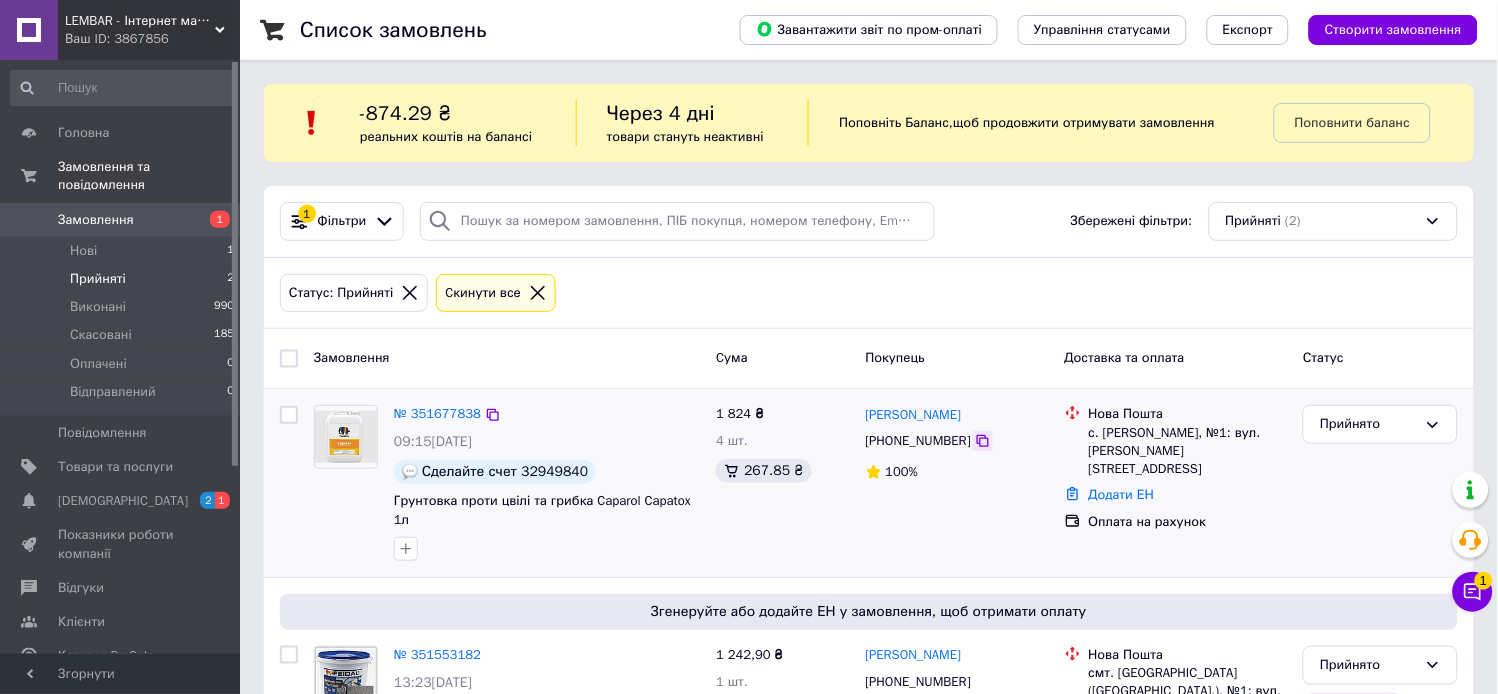 click 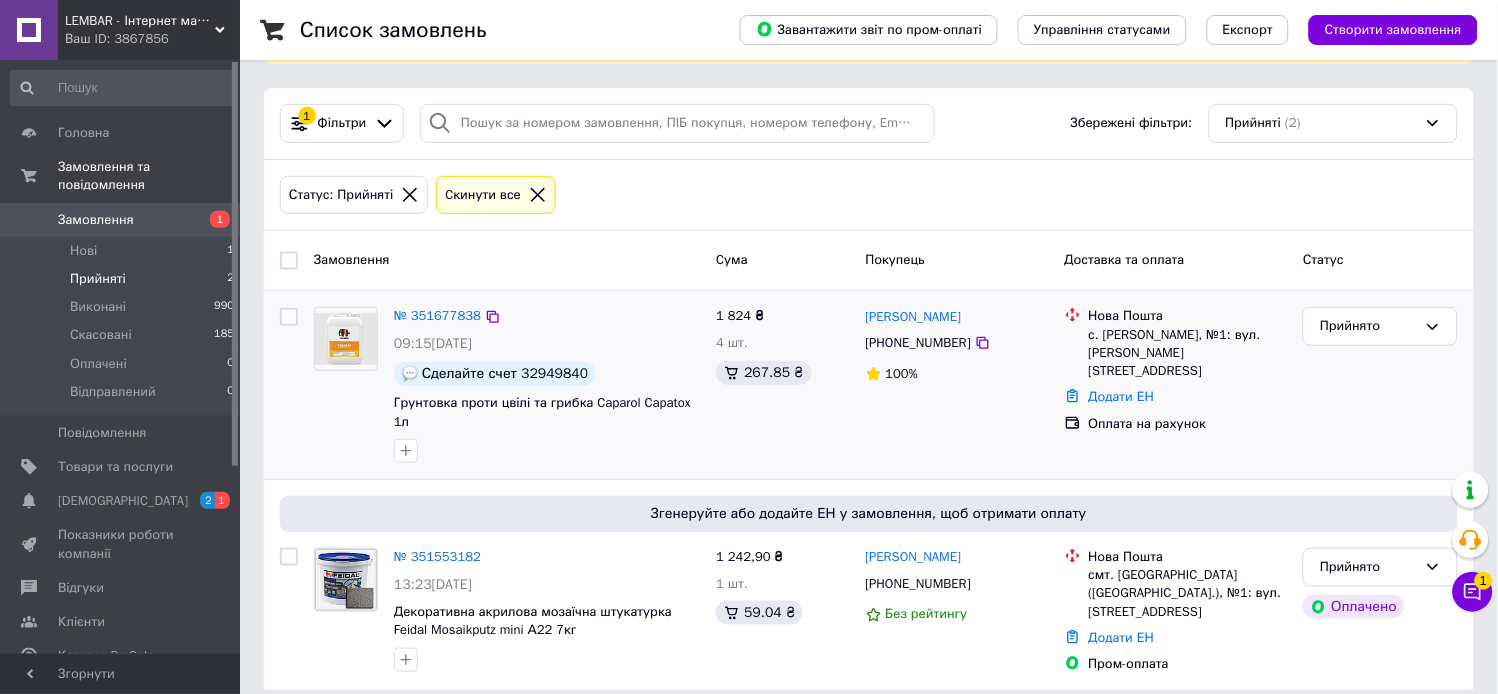 scroll, scrollTop: 0, scrollLeft: 0, axis: both 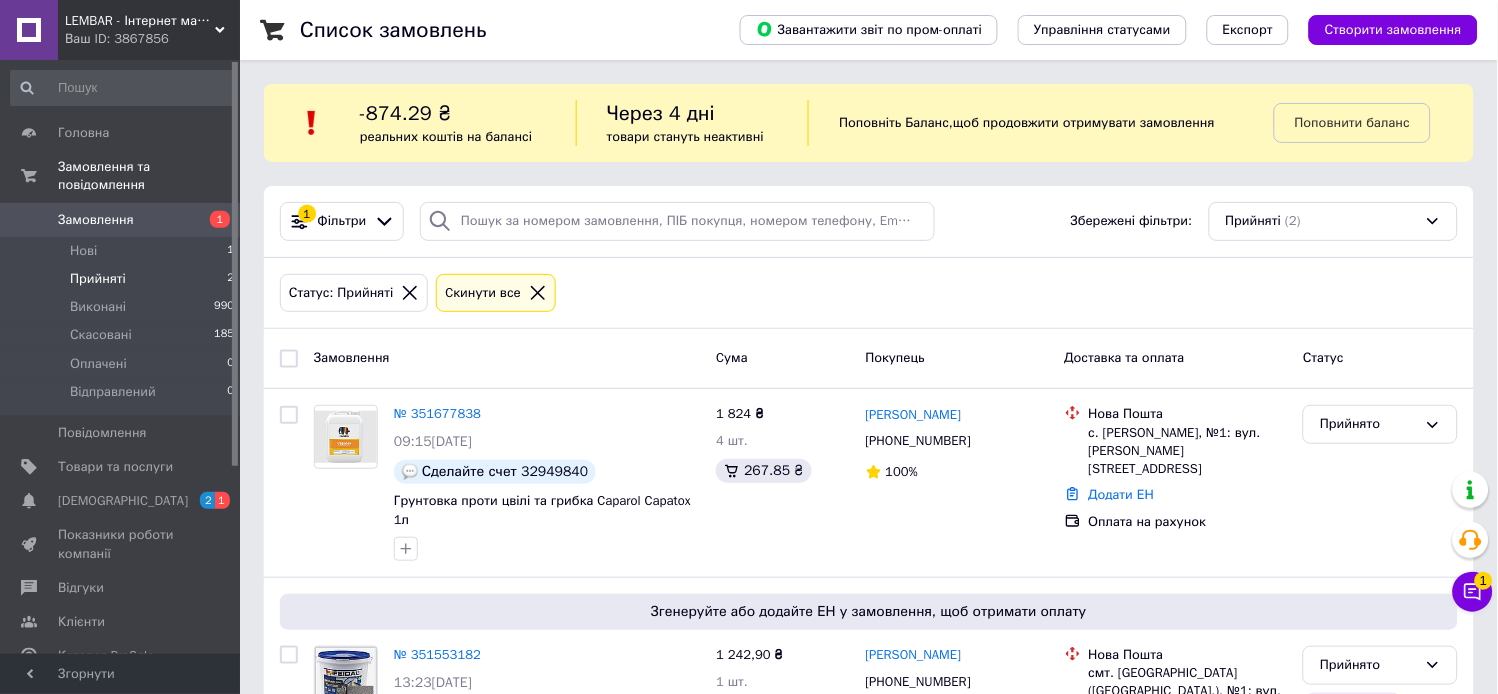 click on "Замовлення" at bounding box center (121, 220) 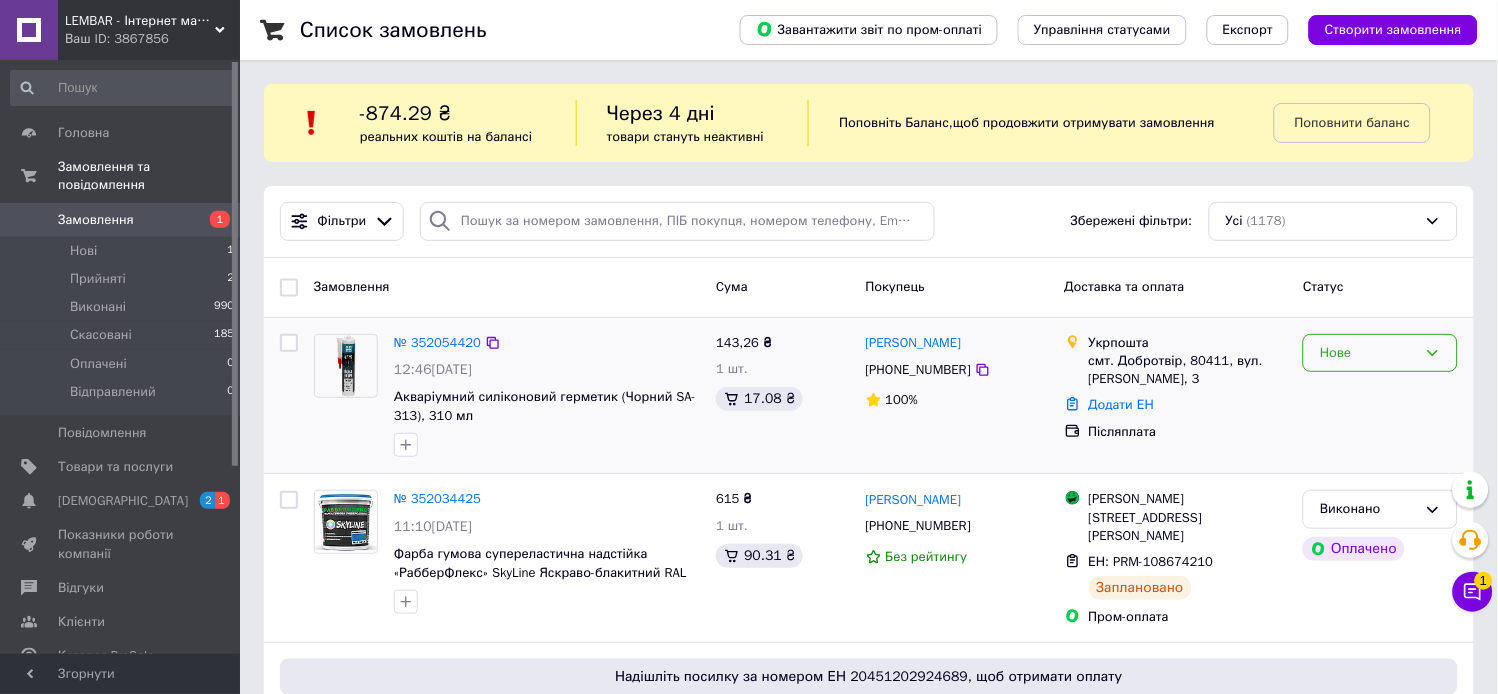 click on "Нове" at bounding box center (1368, 353) 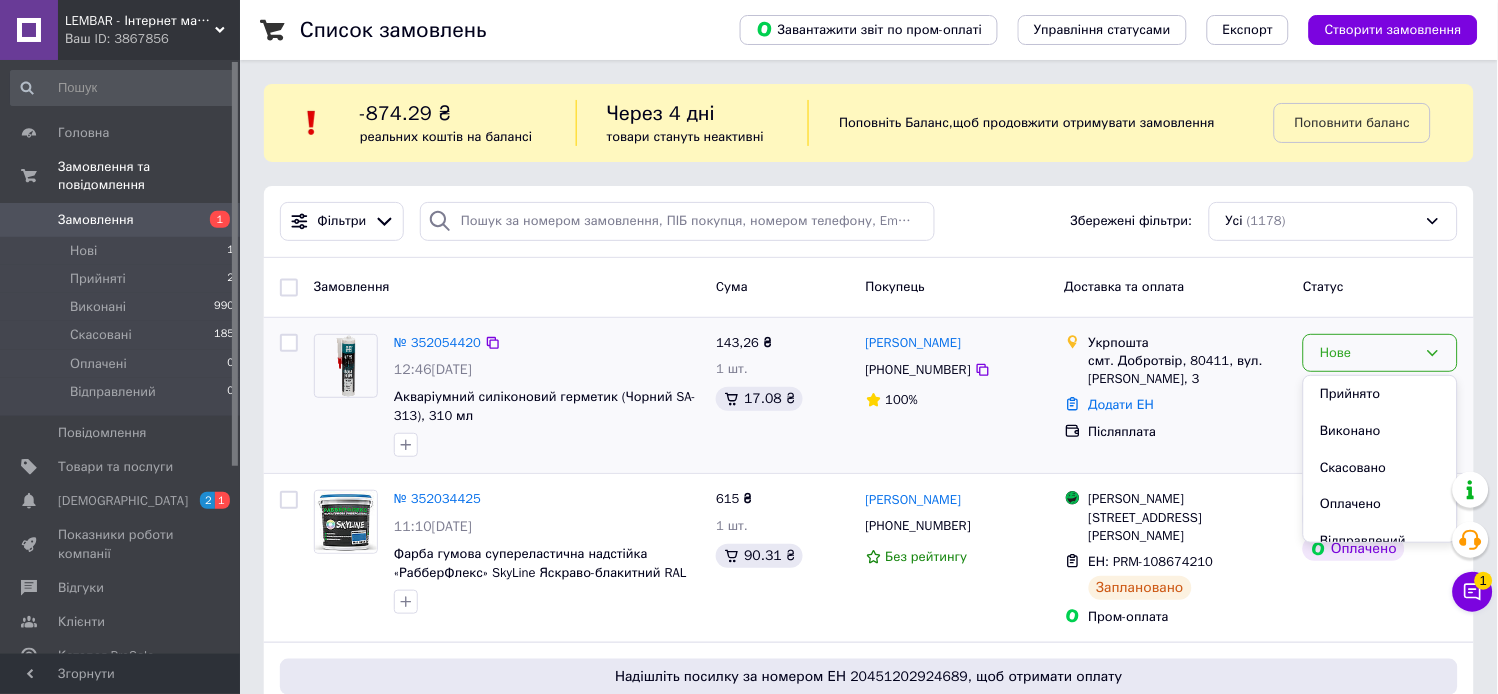 click on "Прийнято" at bounding box center (1380, 394) 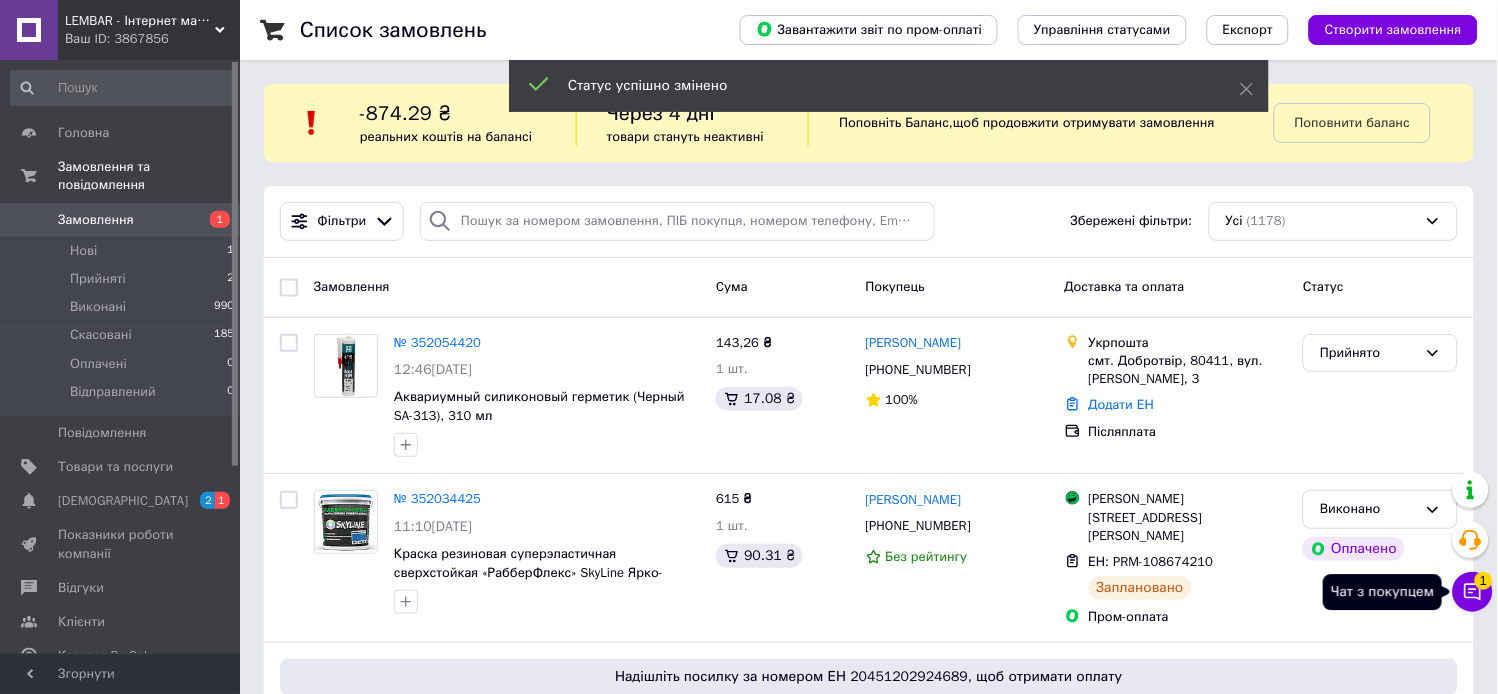 click 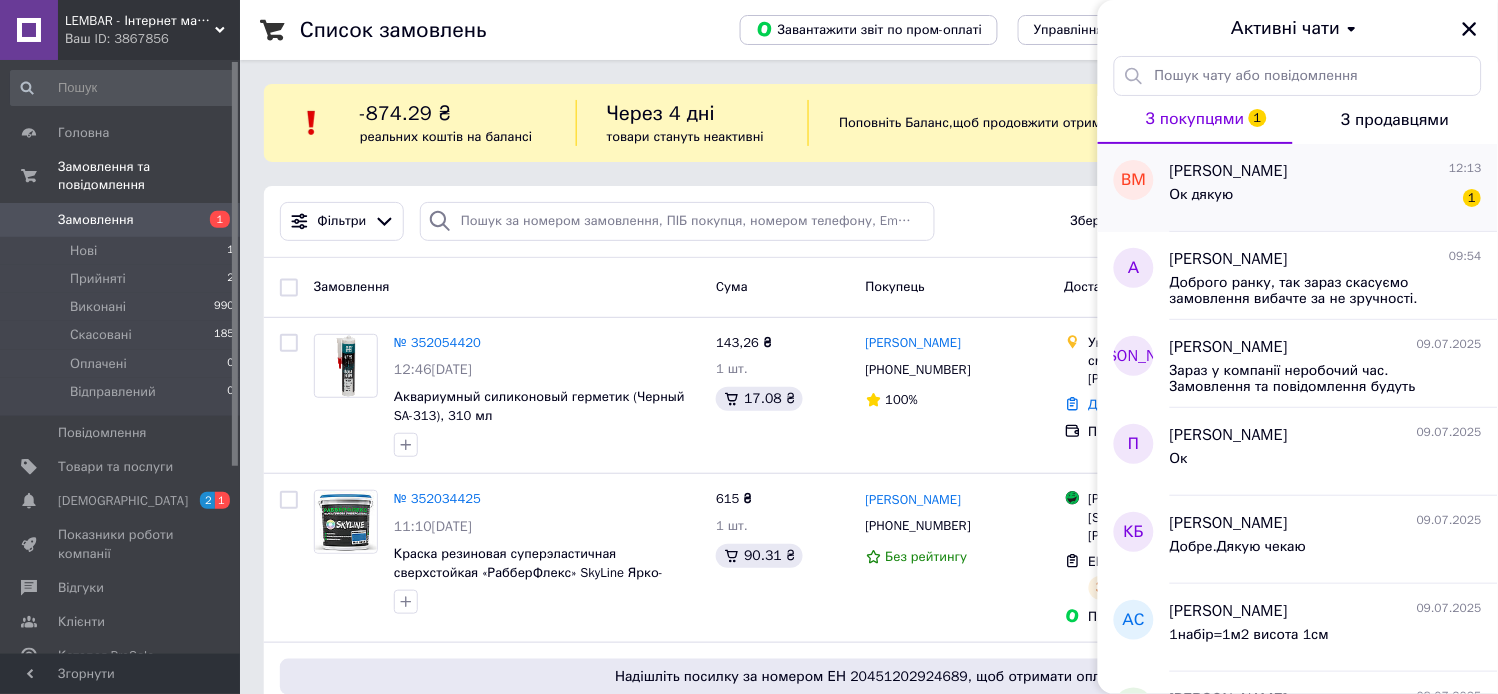 click on "Ок дякую 1" at bounding box center [1326, 199] 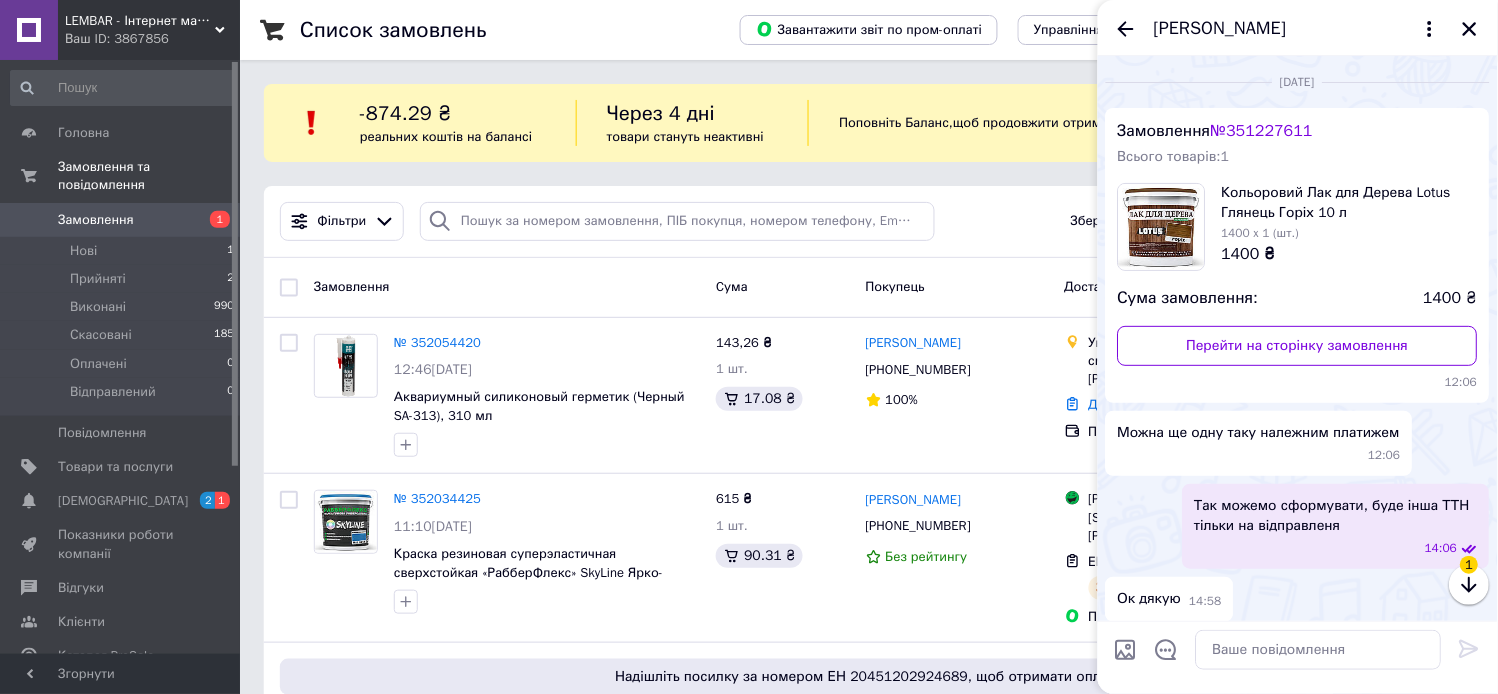 scroll, scrollTop: 468, scrollLeft: 0, axis: vertical 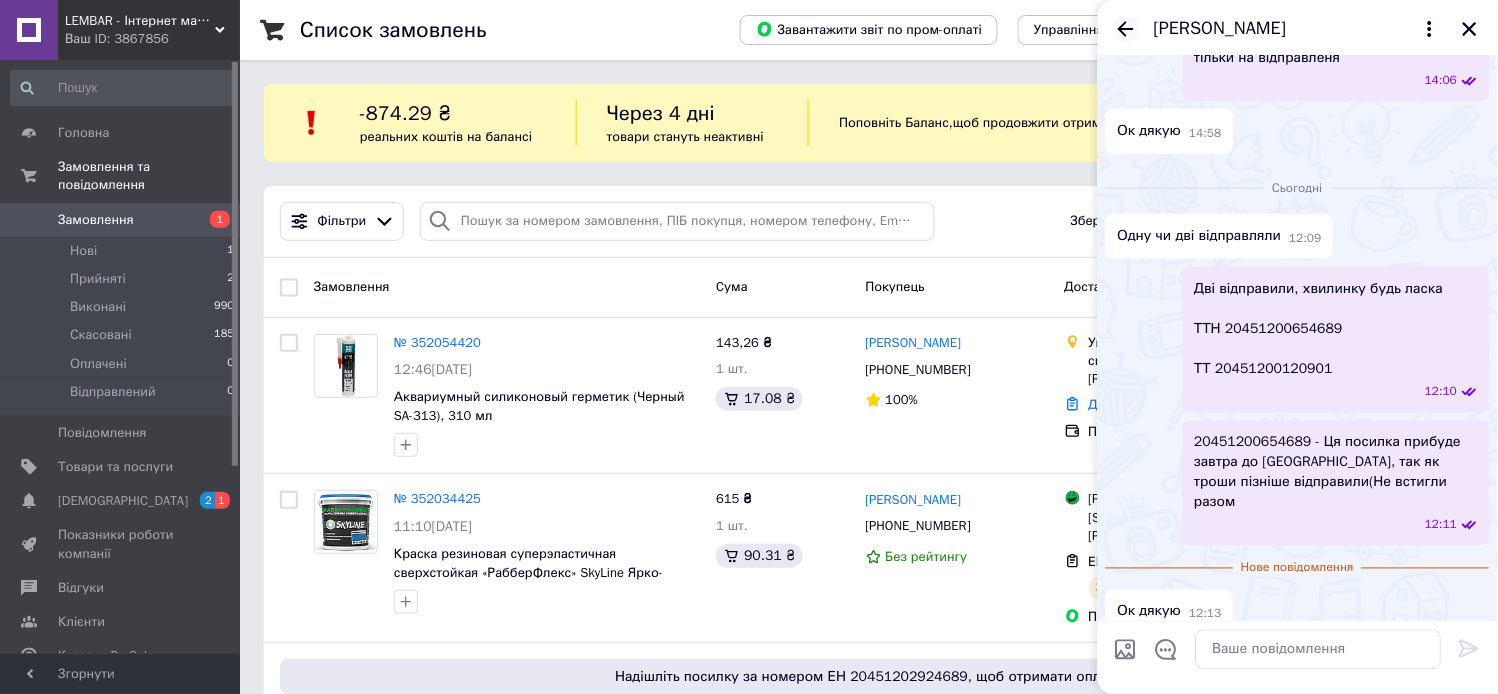 click 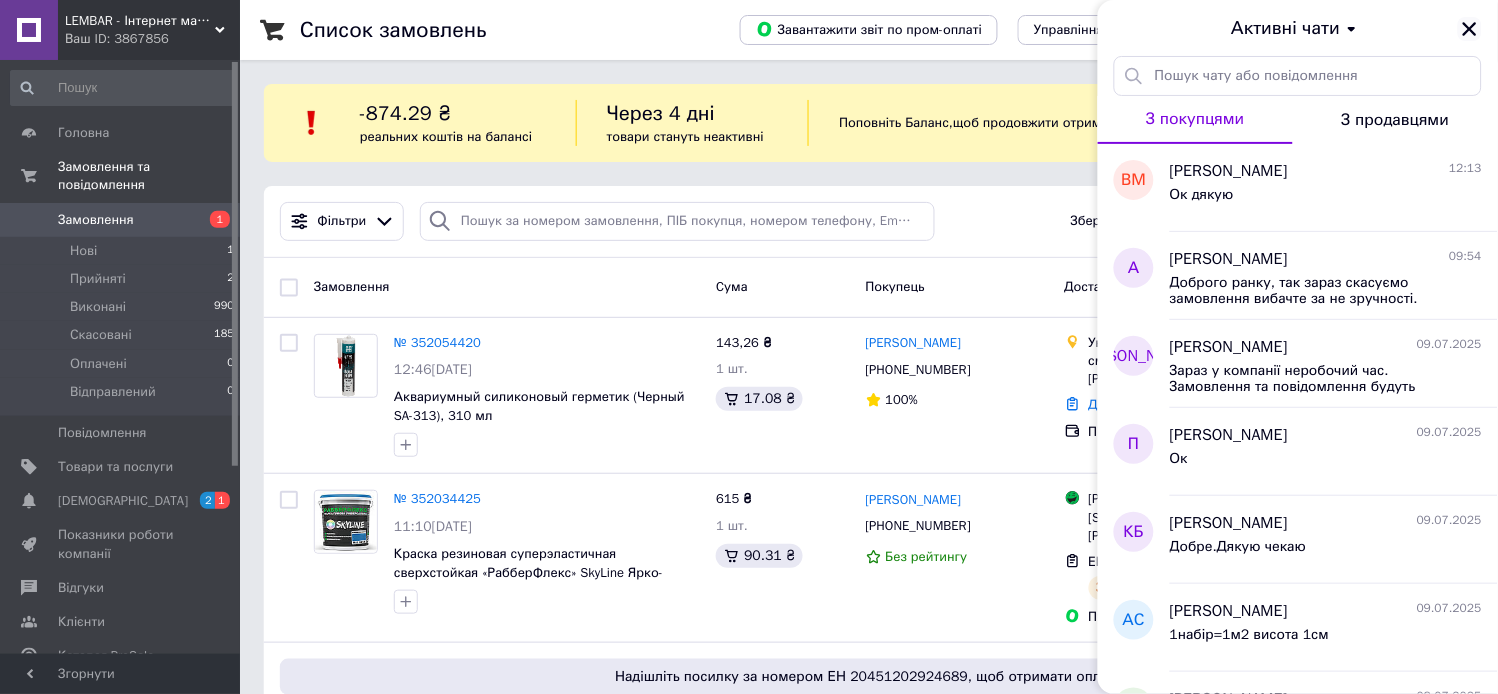 click 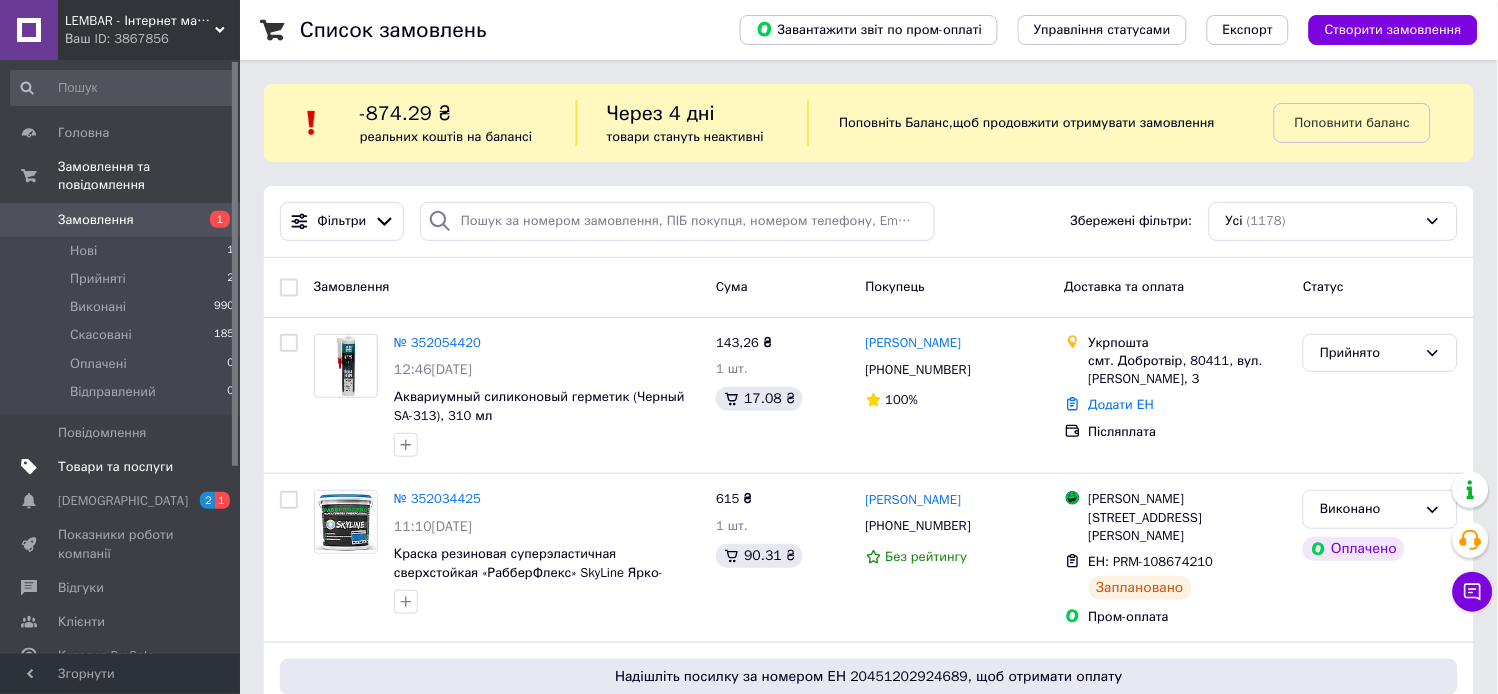 click on "Товари та послуги" at bounding box center [115, 467] 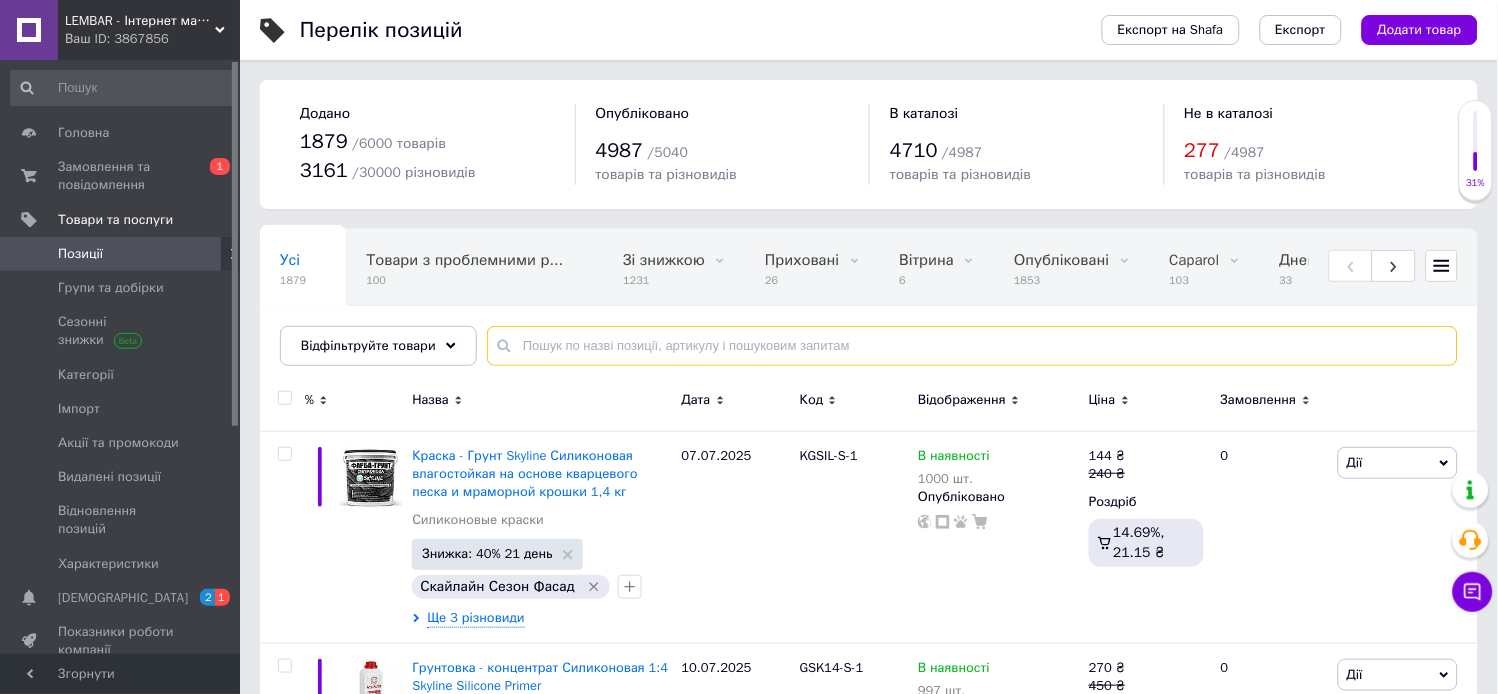 click at bounding box center (972, 346) 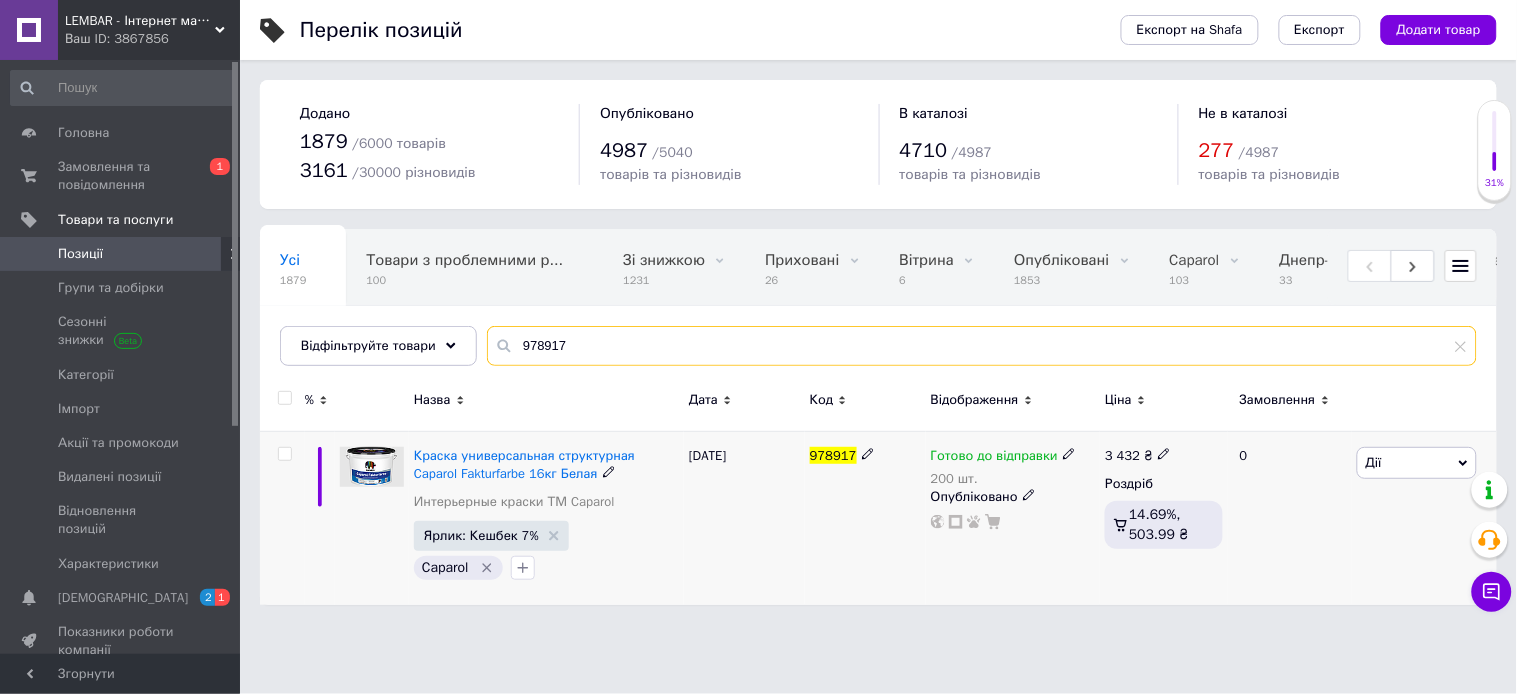 type on "978917" 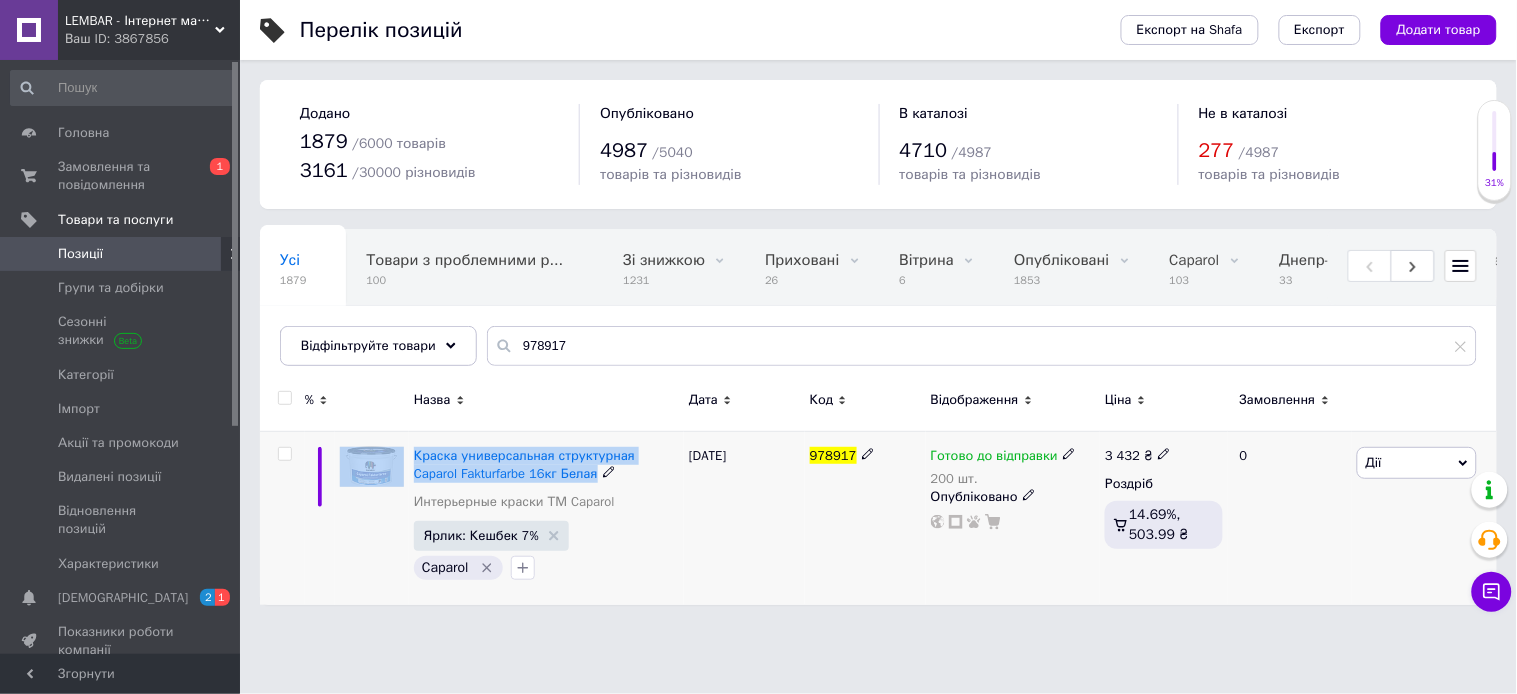 drag, startPoint x: 405, startPoint y: 453, endPoint x: 546, endPoint y: 472, distance: 142.27438 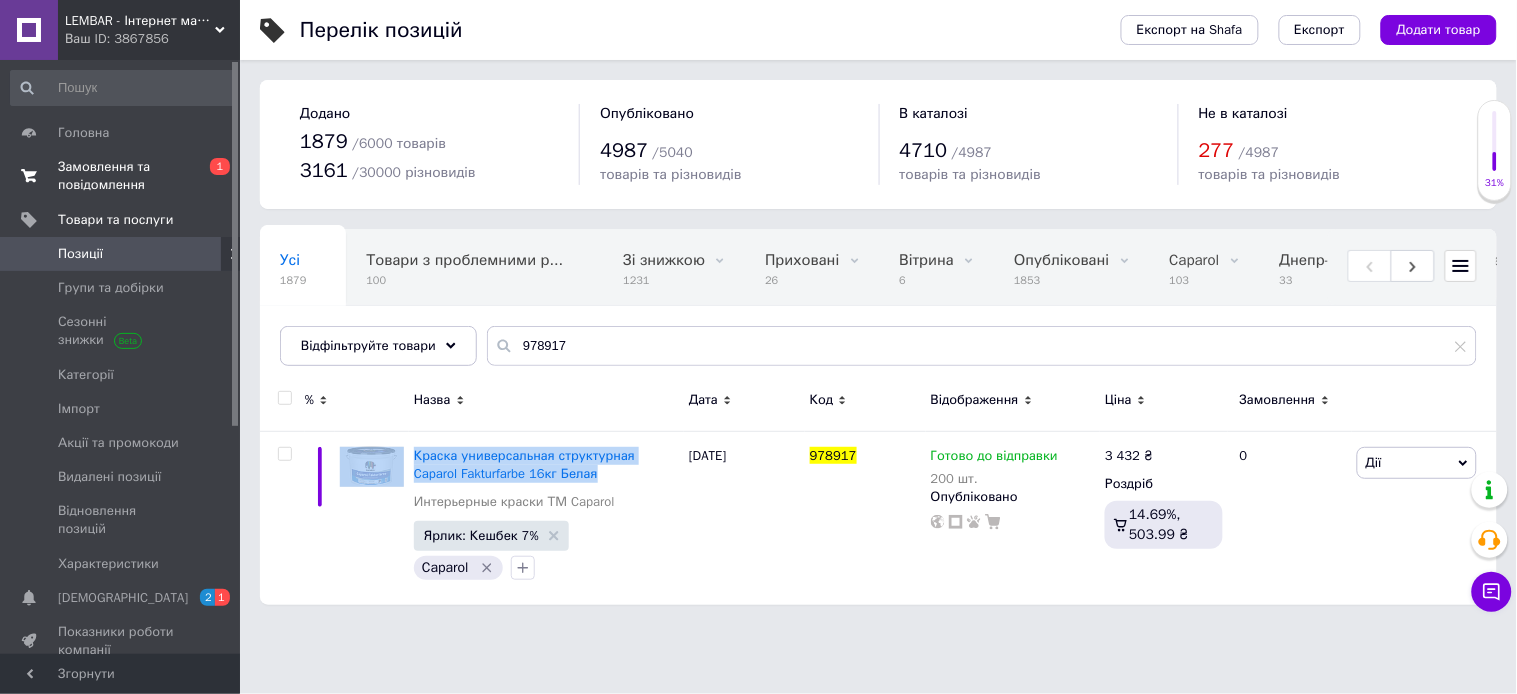 click on "Замовлення та повідомлення" at bounding box center [121, 176] 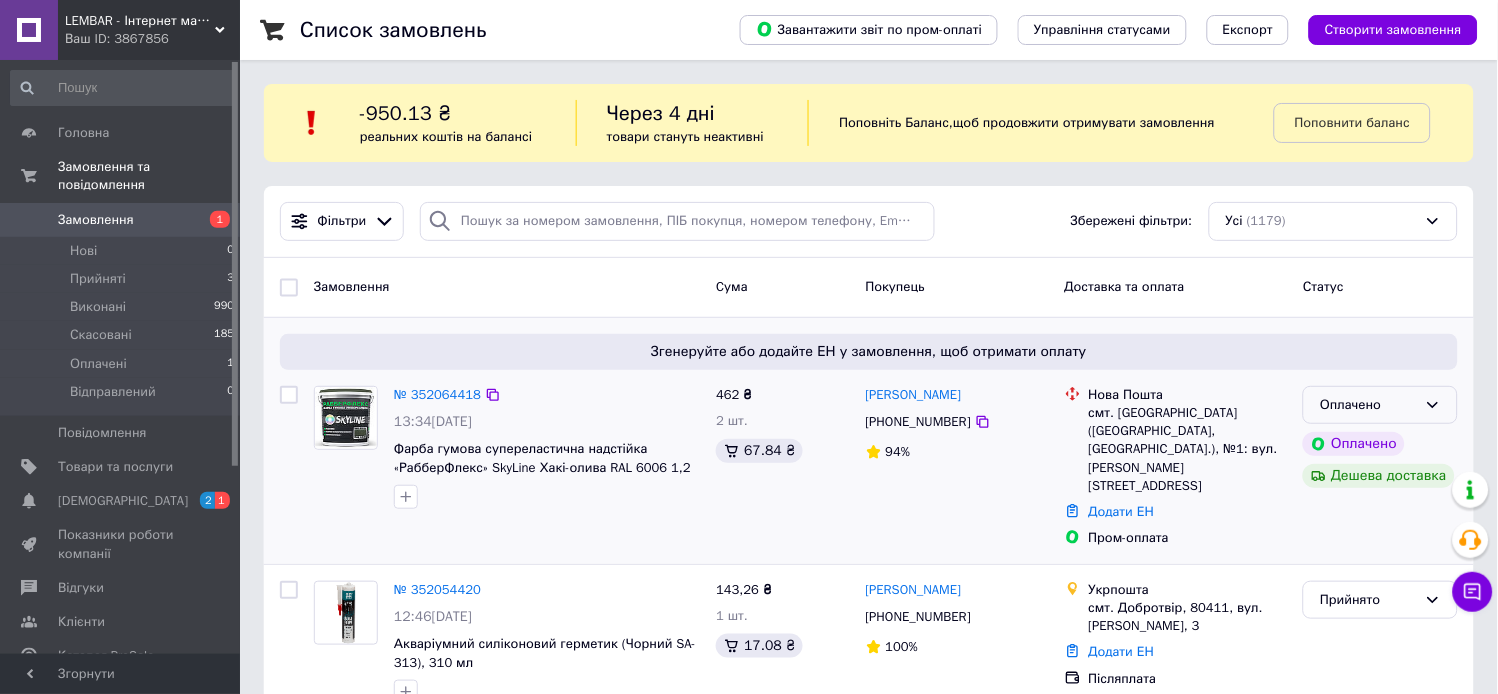 click on "Оплачено" at bounding box center (1368, 405) 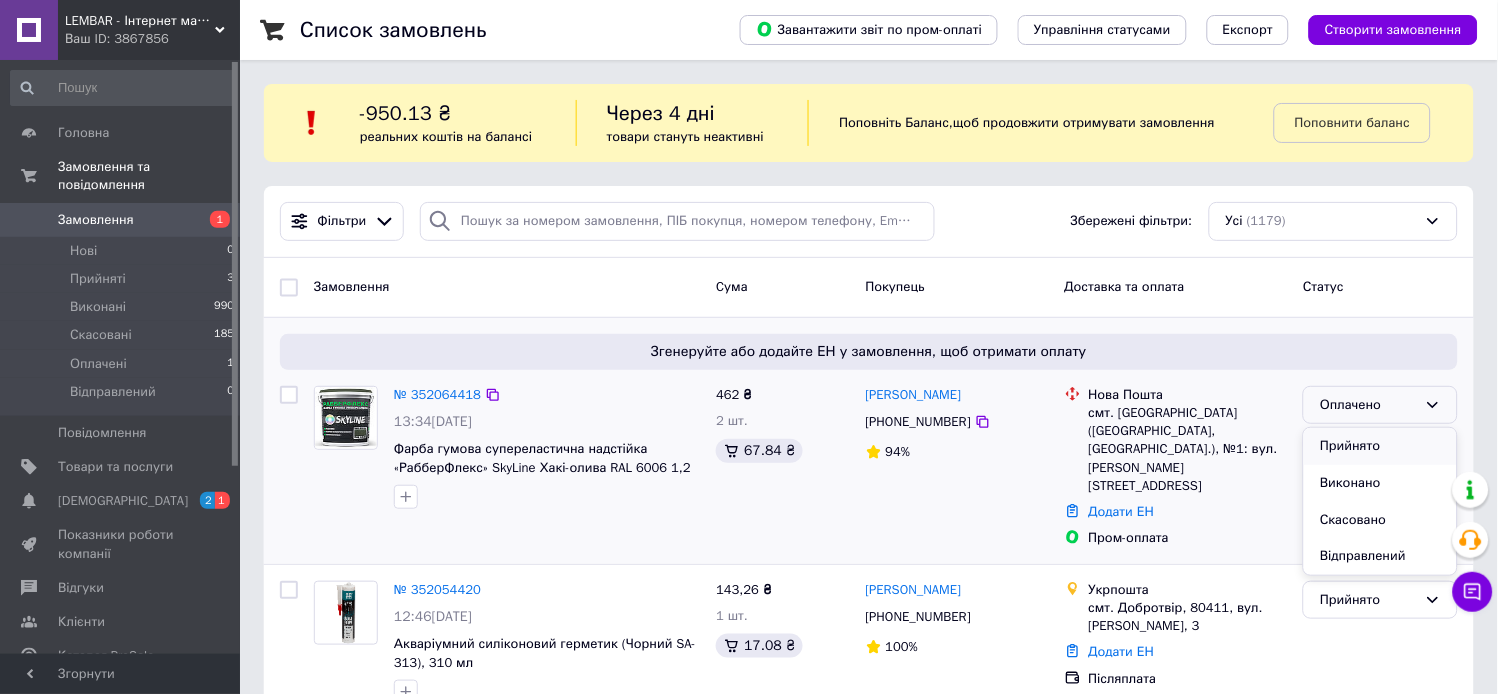 click on "Прийнято" at bounding box center (1380, 446) 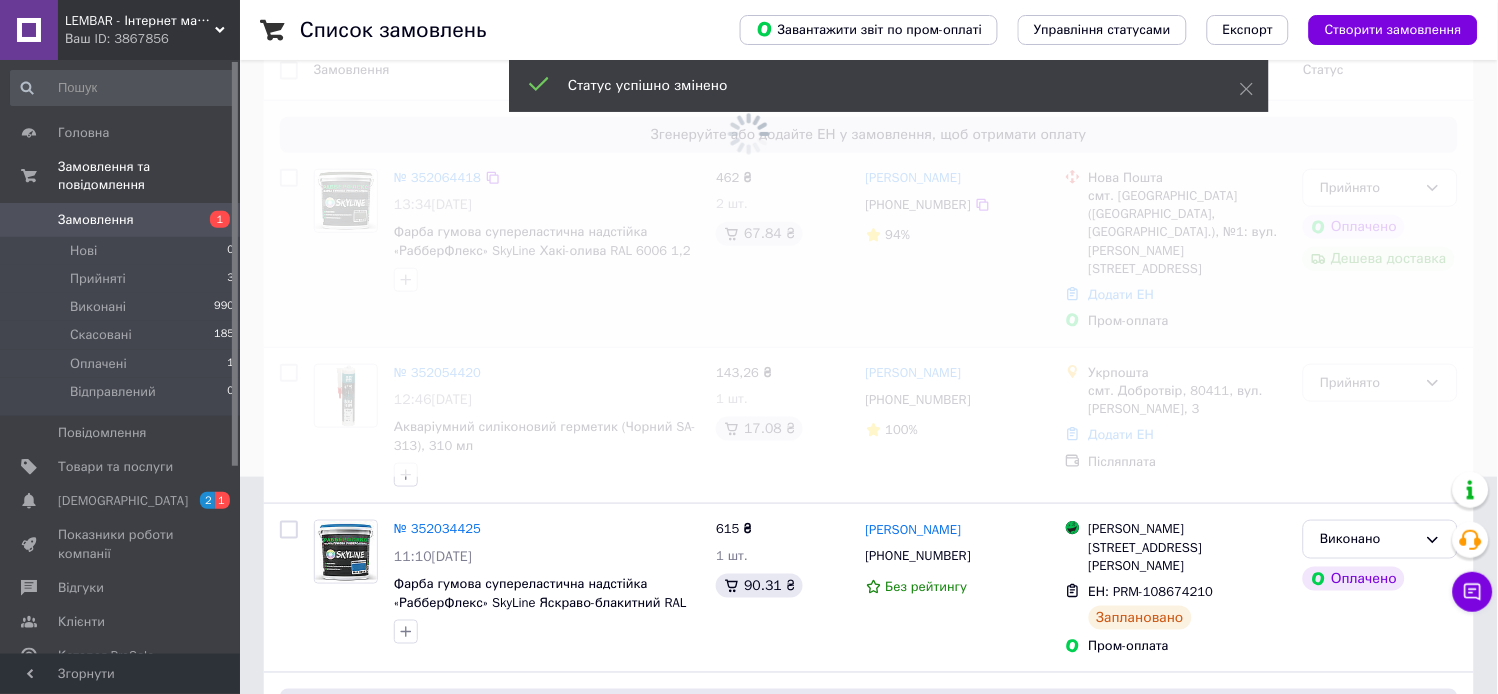 scroll, scrollTop: 222, scrollLeft: 0, axis: vertical 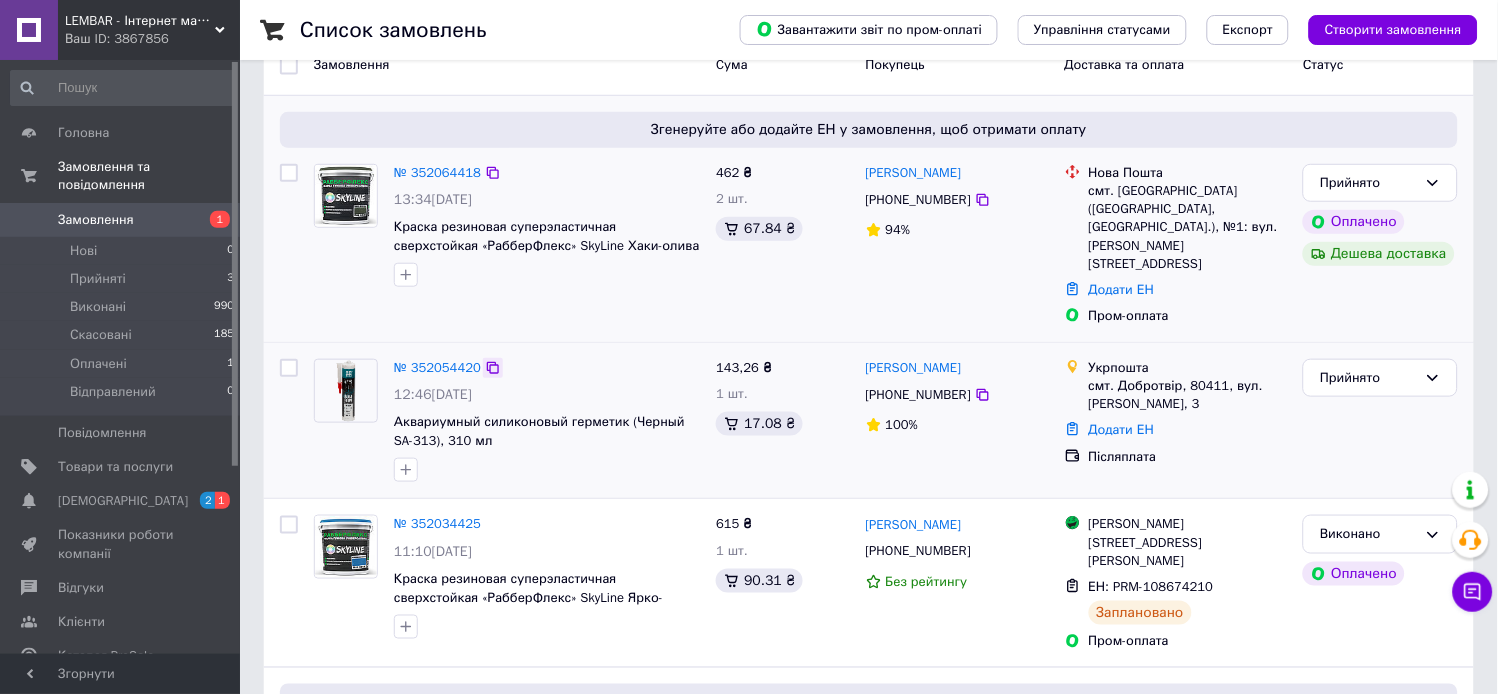 click 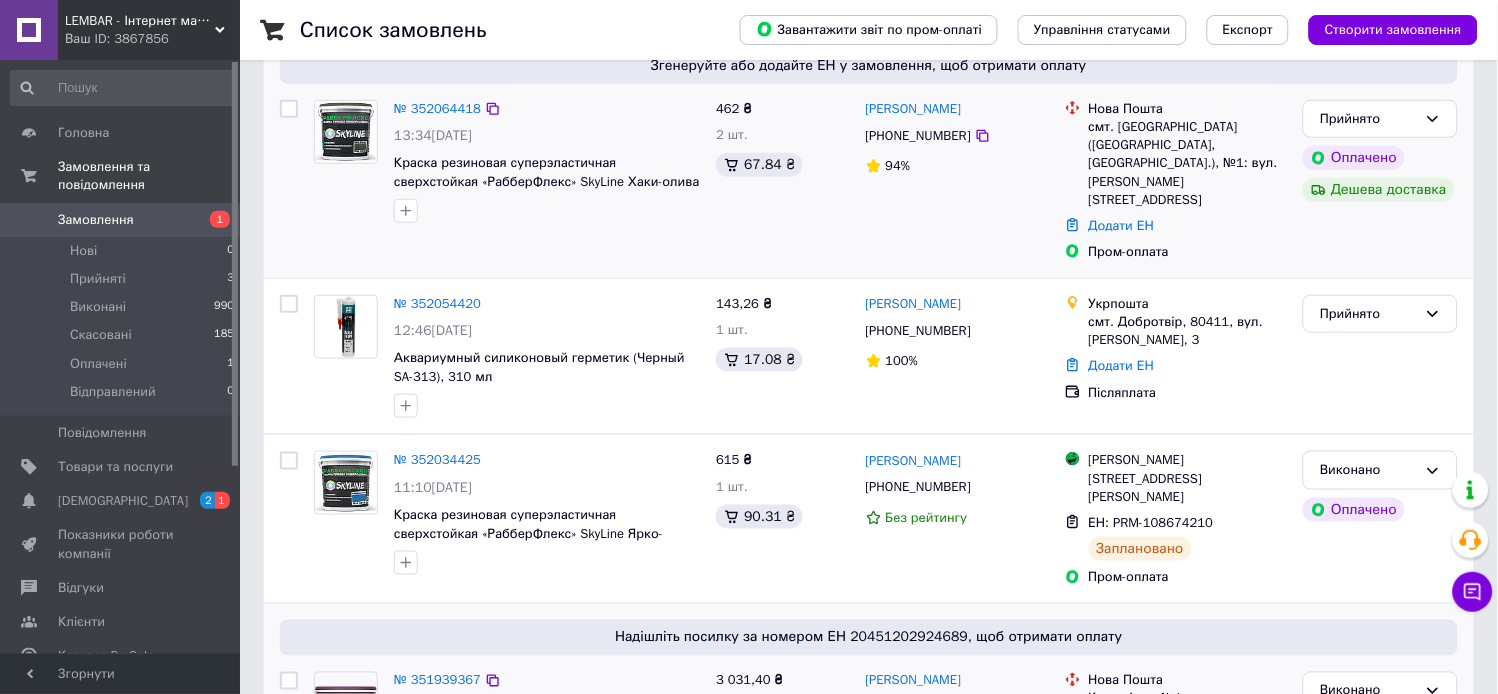 scroll, scrollTop: 555, scrollLeft: 0, axis: vertical 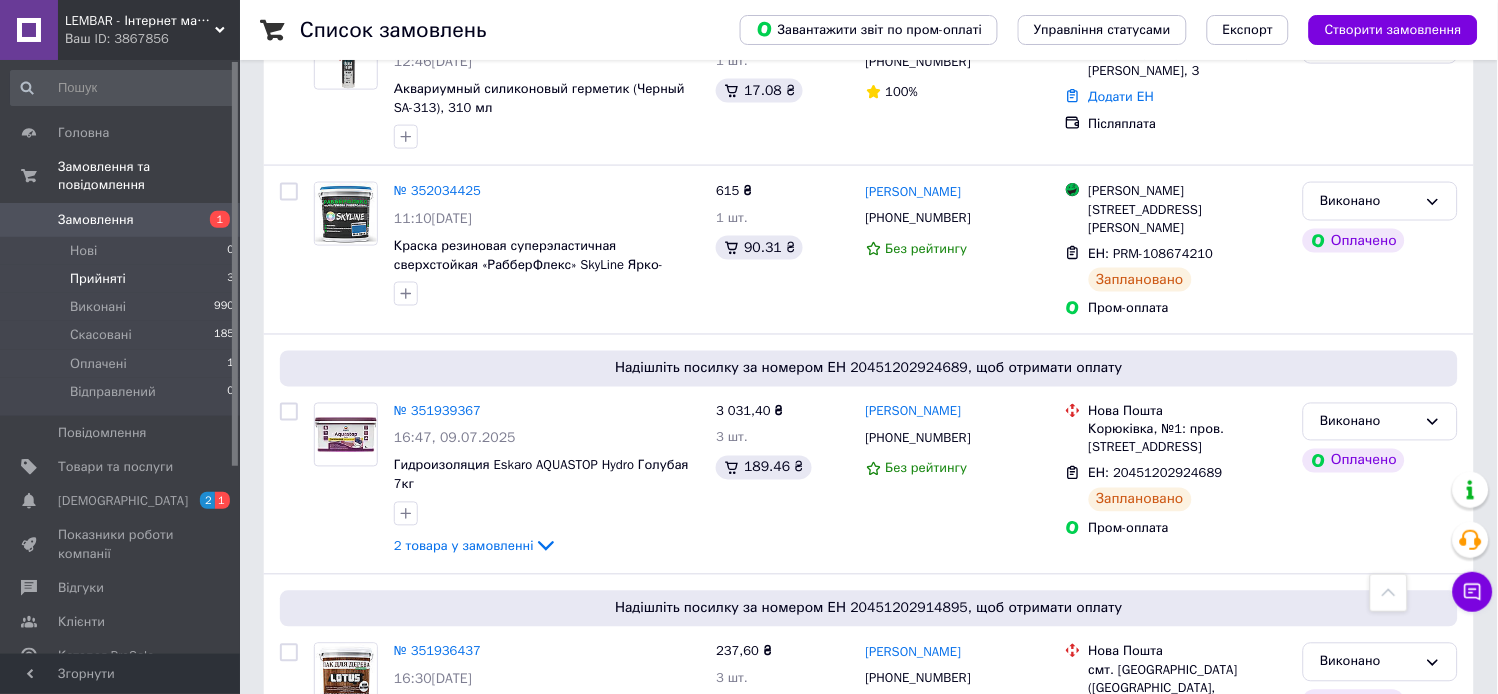 click on "Прийняті" at bounding box center (98, 279) 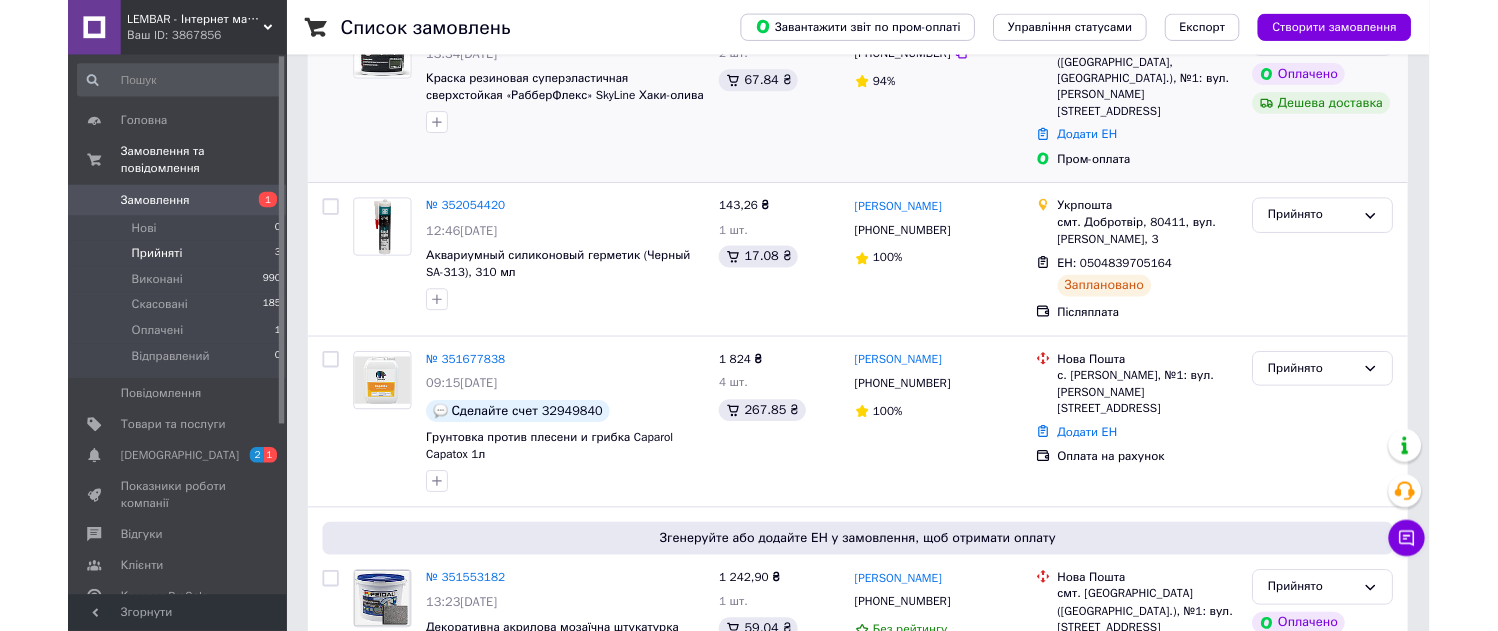 scroll, scrollTop: 514, scrollLeft: 0, axis: vertical 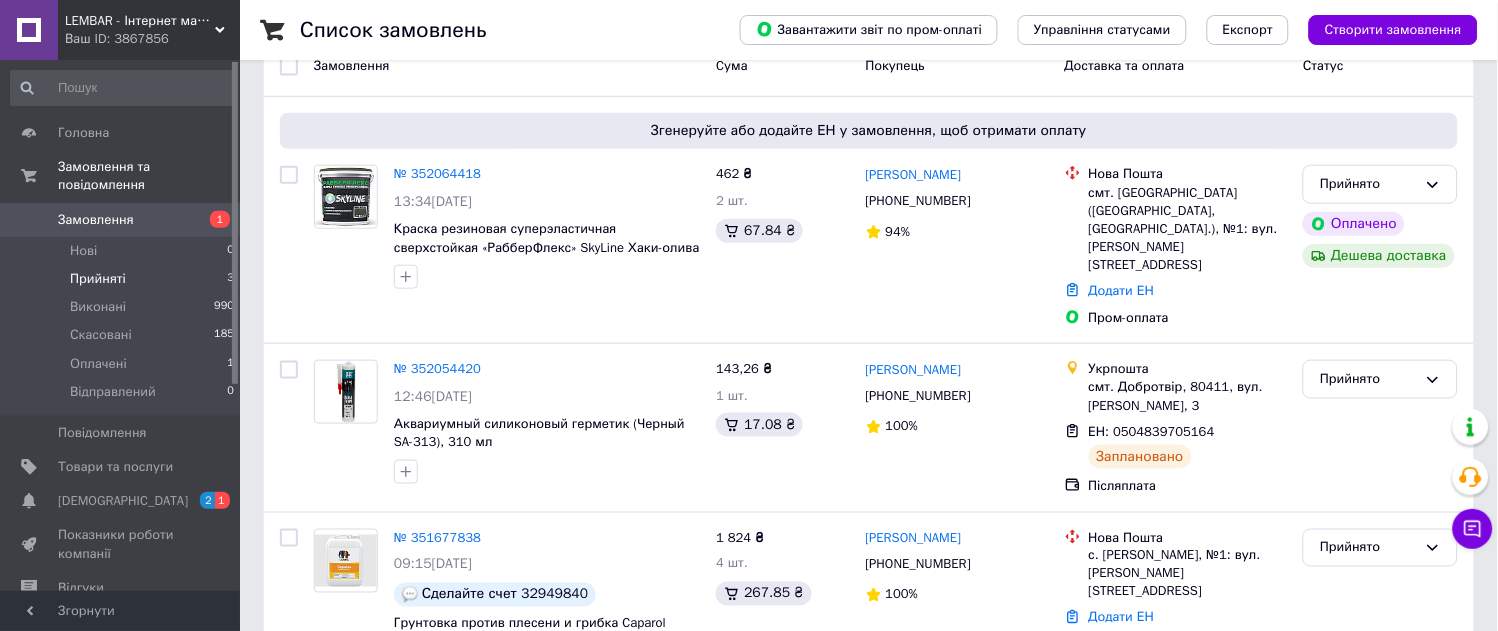 click 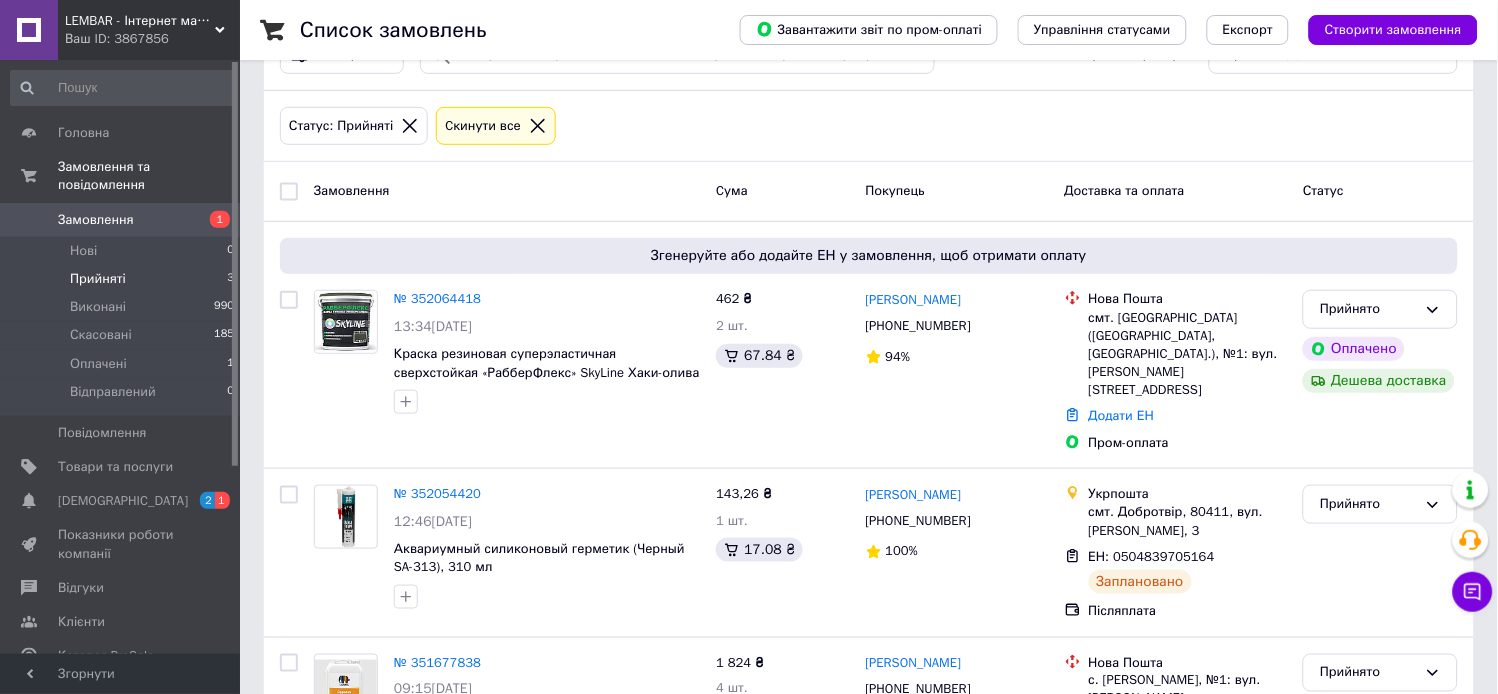 scroll, scrollTop: 0, scrollLeft: 0, axis: both 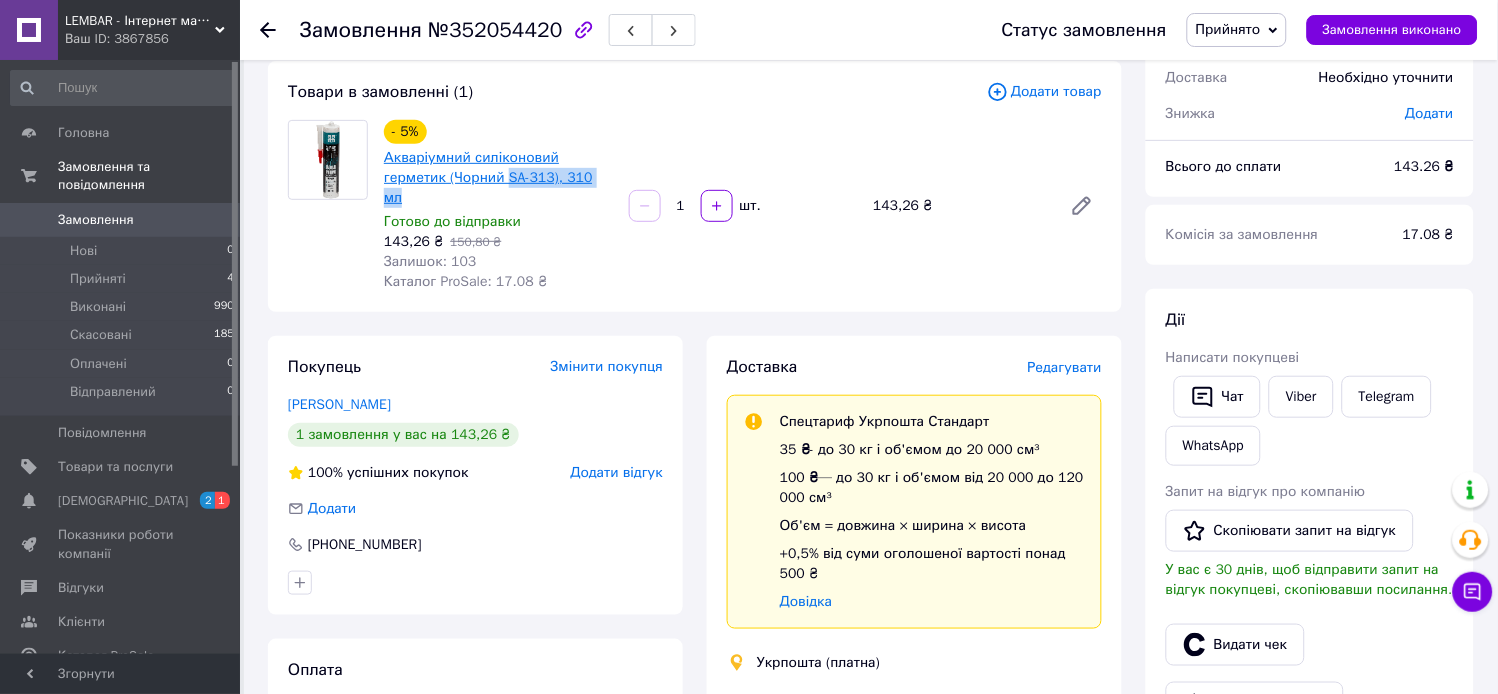 drag, startPoint x: 611, startPoint y: 177, endPoint x: 506, endPoint y: 180, distance: 105.04285 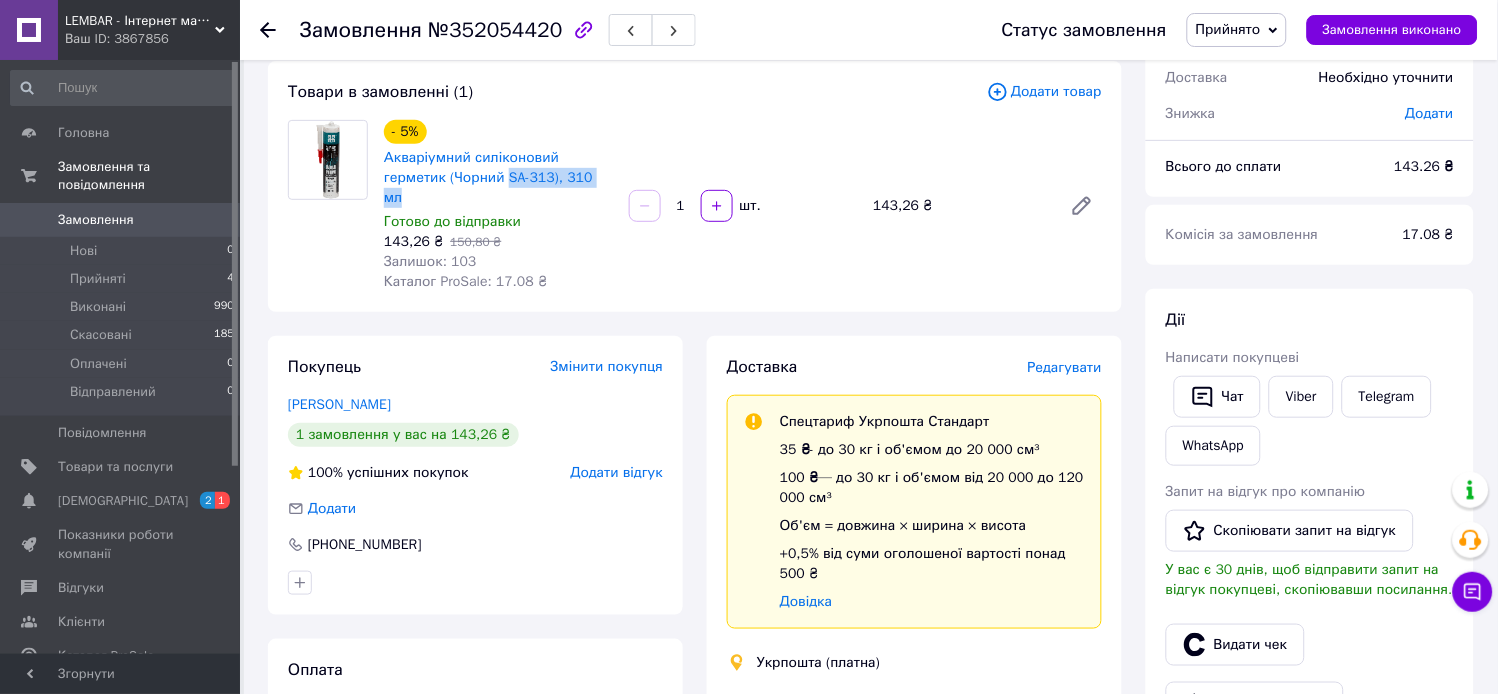 copy on "SA-313), 310 мл" 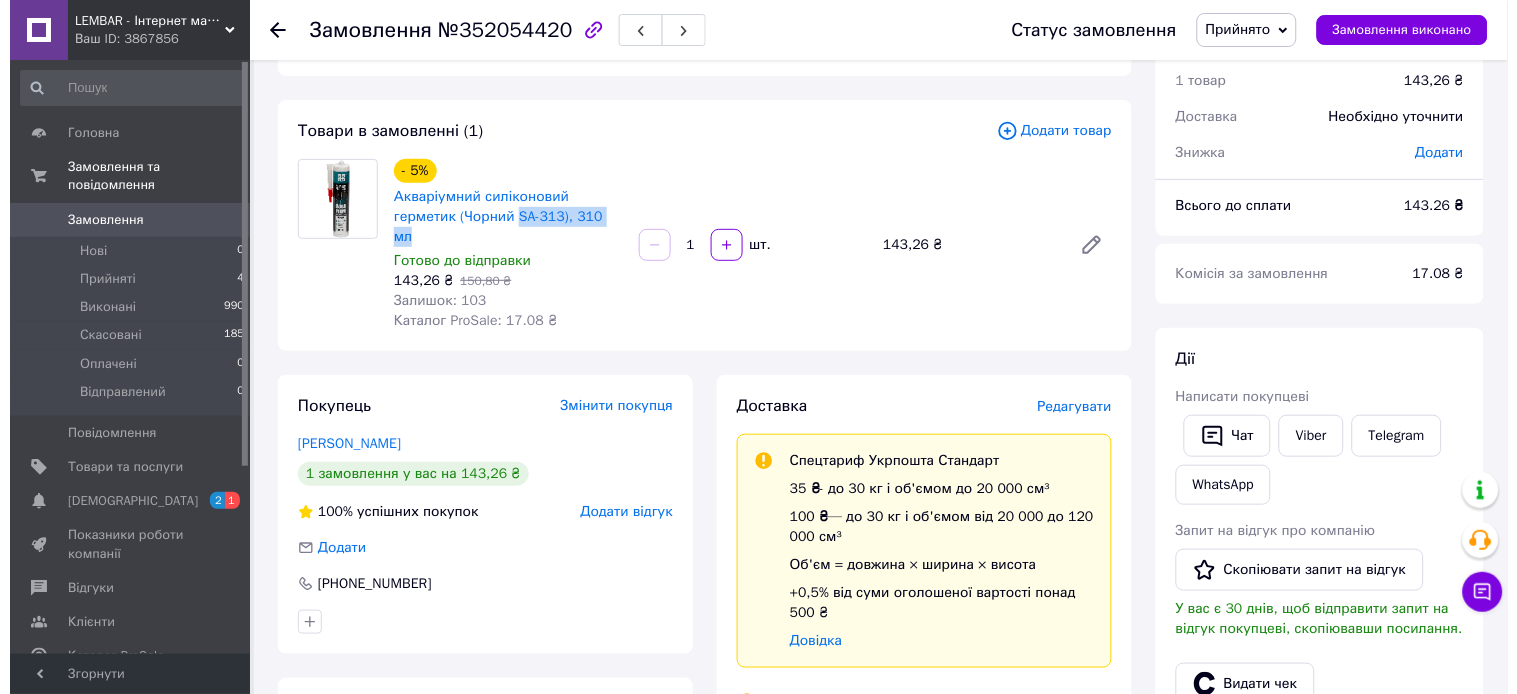 scroll, scrollTop: 111, scrollLeft: 0, axis: vertical 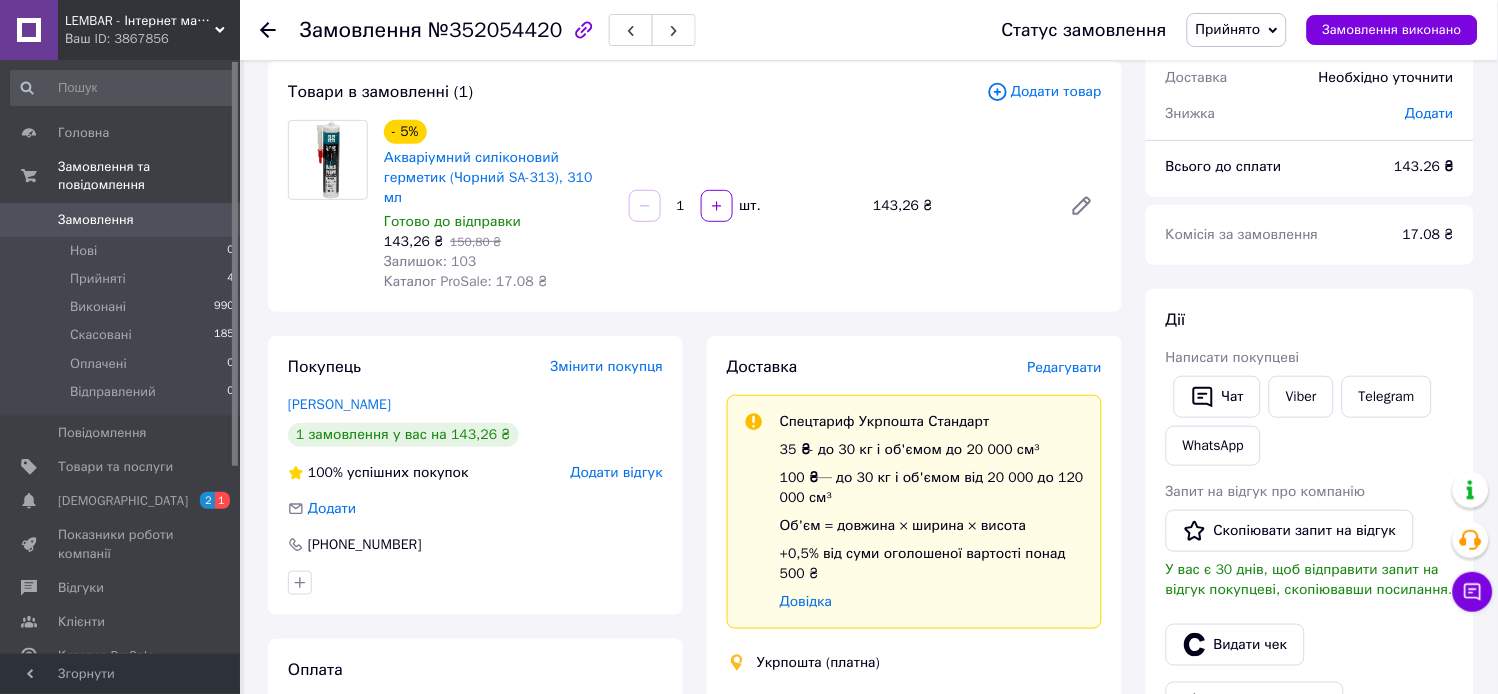 click on "Редагувати" at bounding box center [1065, 367] 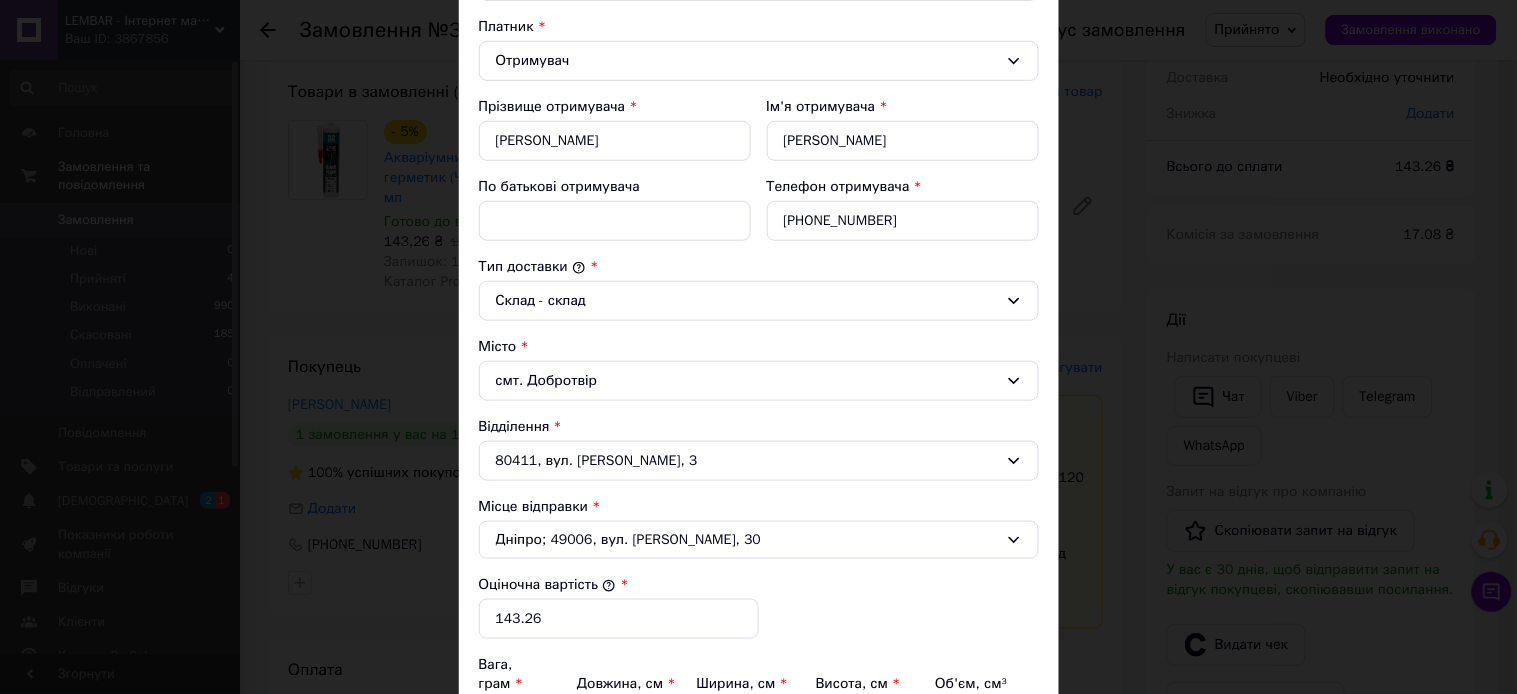 scroll, scrollTop: 333, scrollLeft: 0, axis: vertical 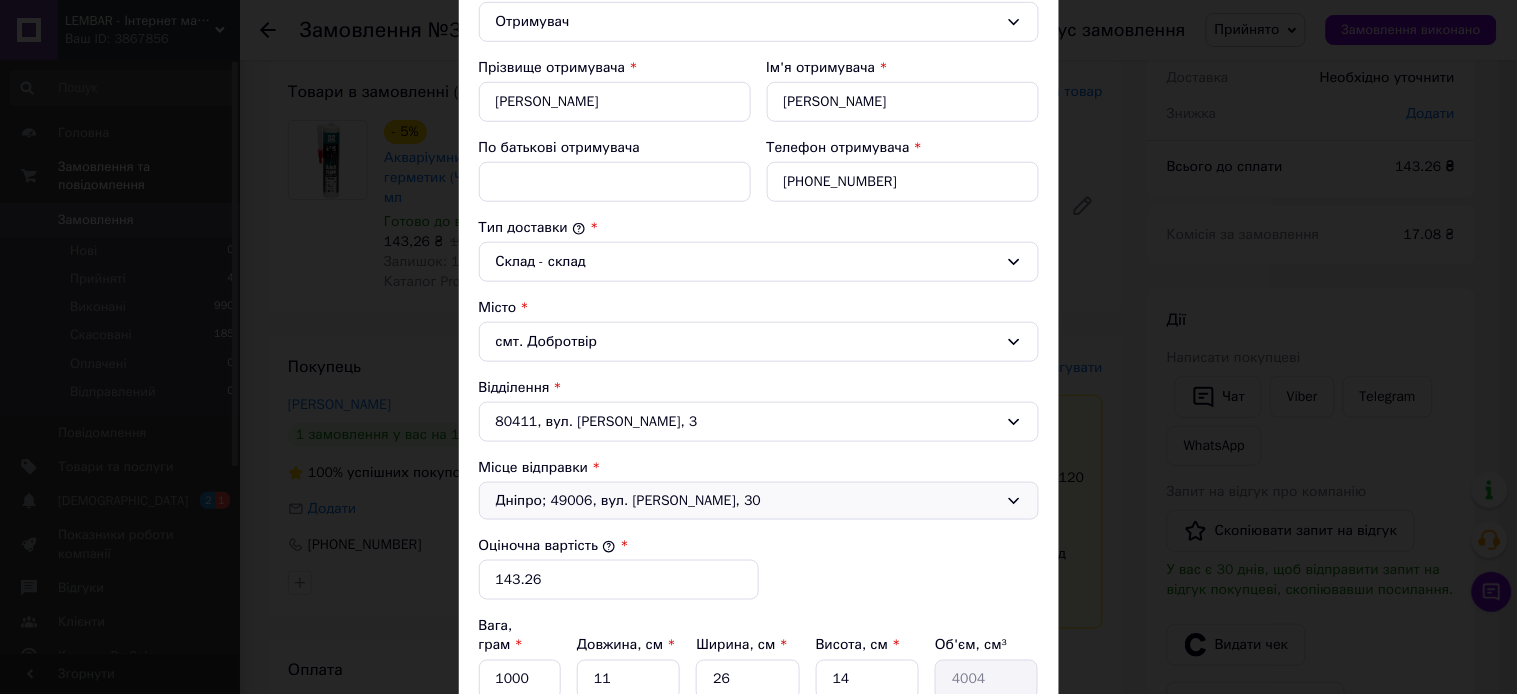click on "Дніпро; 49006, вул. Надії Алексєєнко, 30" at bounding box center (747, 501) 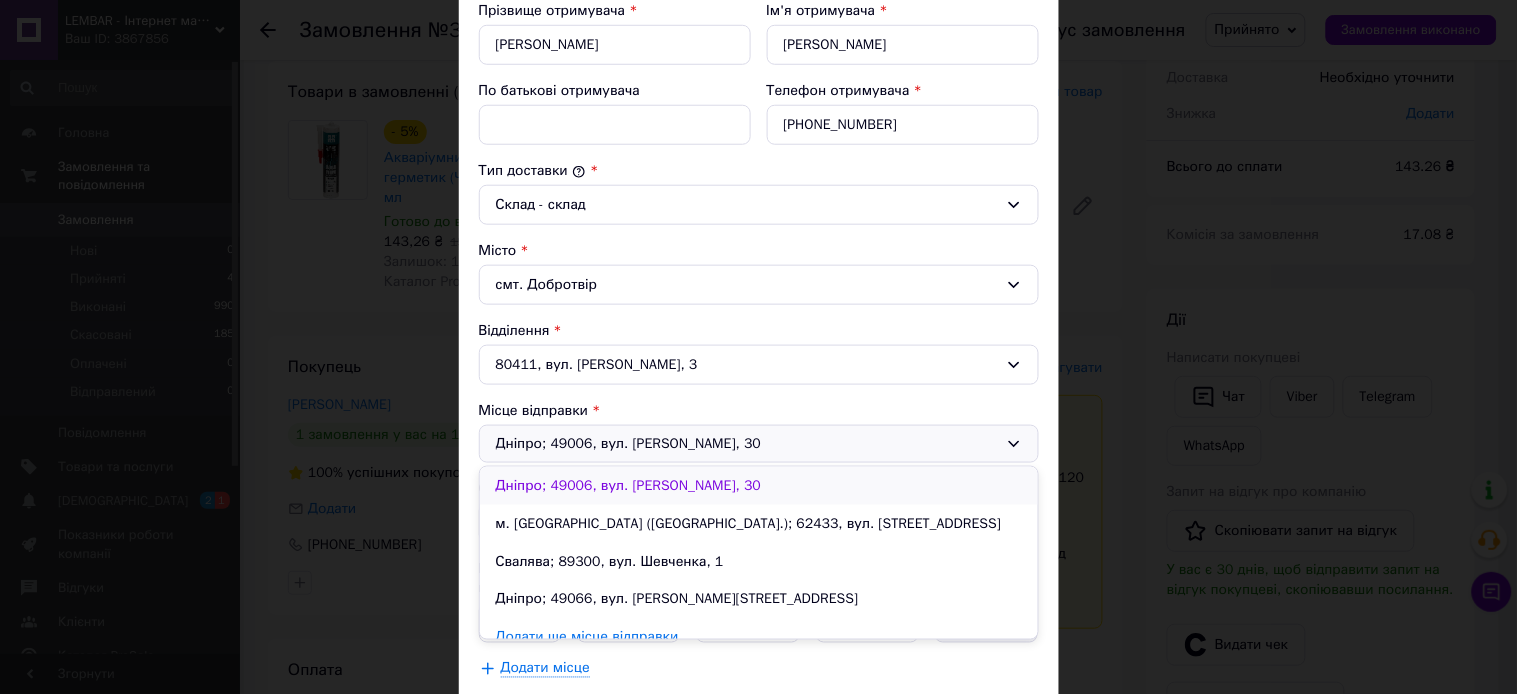 scroll, scrollTop: 444, scrollLeft: 0, axis: vertical 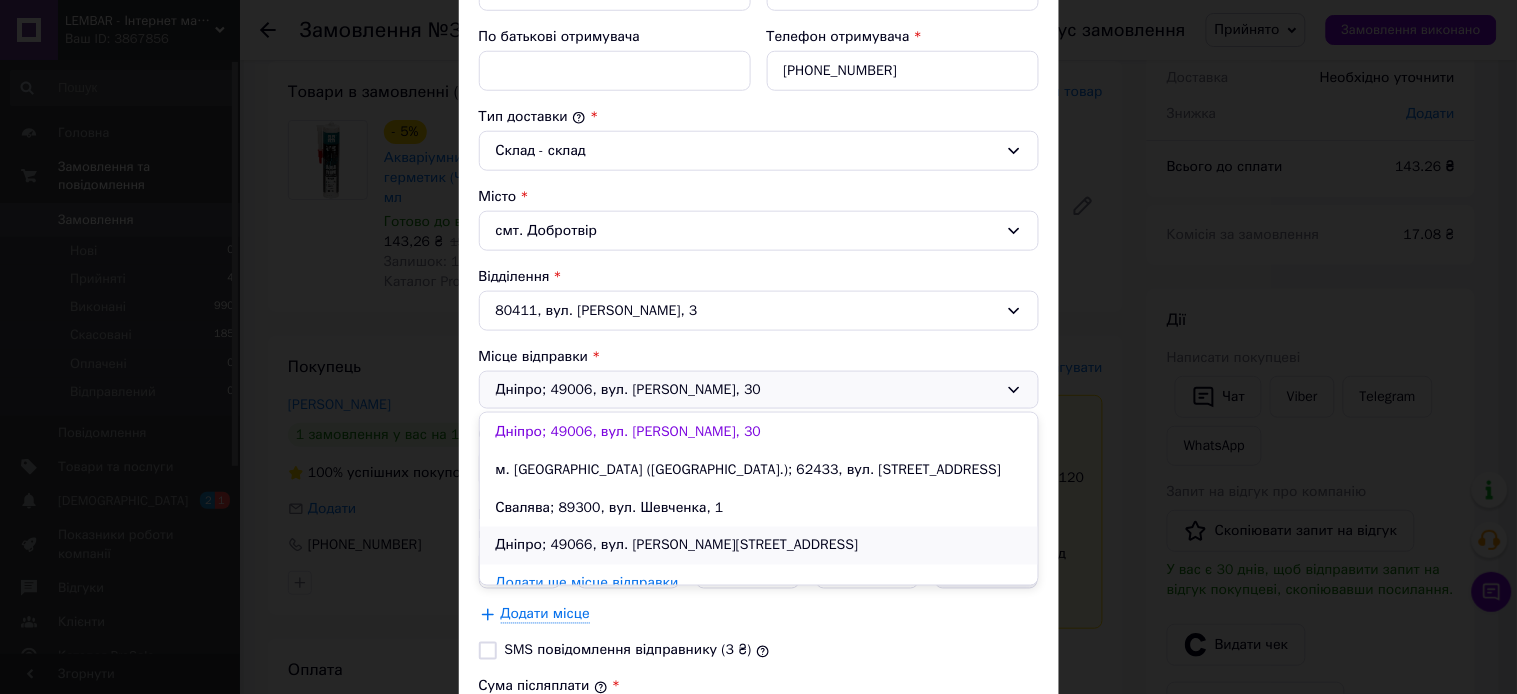 click on "Дніпро; 49066, вул. Козака Мамая, 12" at bounding box center (759, 546) 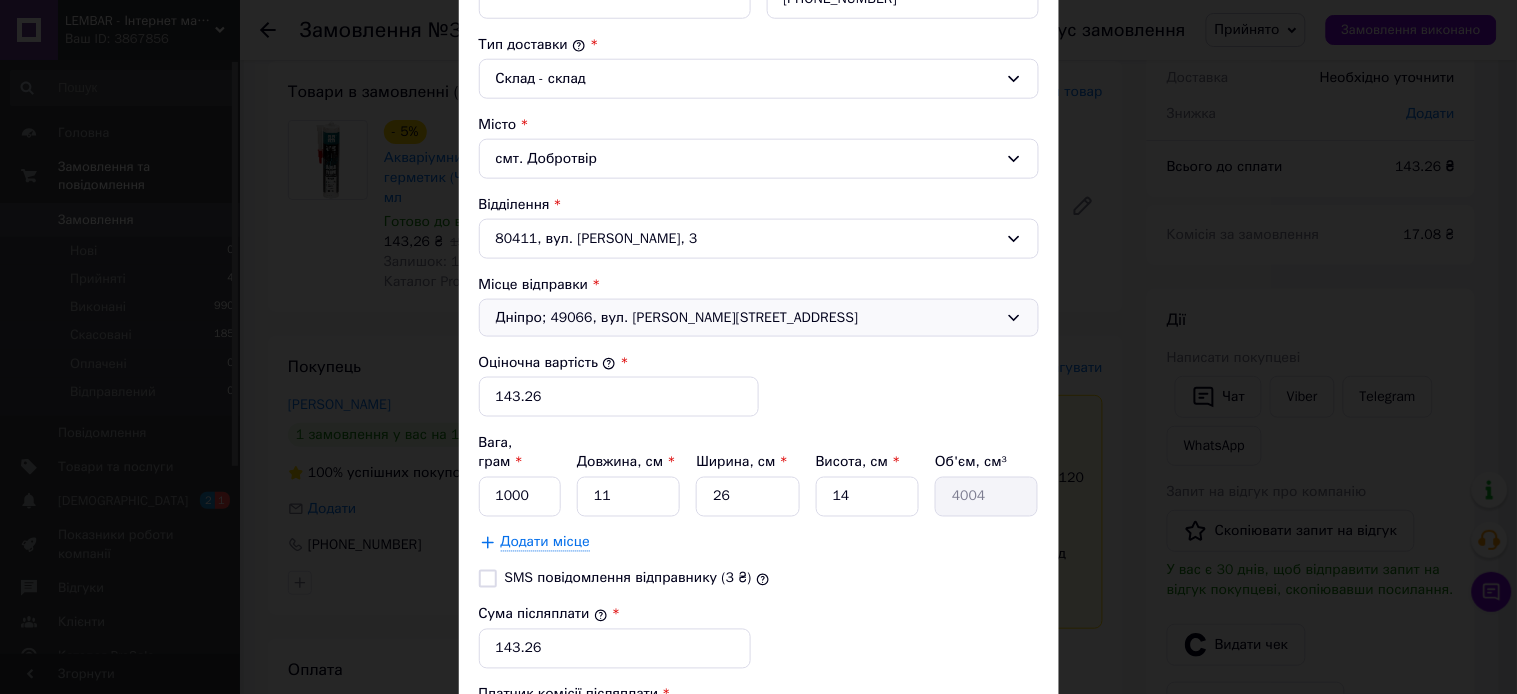 scroll, scrollTop: 555, scrollLeft: 0, axis: vertical 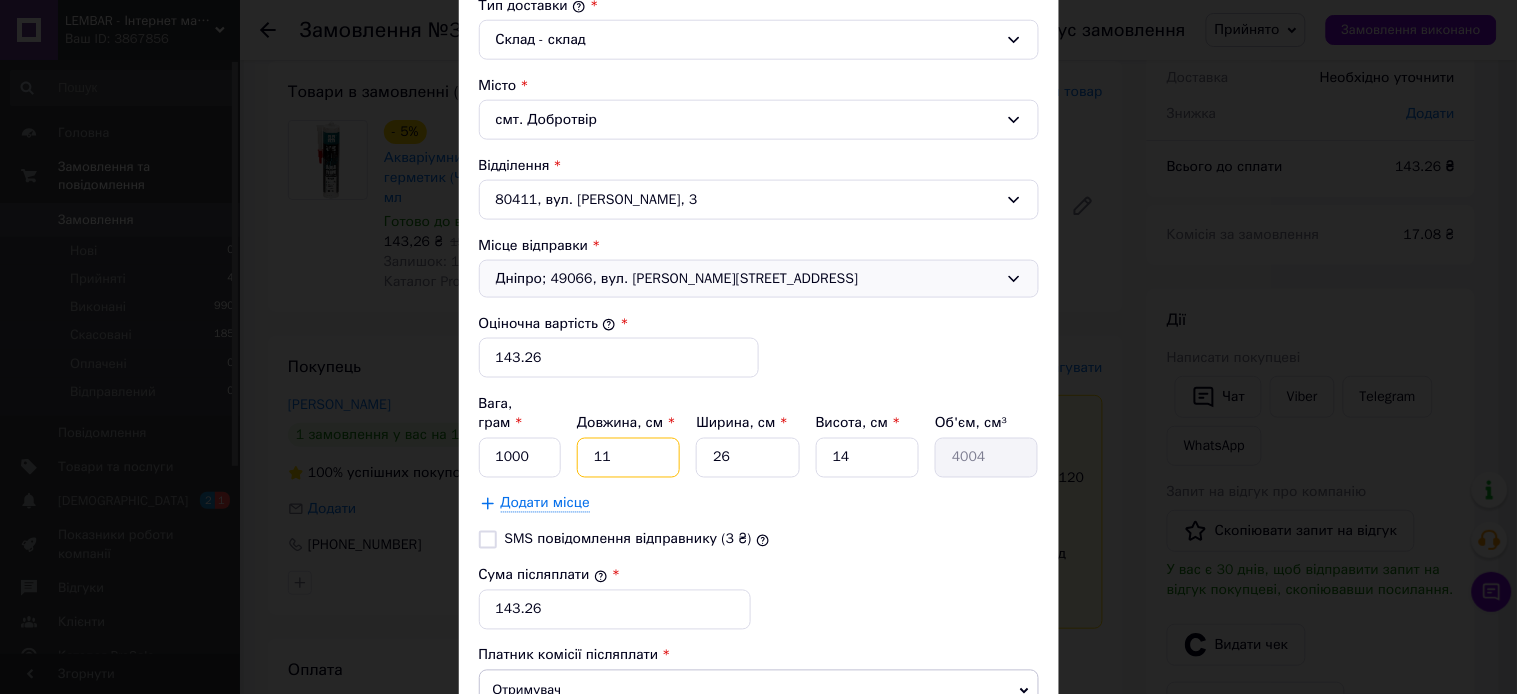 click on "11" at bounding box center [628, 458] 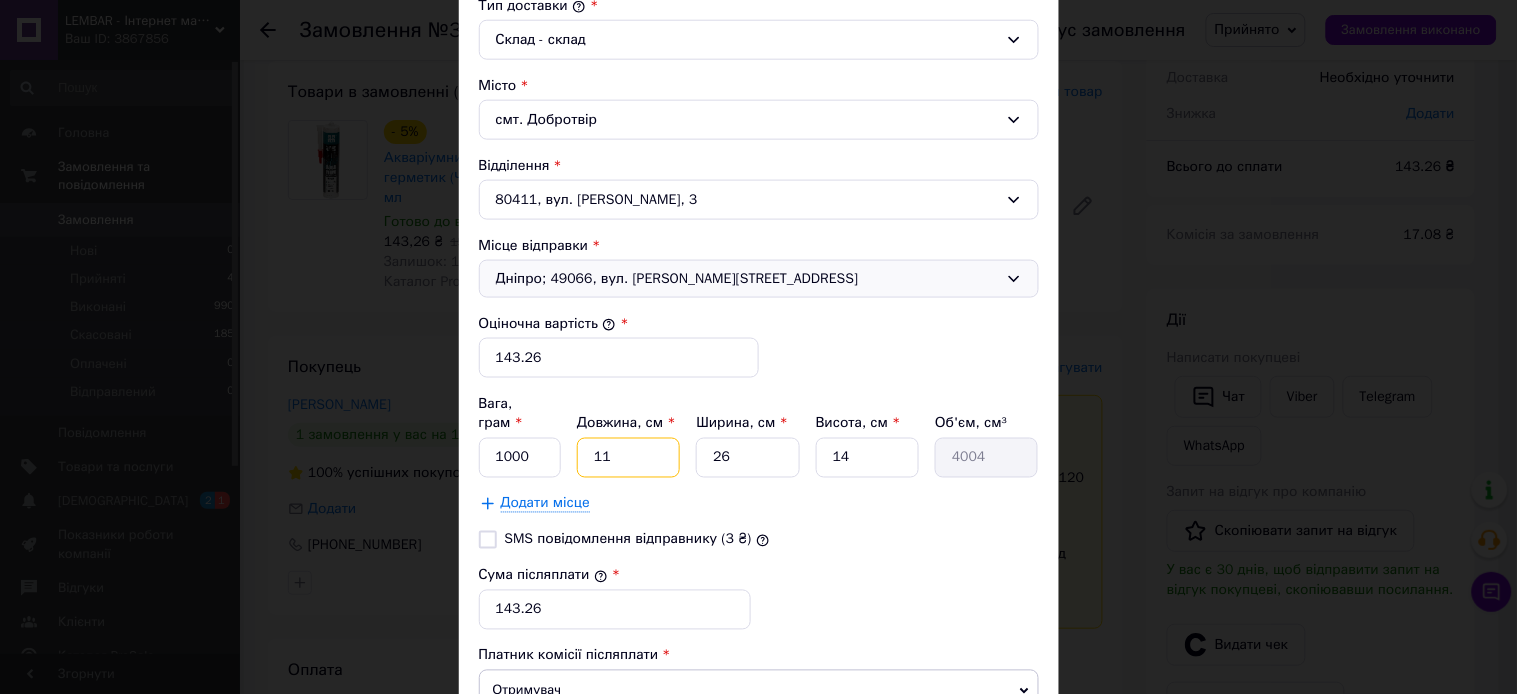 type on "1" 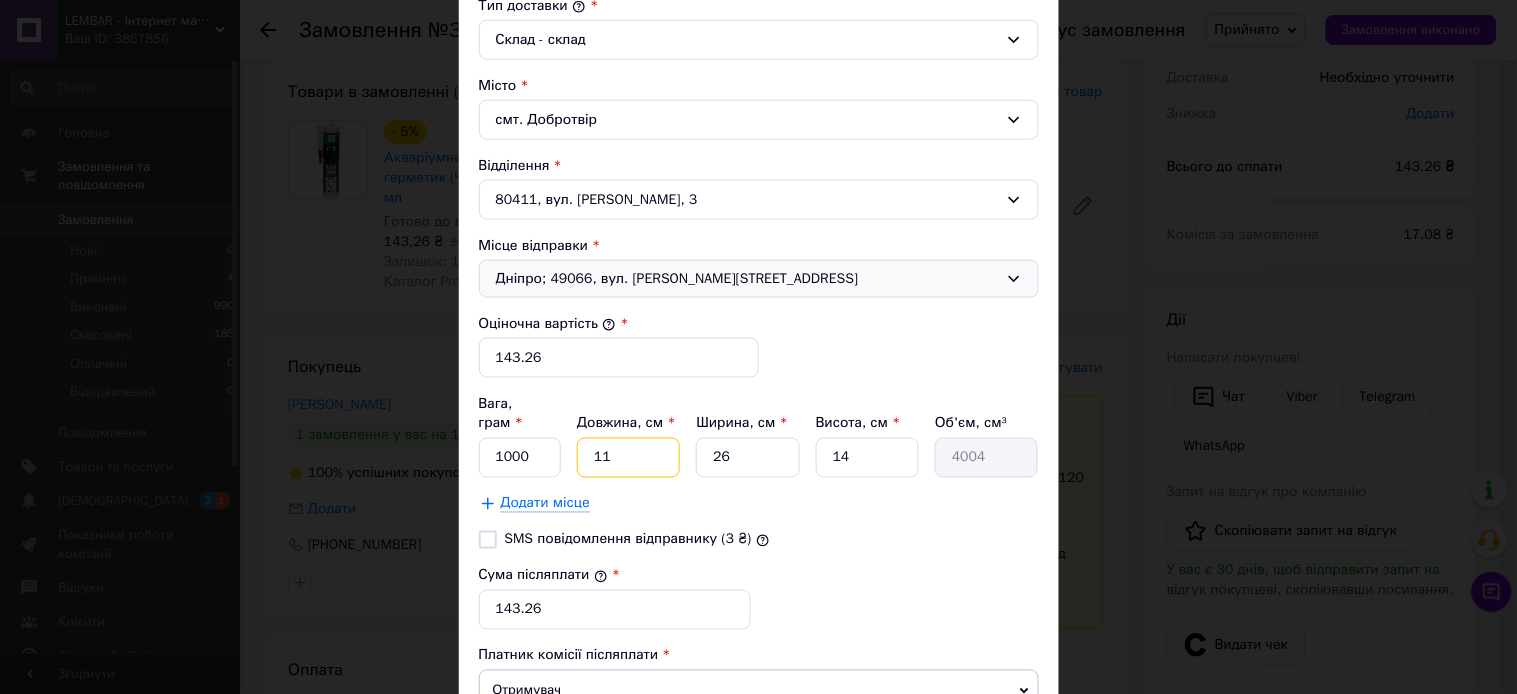 type on "364" 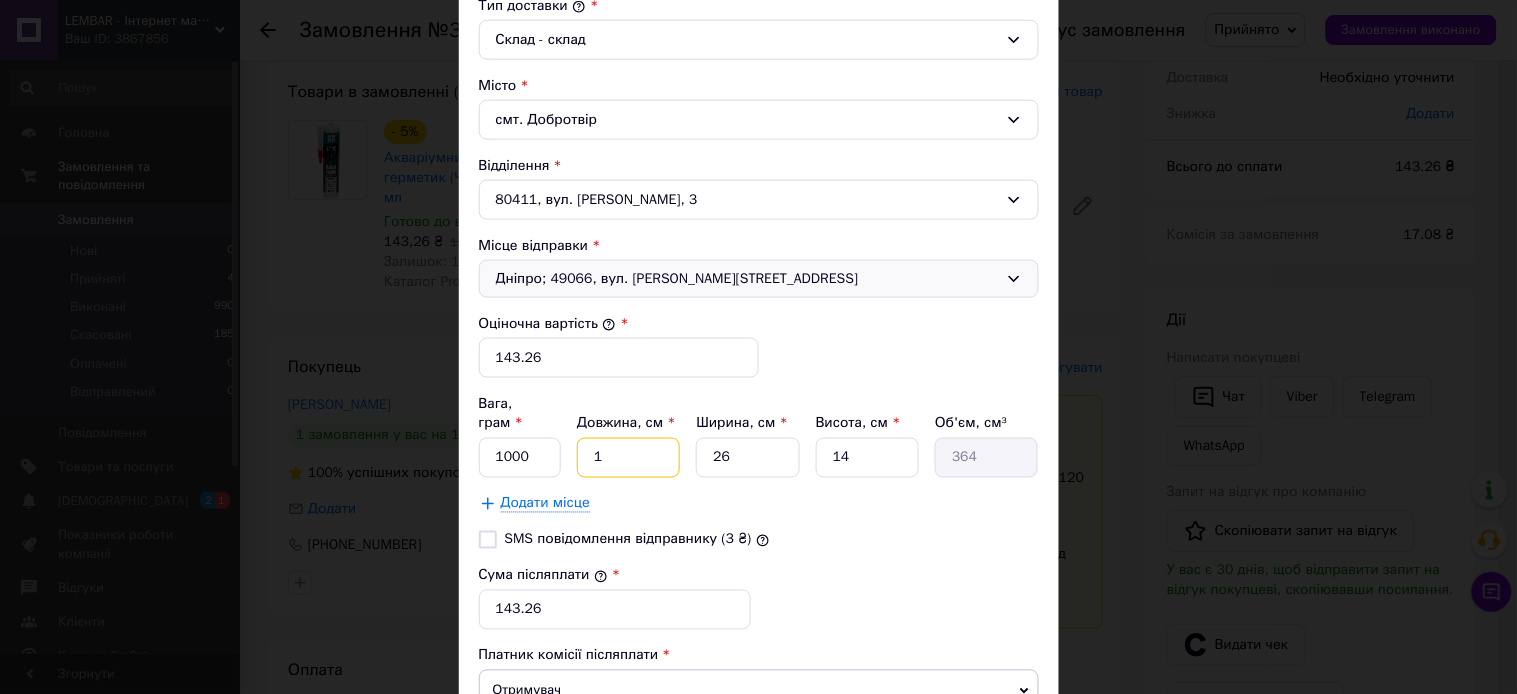 type on "10" 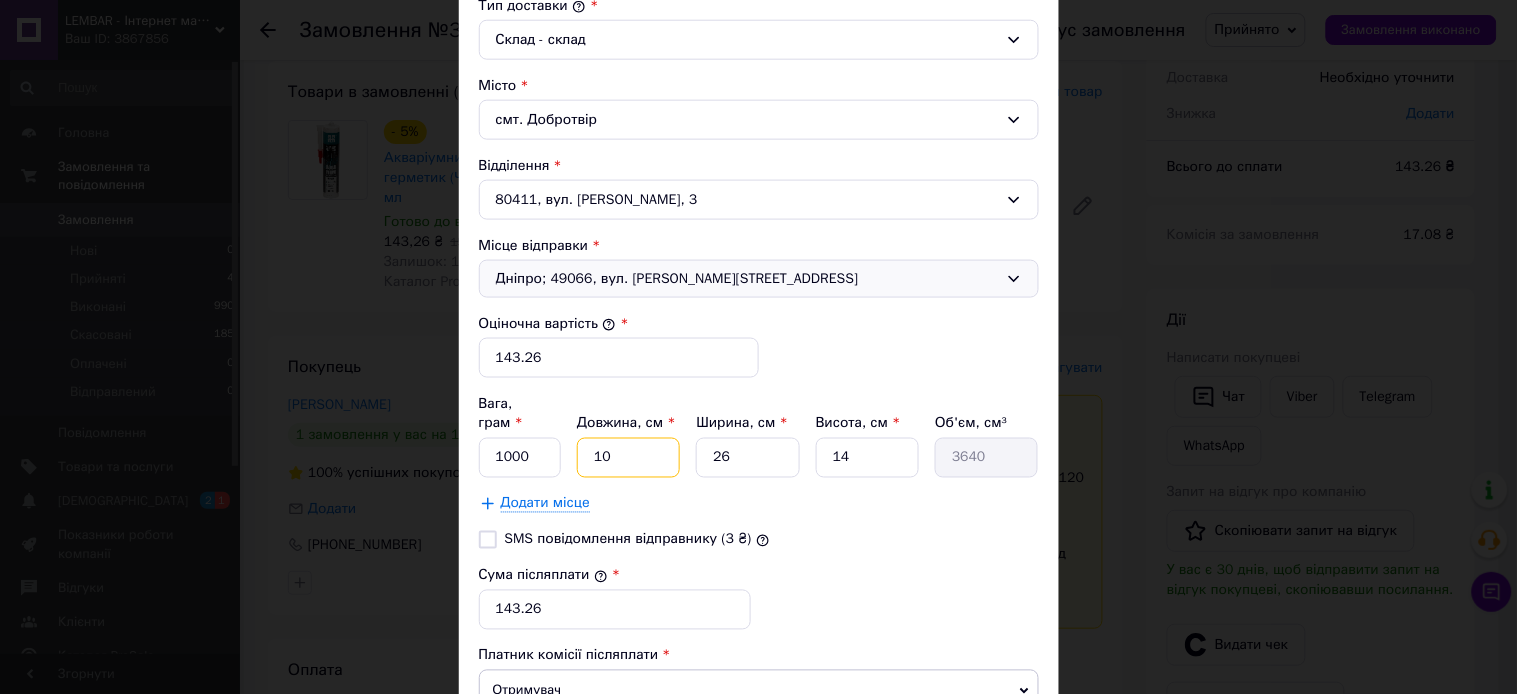 type on "10" 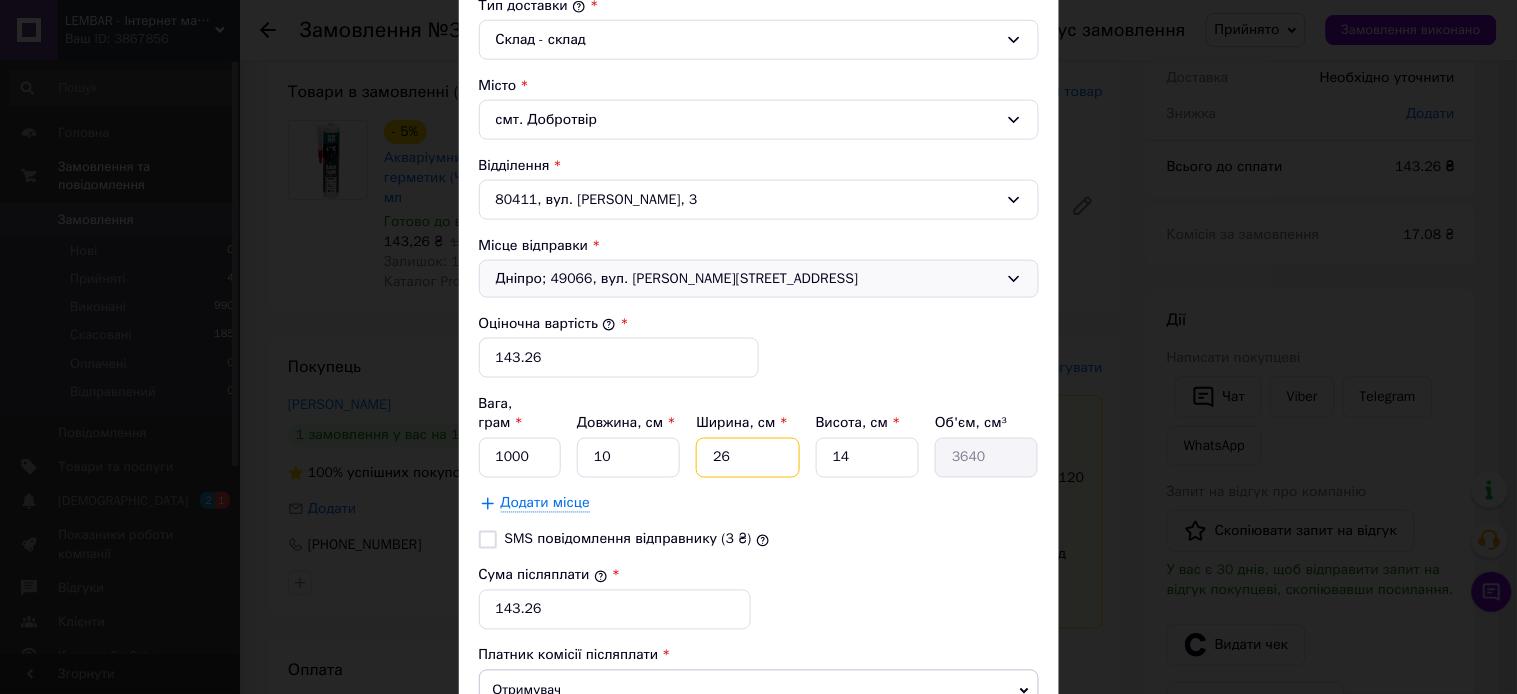 drag, startPoint x: 734, startPoint y: 447, endPoint x: 711, endPoint y: 444, distance: 23.194826 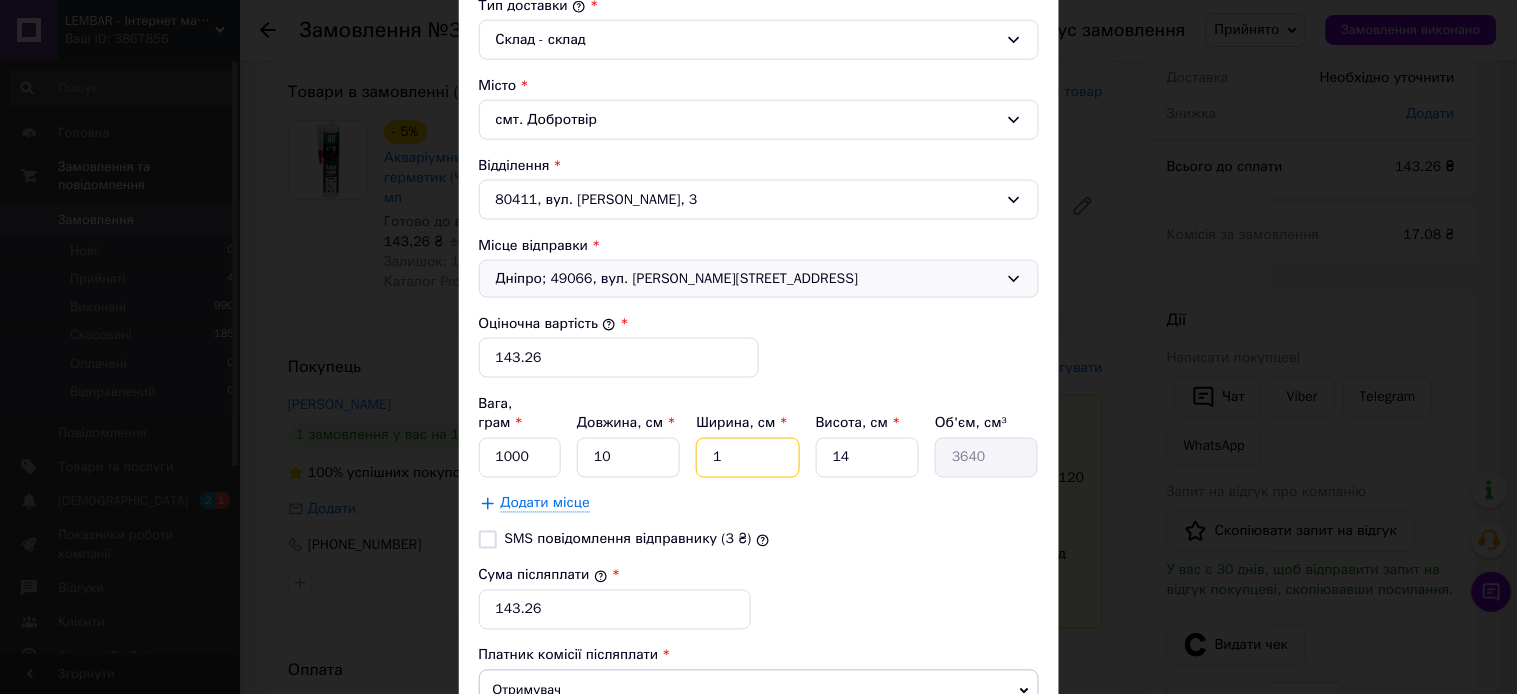 type on "140" 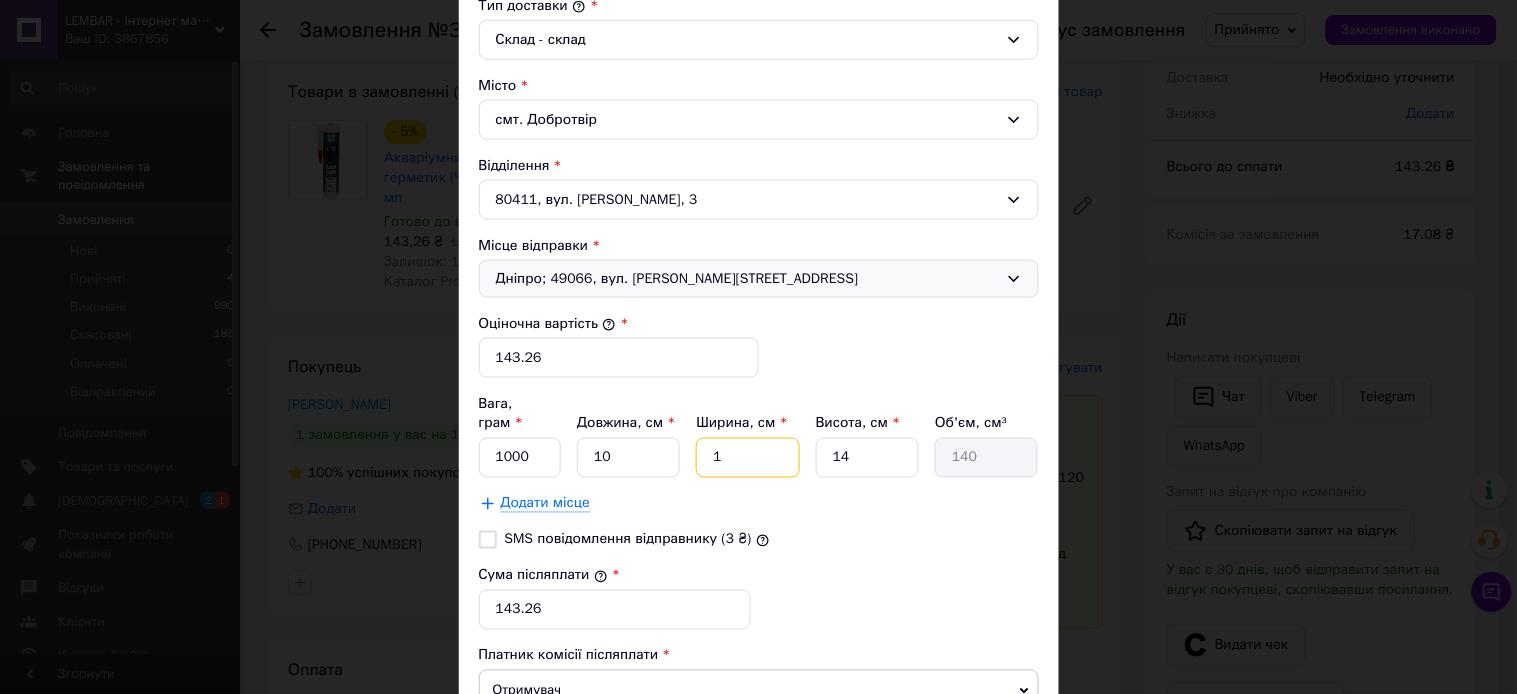type on "10" 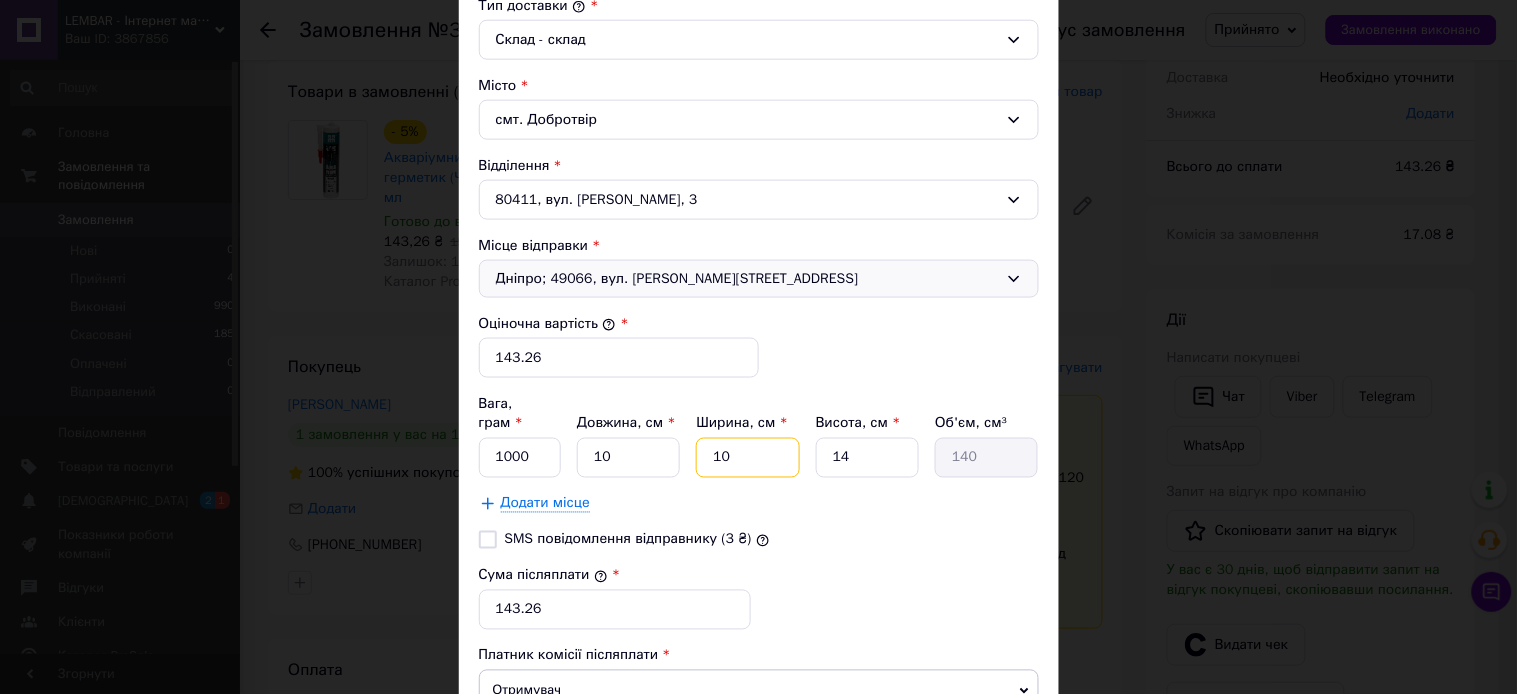 type on "1400" 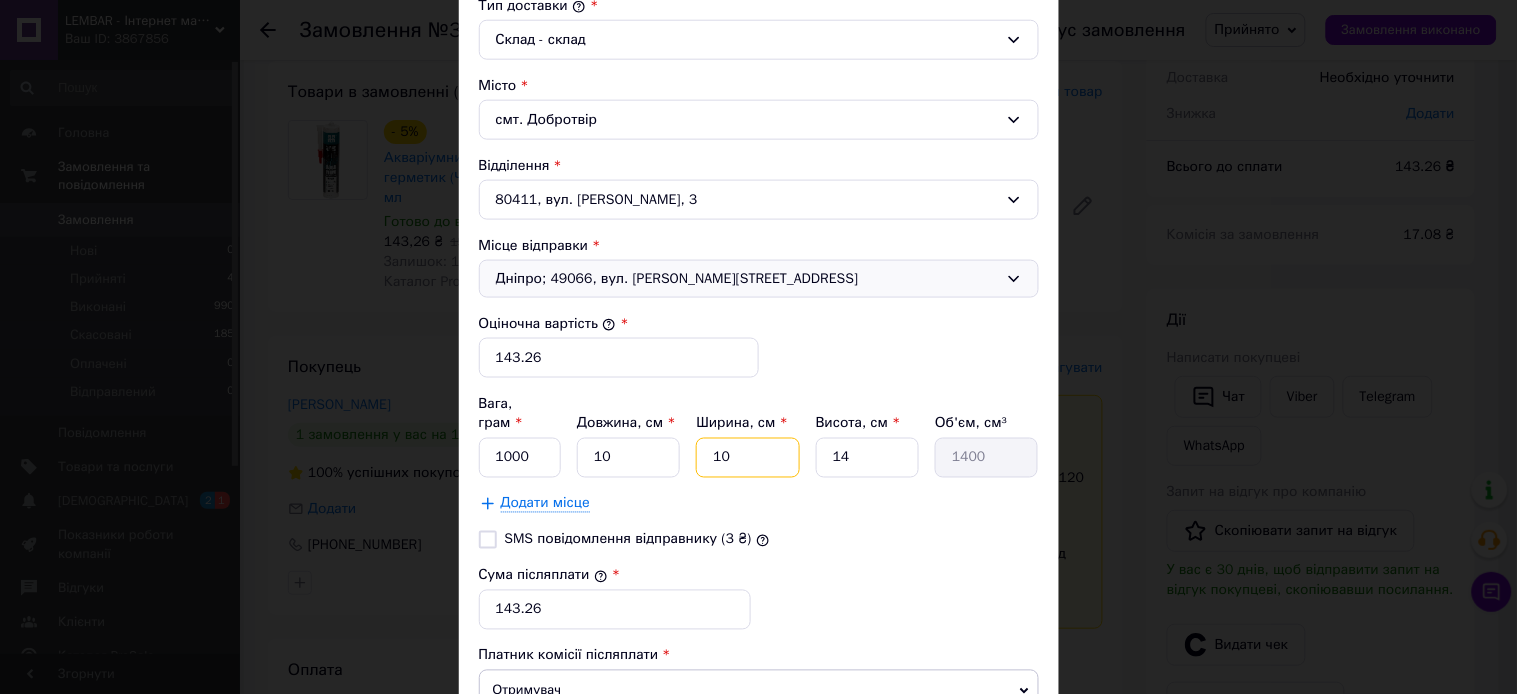 type on "10" 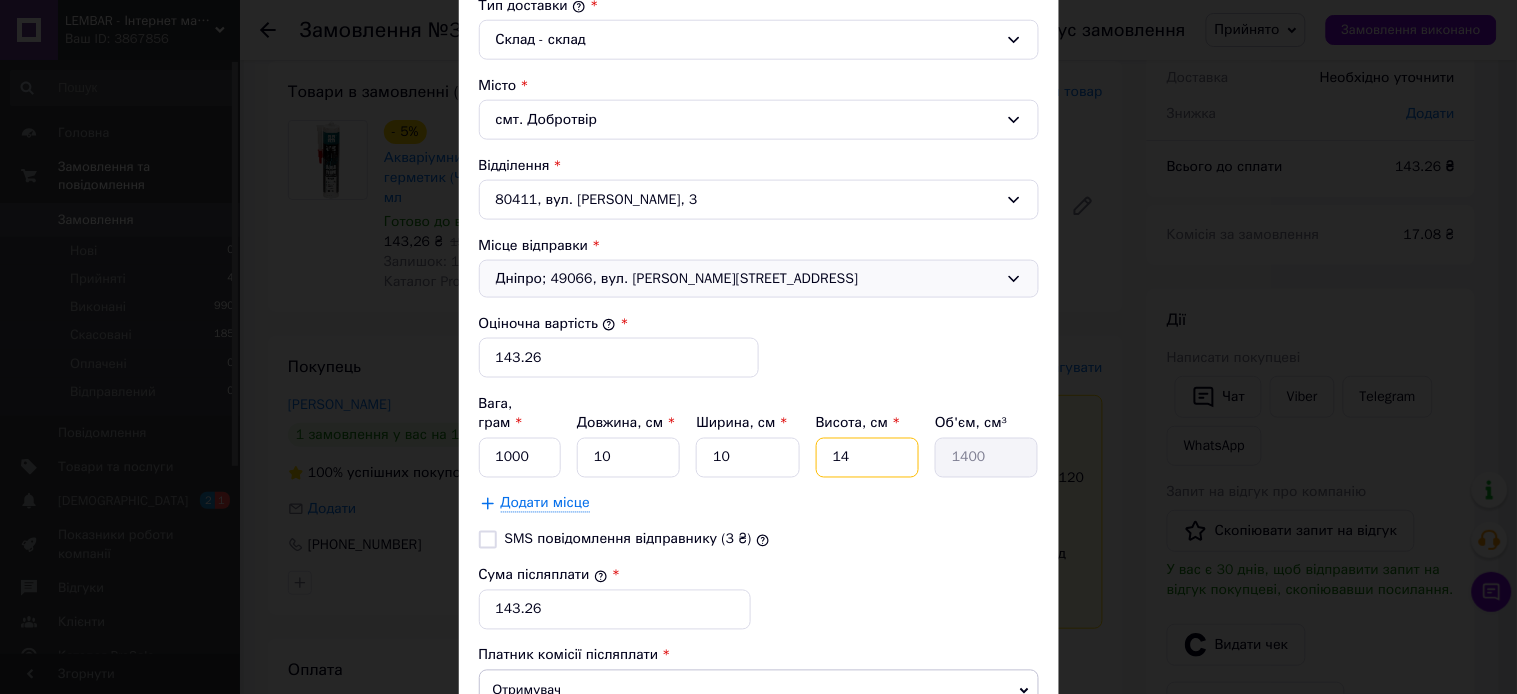 drag, startPoint x: 858, startPoint y: 442, endPoint x: 826, endPoint y: 434, distance: 32.984844 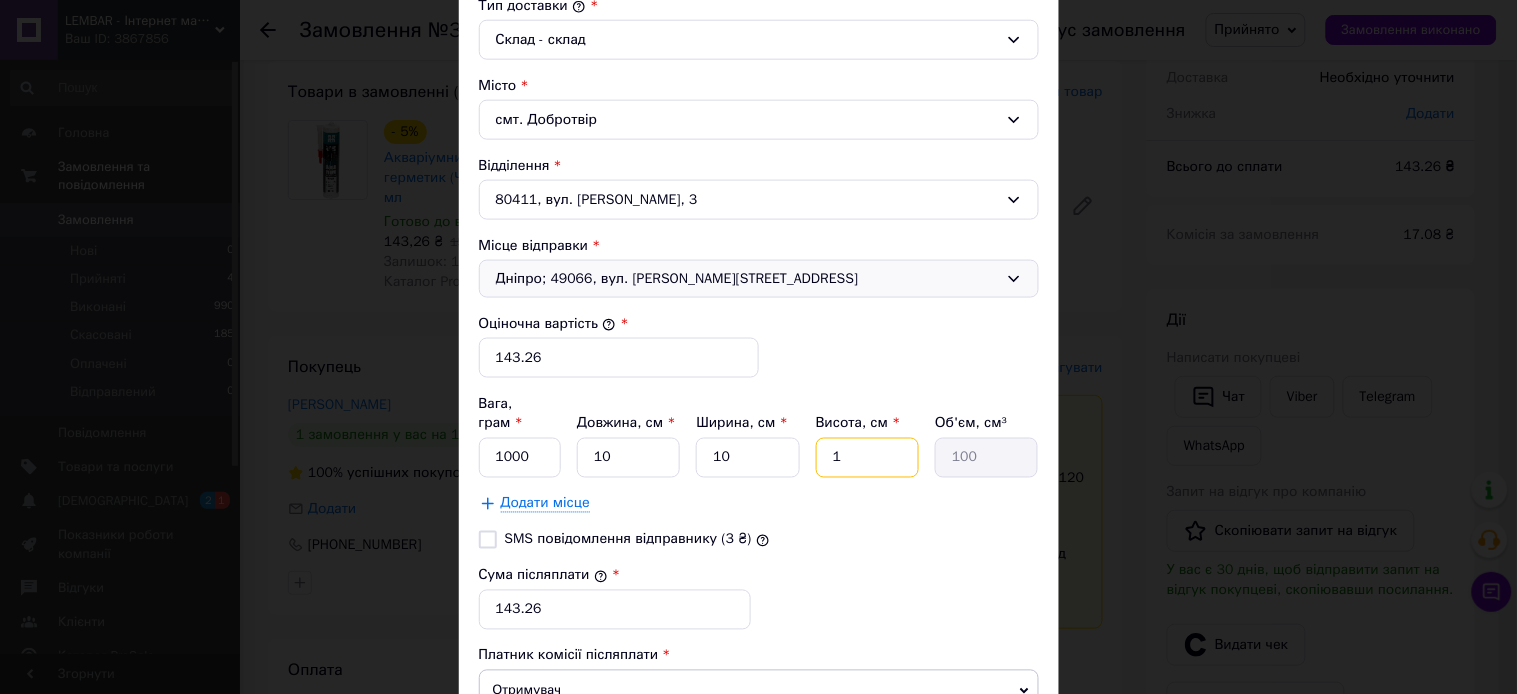type on "10" 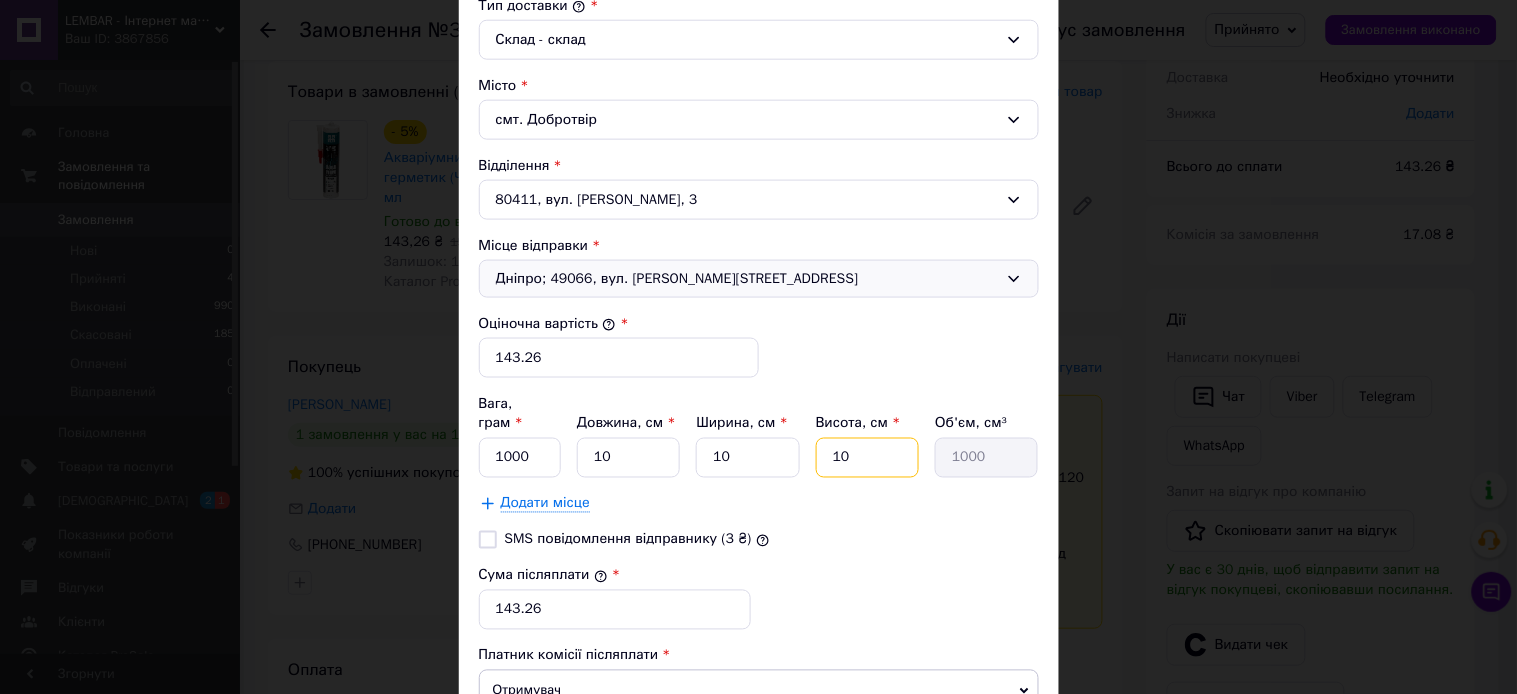 type on "10" 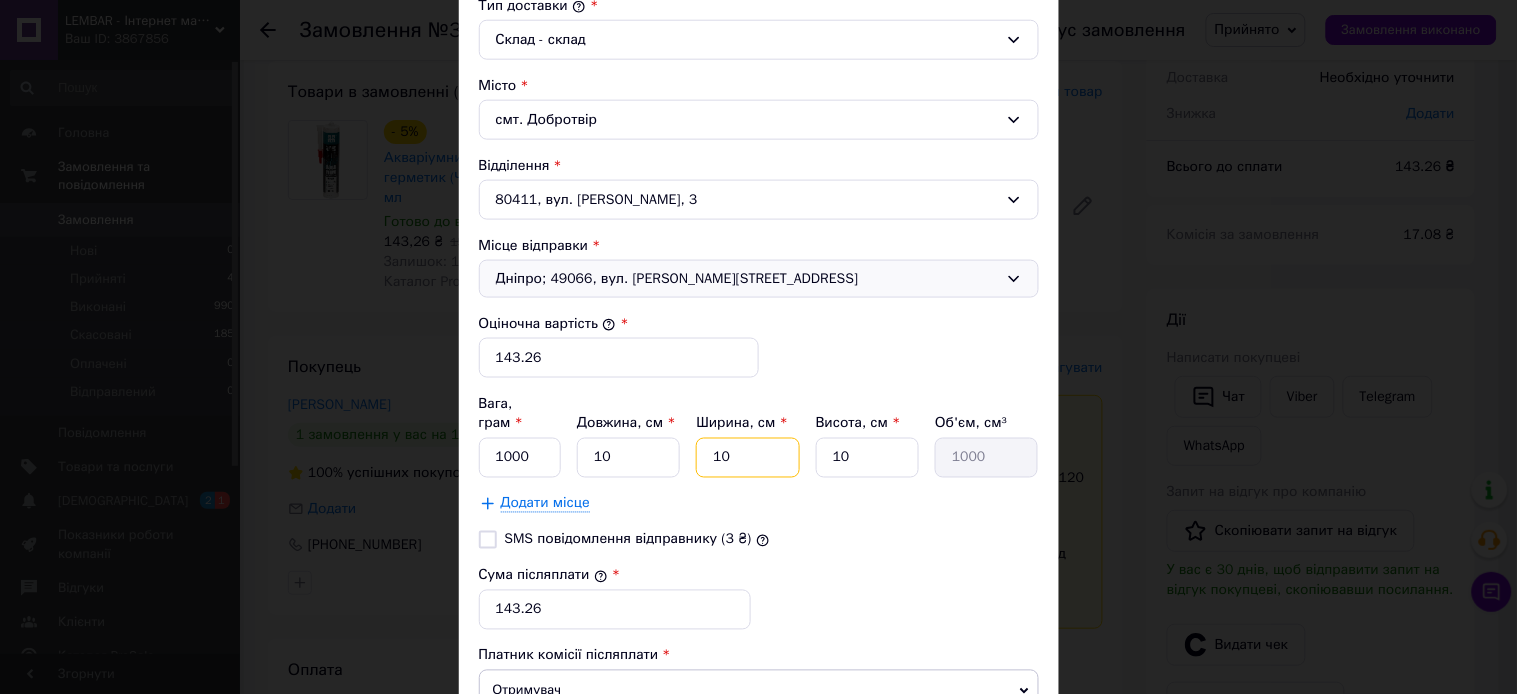 drag, startPoint x: 725, startPoint y: 440, endPoint x: 708, endPoint y: 441, distance: 17.029387 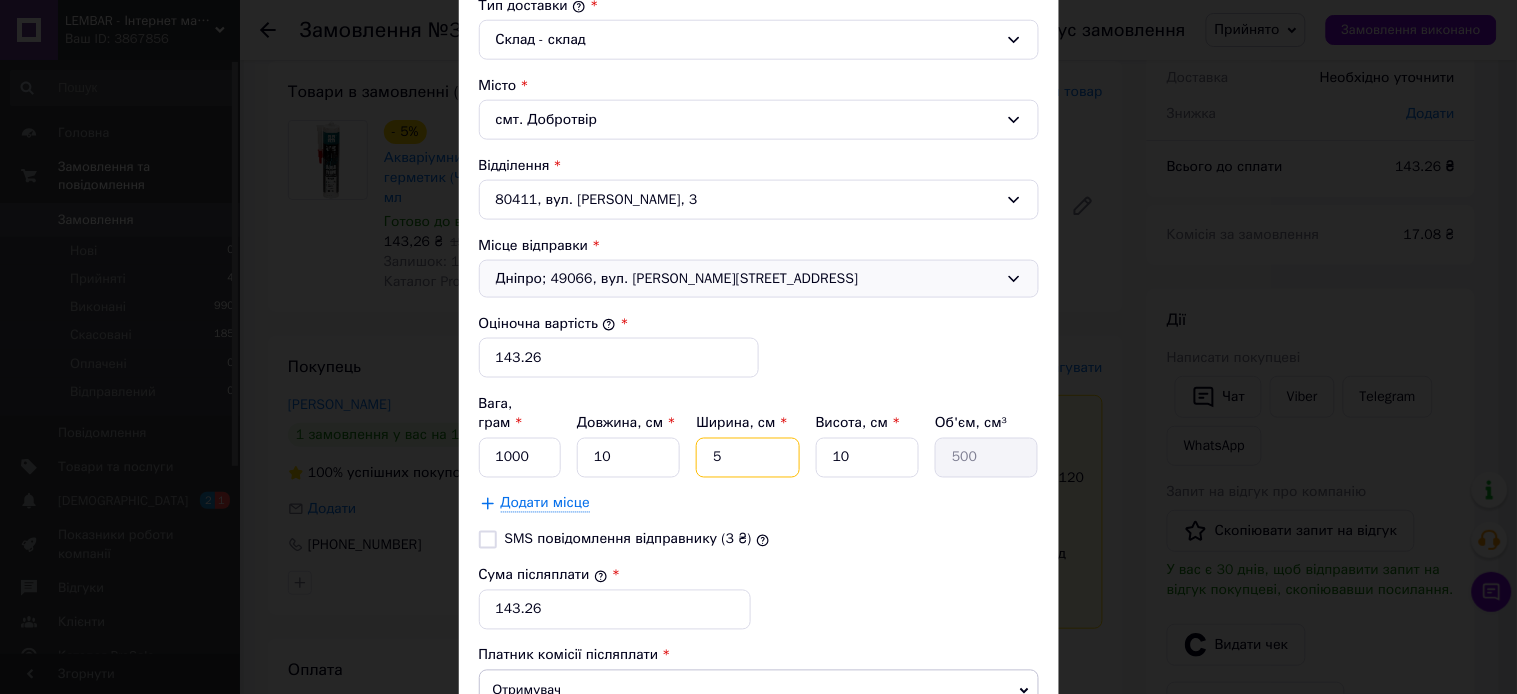 type on "5" 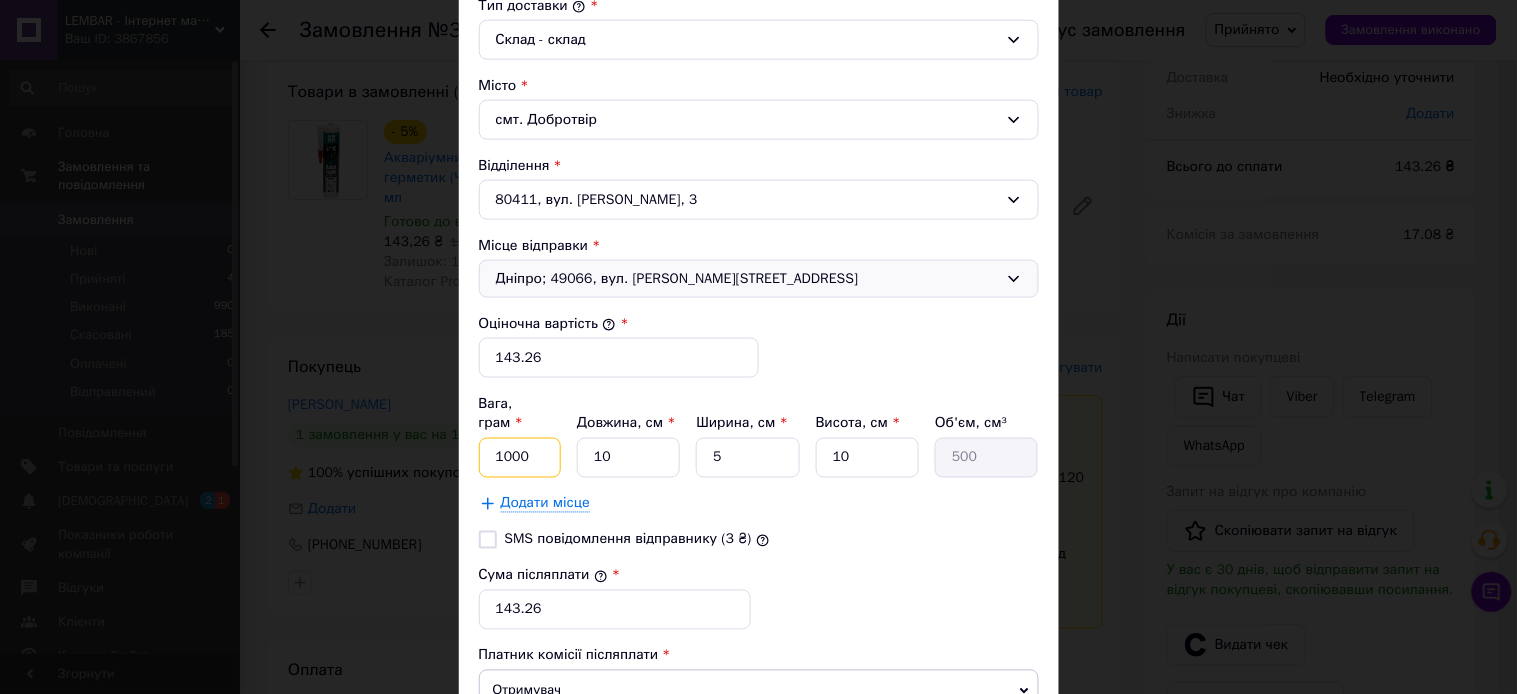 drag, startPoint x: 531, startPoint y: 435, endPoint x: 487, endPoint y: 436, distance: 44.011364 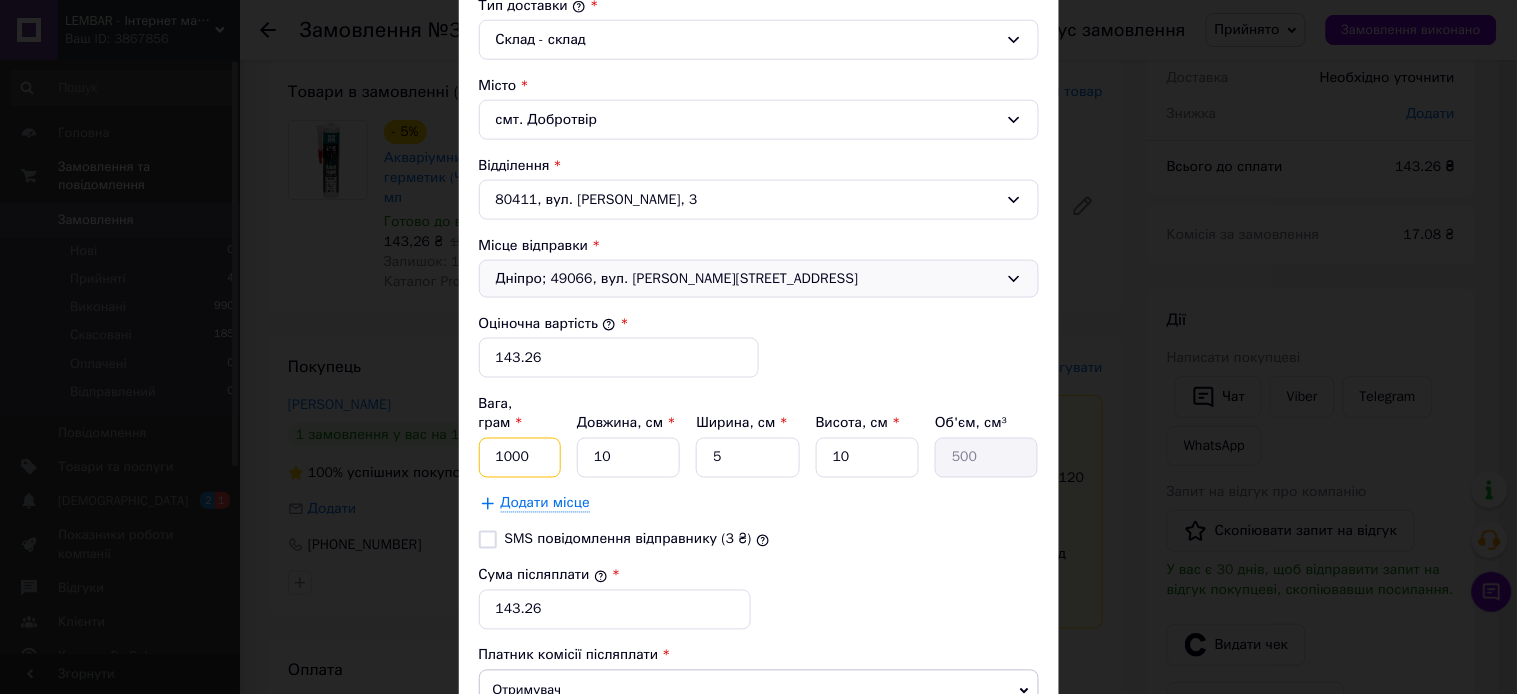 click on "1000" at bounding box center (520, 458) 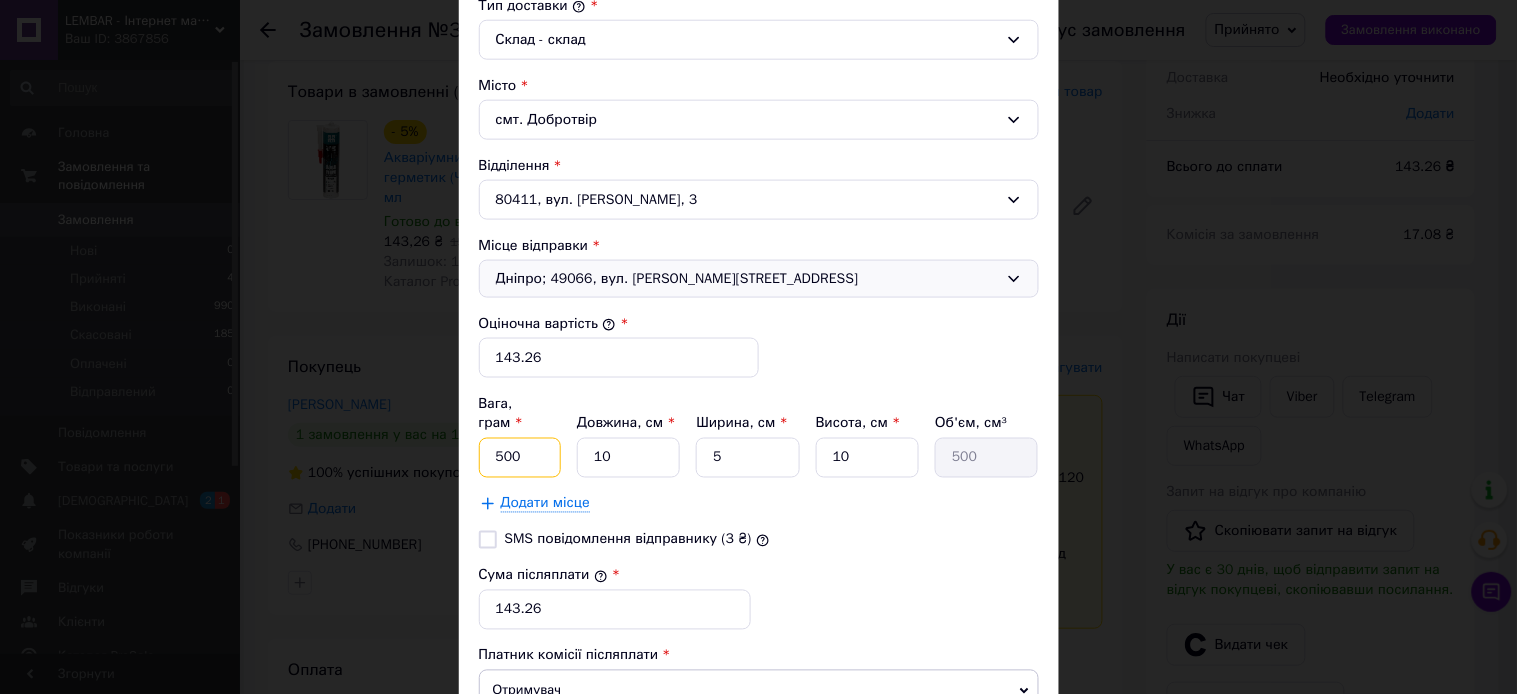 scroll, scrollTop: 666, scrollLeft: 0, axis: vertical 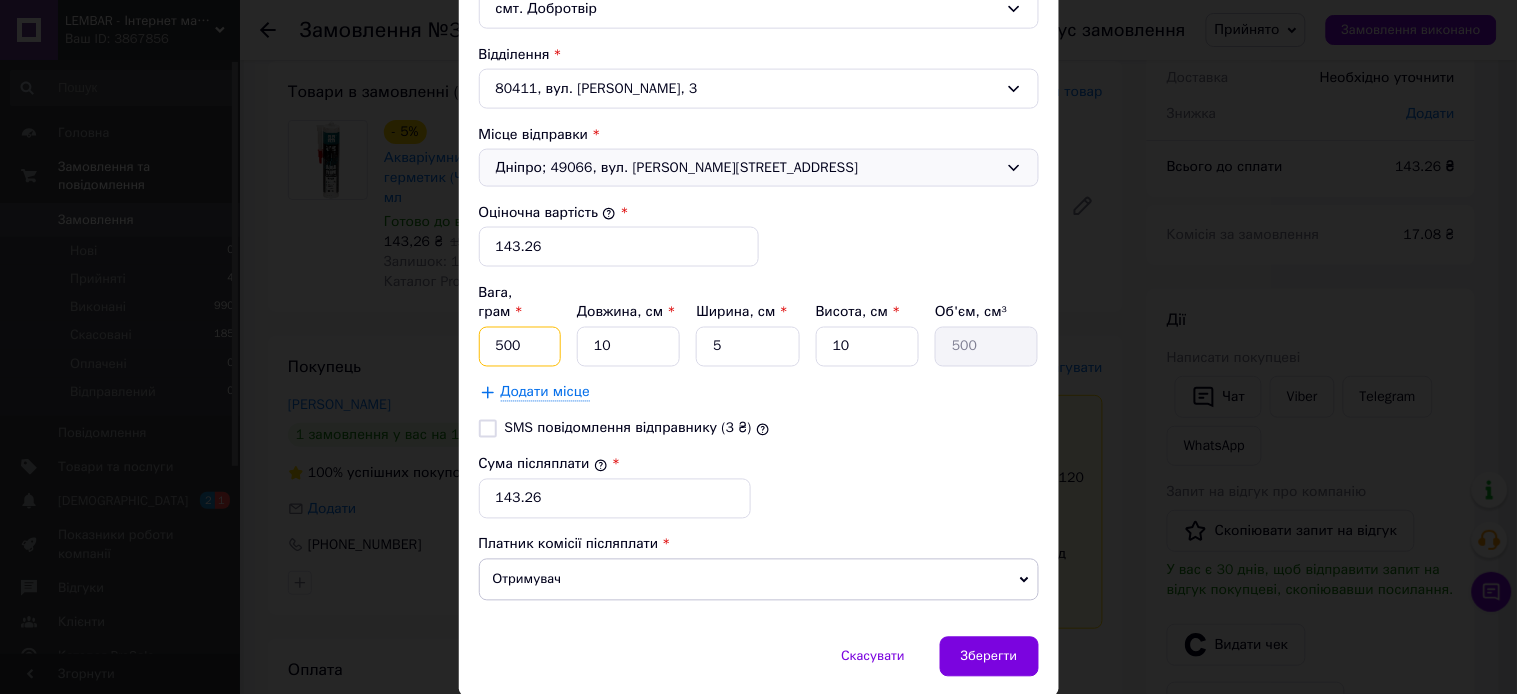 type on "500" 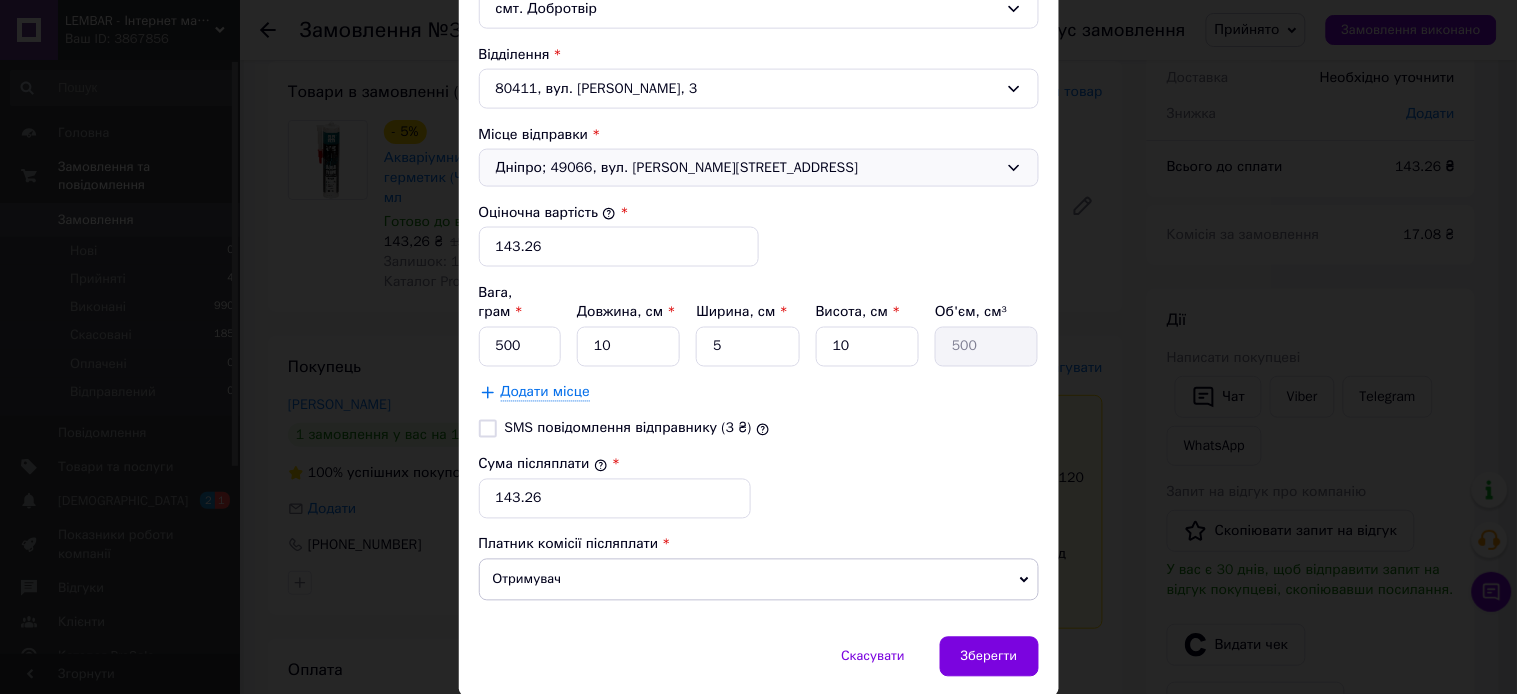 click on "Сума післяплати     * 143.26" at bounding box center (759, 487) 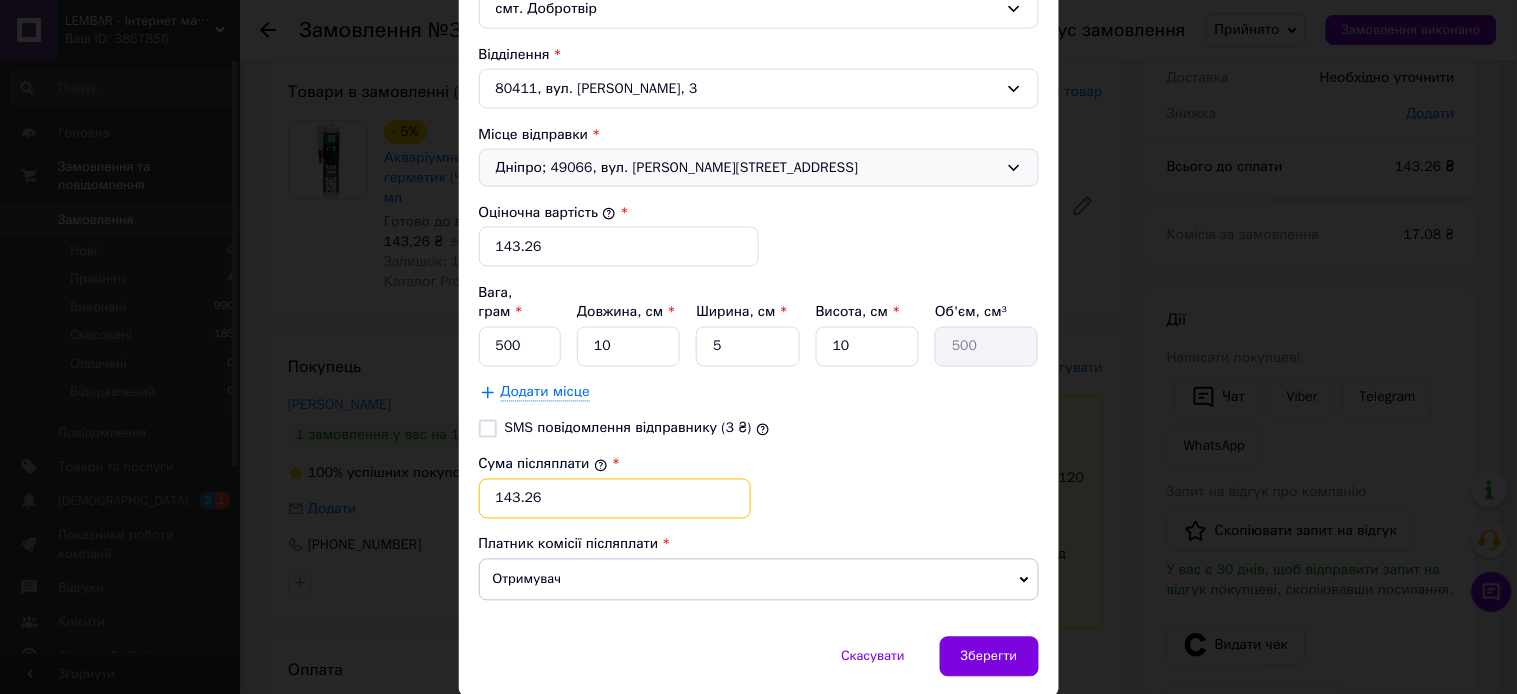 drag, startPoint x: 532, startPoint y: 478, endPoint x: 514, endPoint y: 483, distance: 18.681541 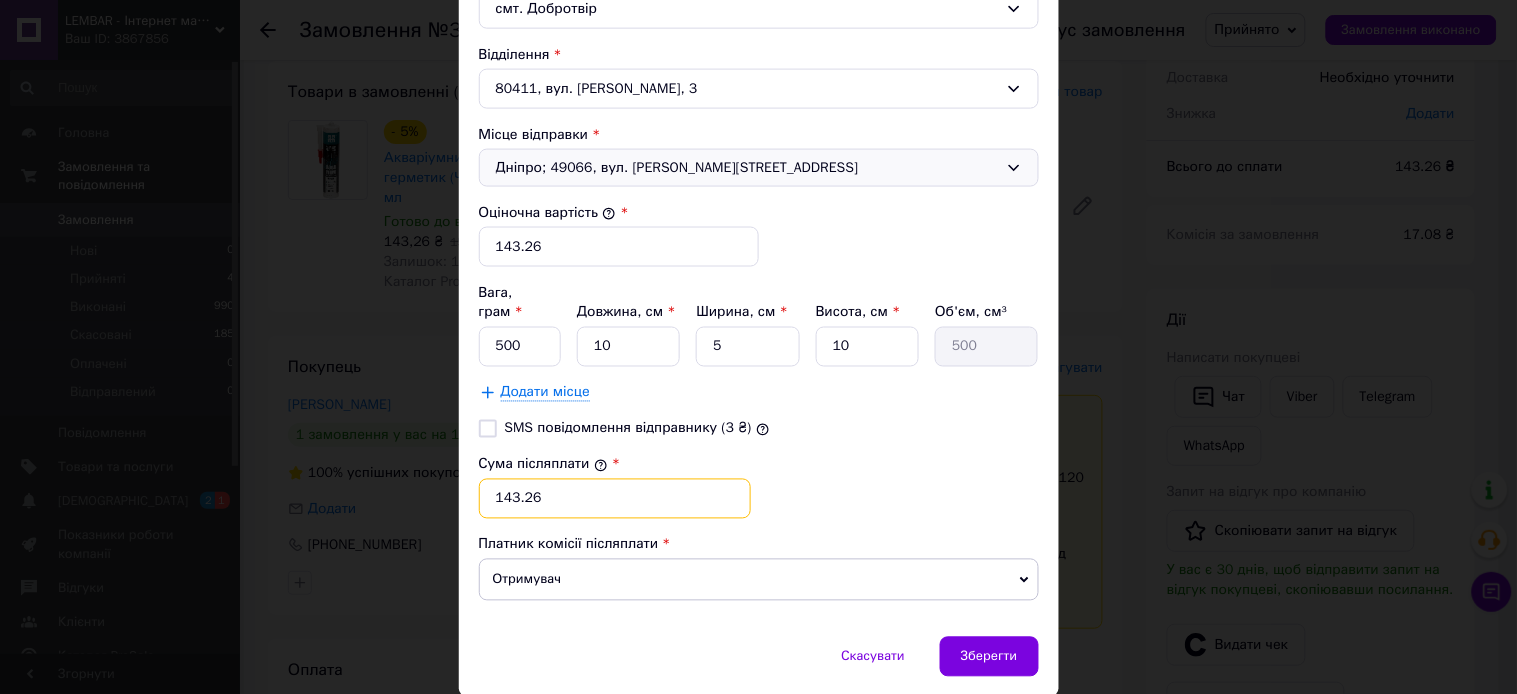 click on "143.26" at bounding box center [615, 499] 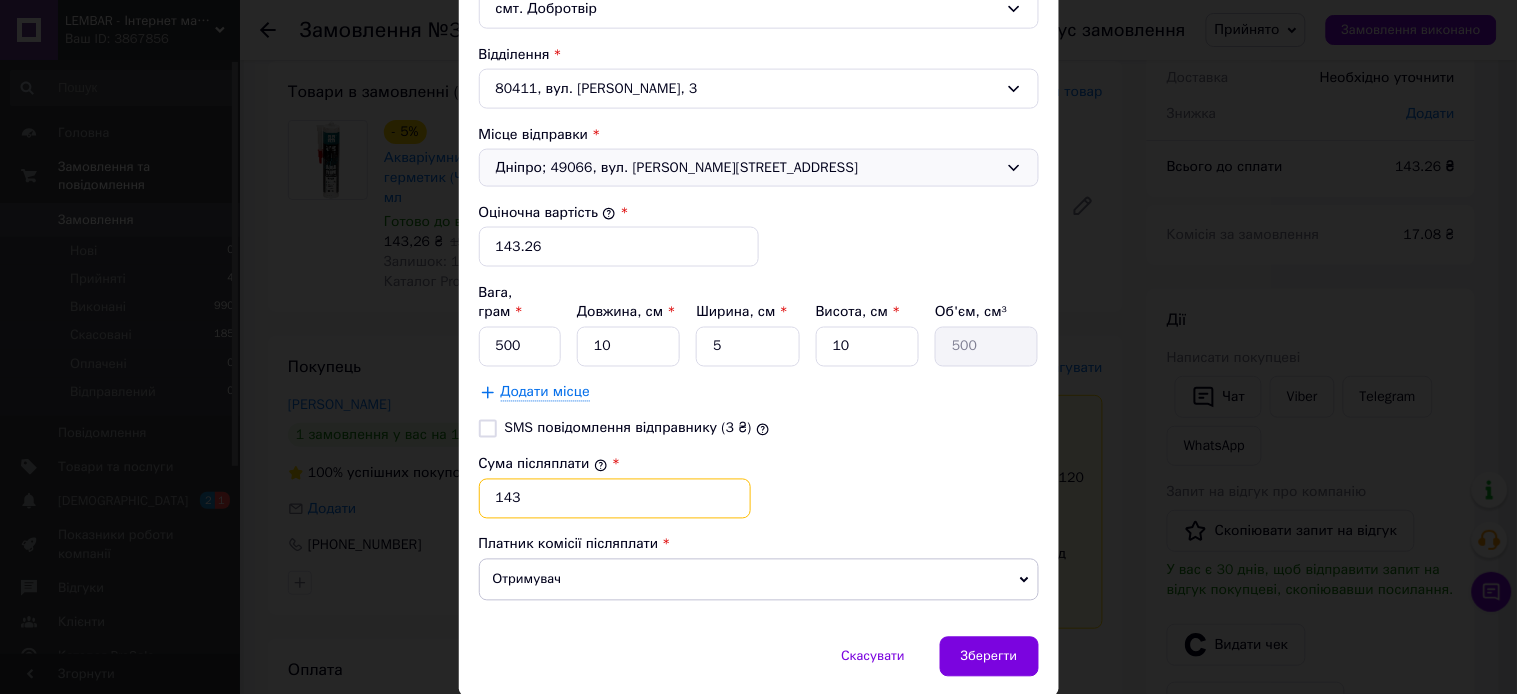type on "143" 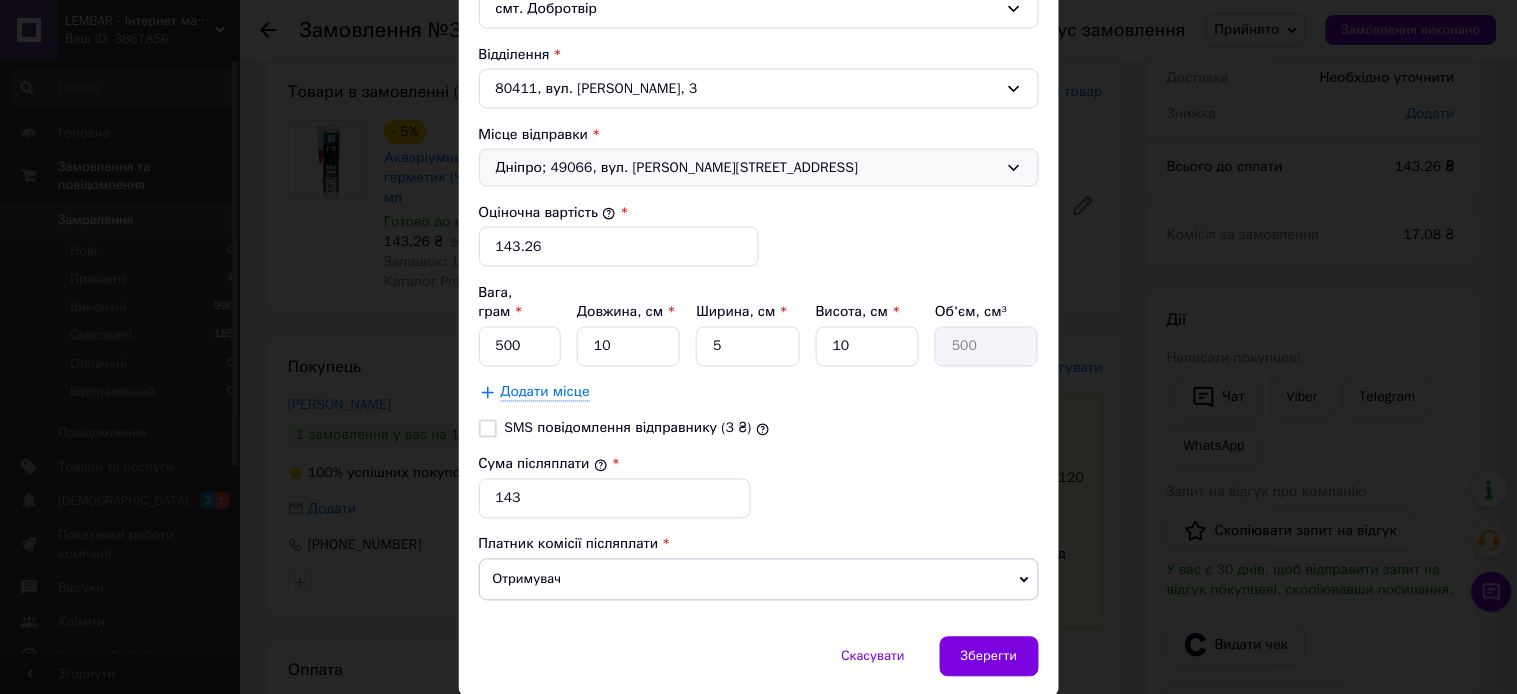 click on "Сума післяплати     * 143" at bounding box center (759, 487) 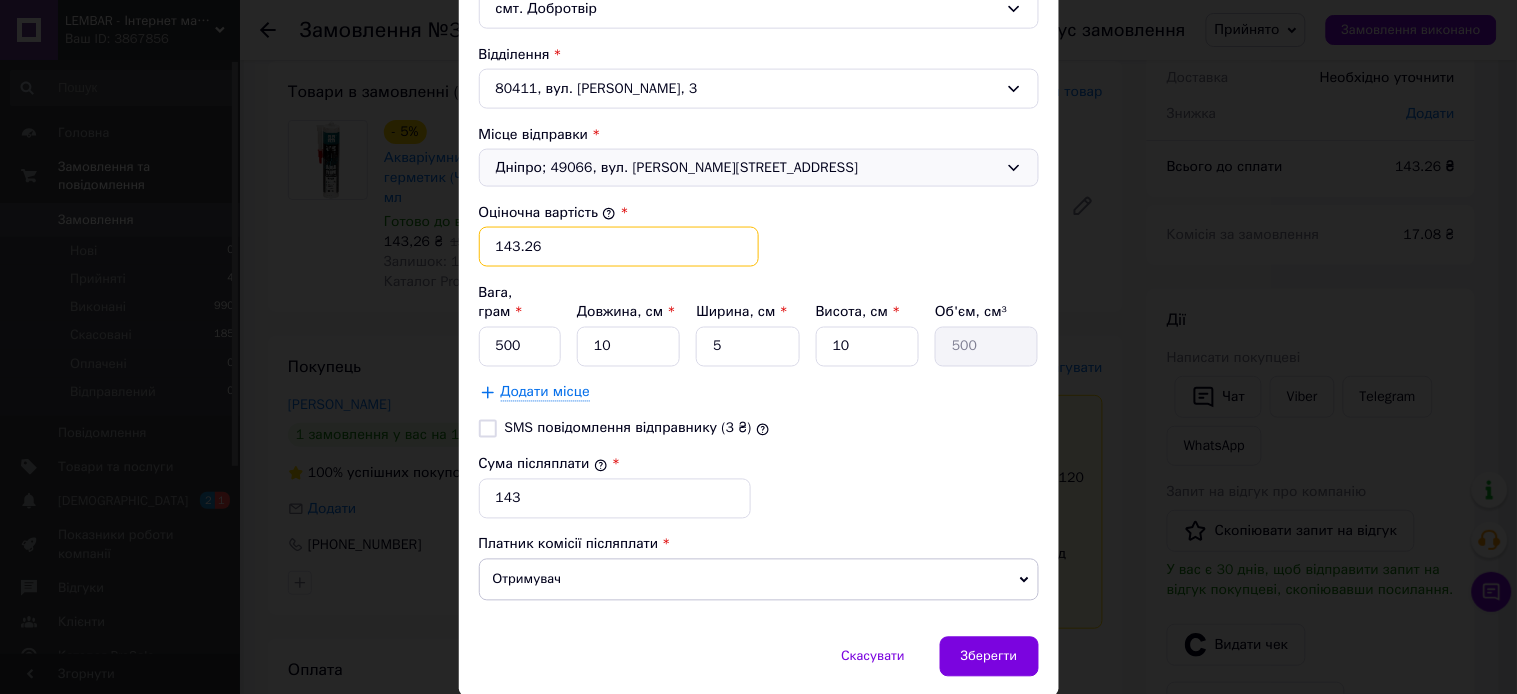 drag, startPoint x: 550, startPoint y: 253, endPoint x: 513, endPoint y: 254, distance: 37.01351 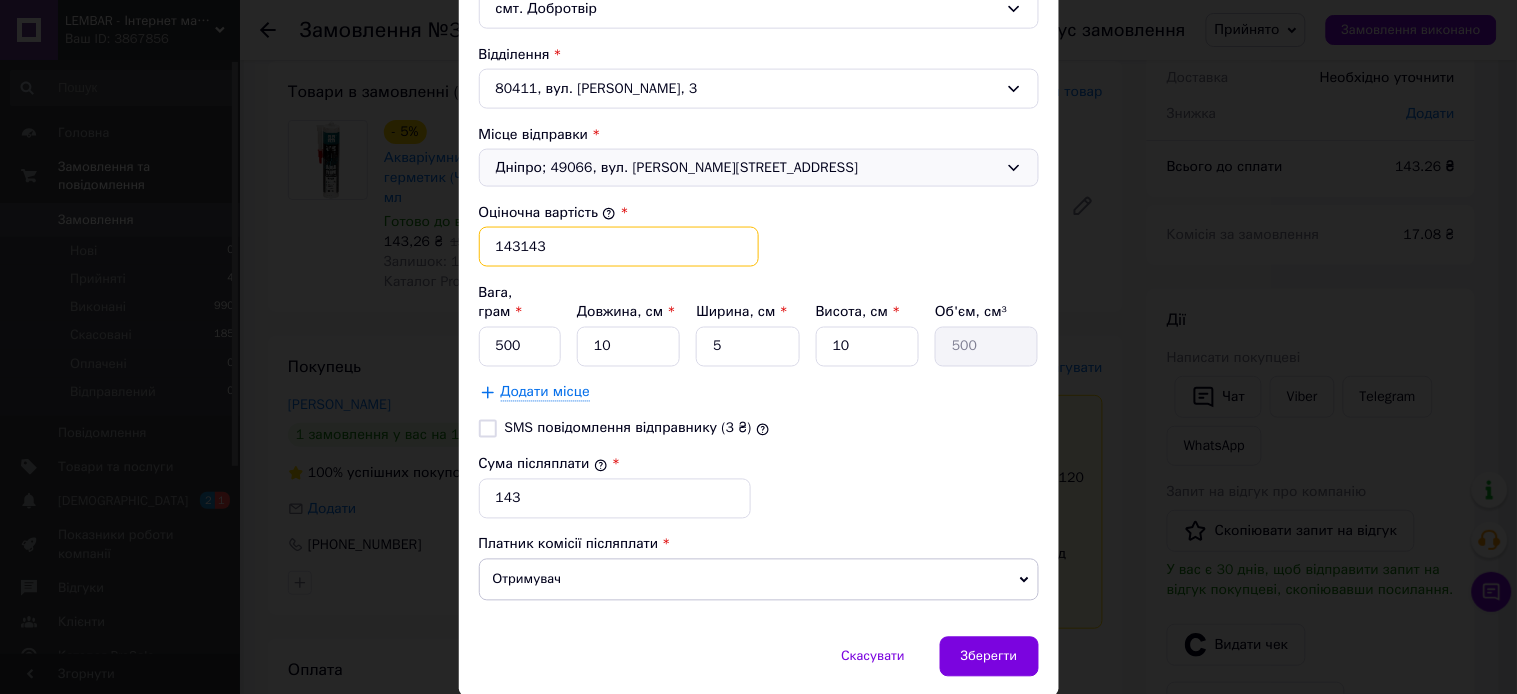 drag, startPoint x: 545, startPoint y: 253, endPoint x: 516, endPoint y: 257, distance: 29.274563 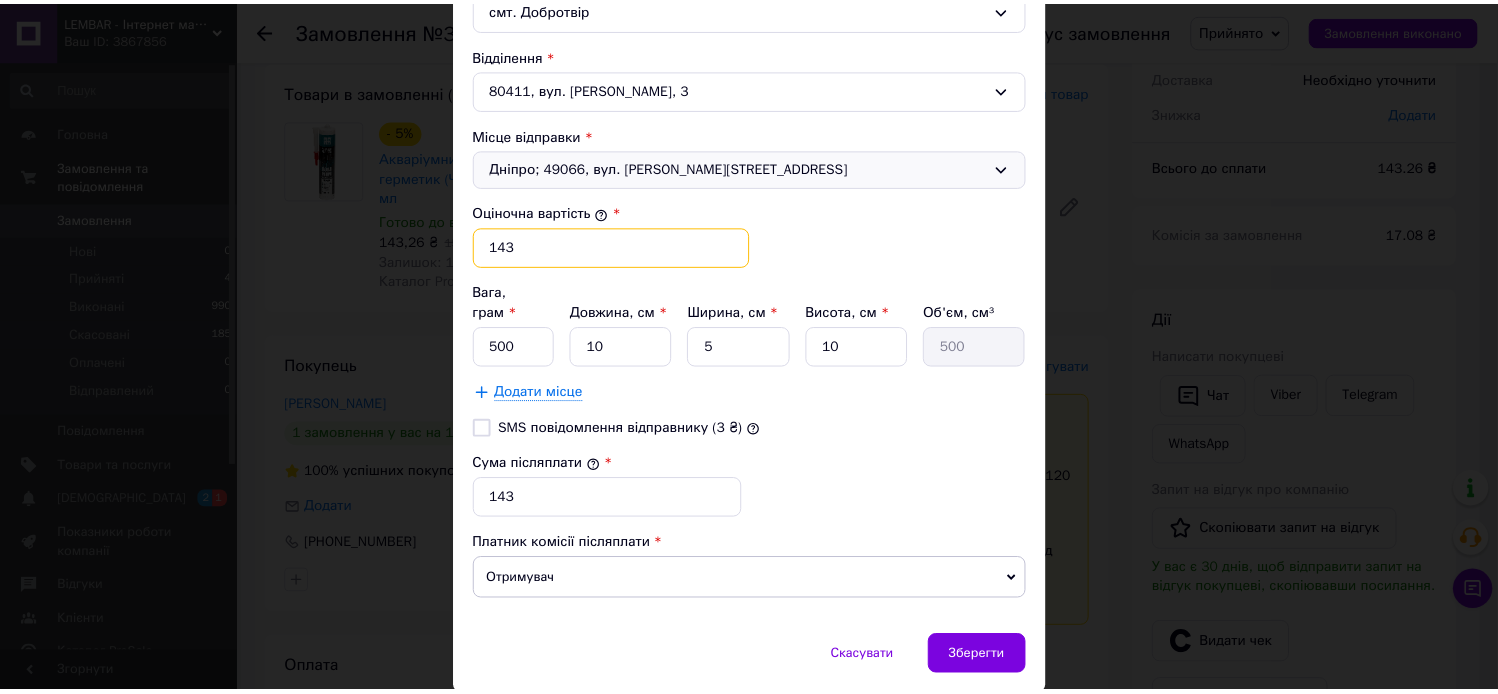 scroll, scrollTop: 721, scrollLeft: 0, axis: vertical 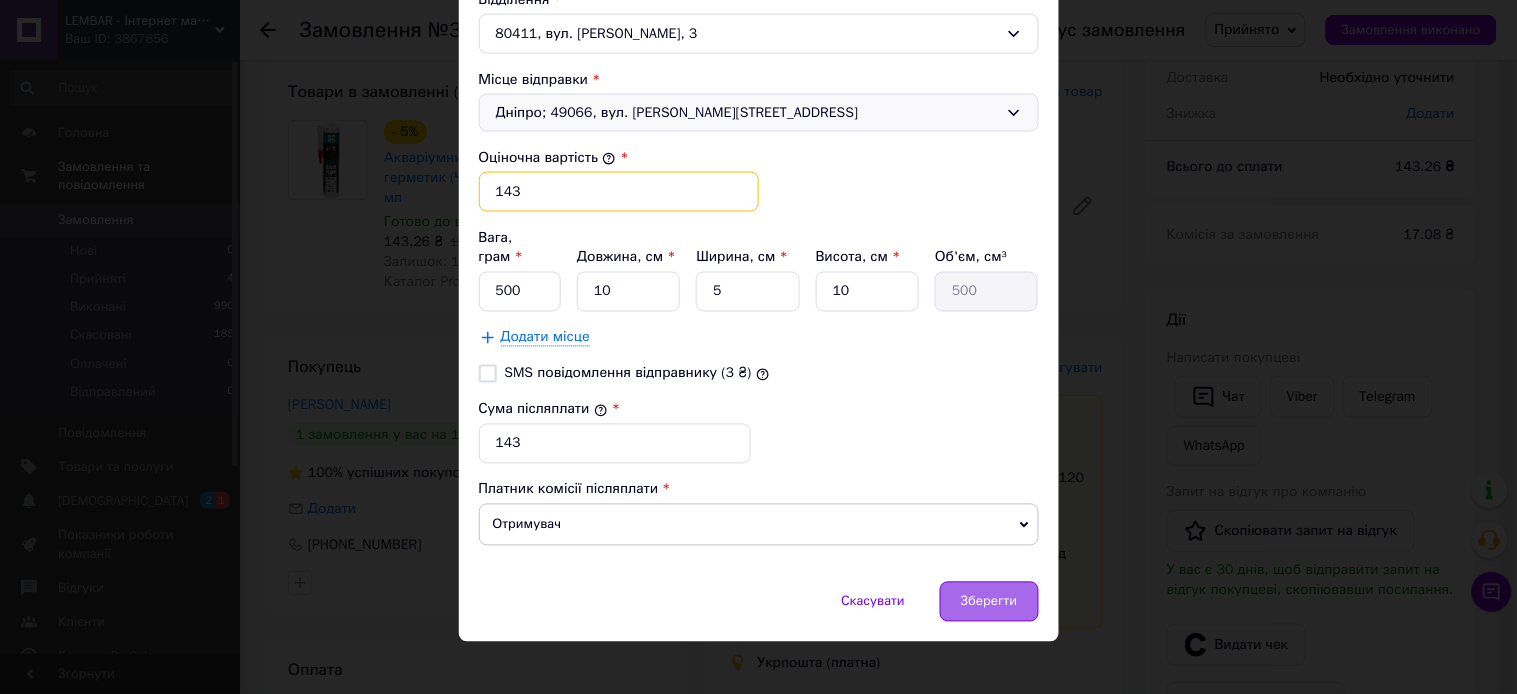 type on "143" 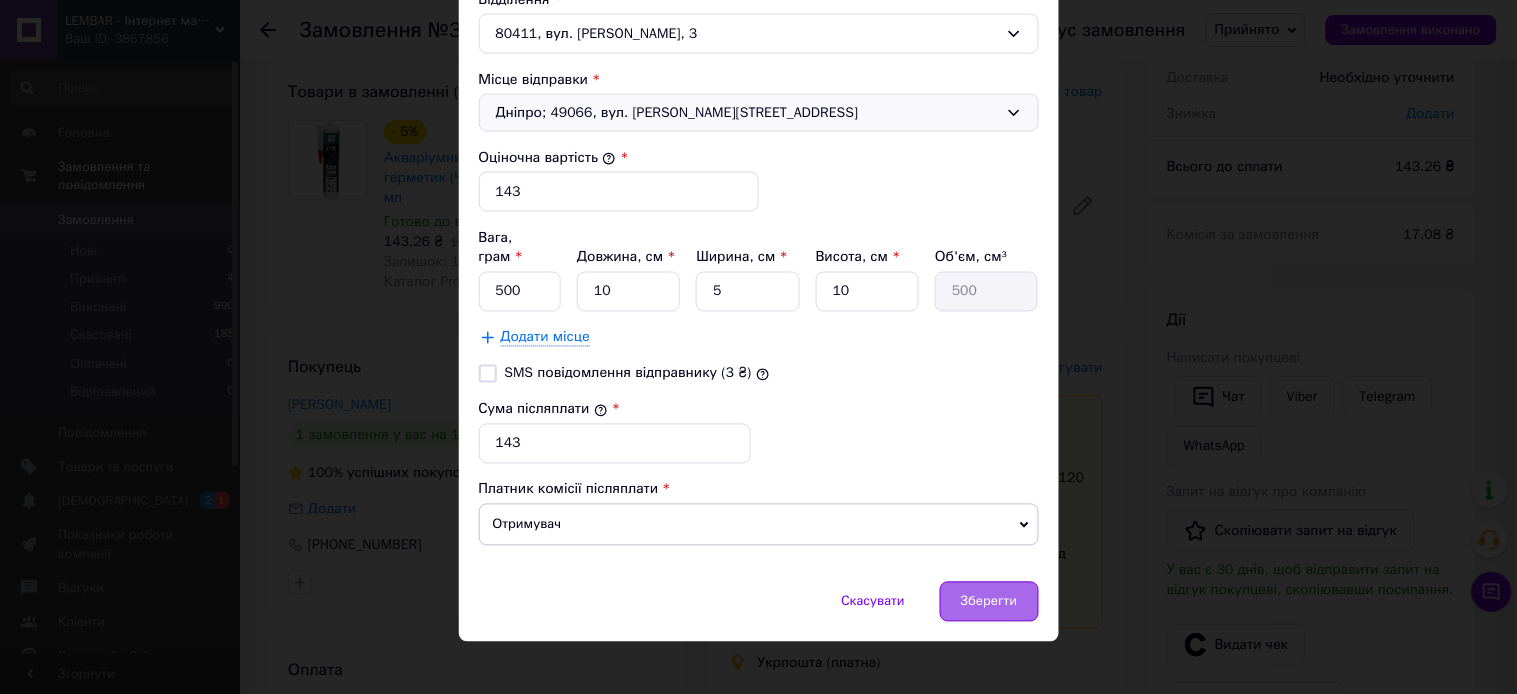 drag, startPoint x: 984, startPoint y: 574, endPoint x: 972, endPoint y: 563, distance: 16.27882 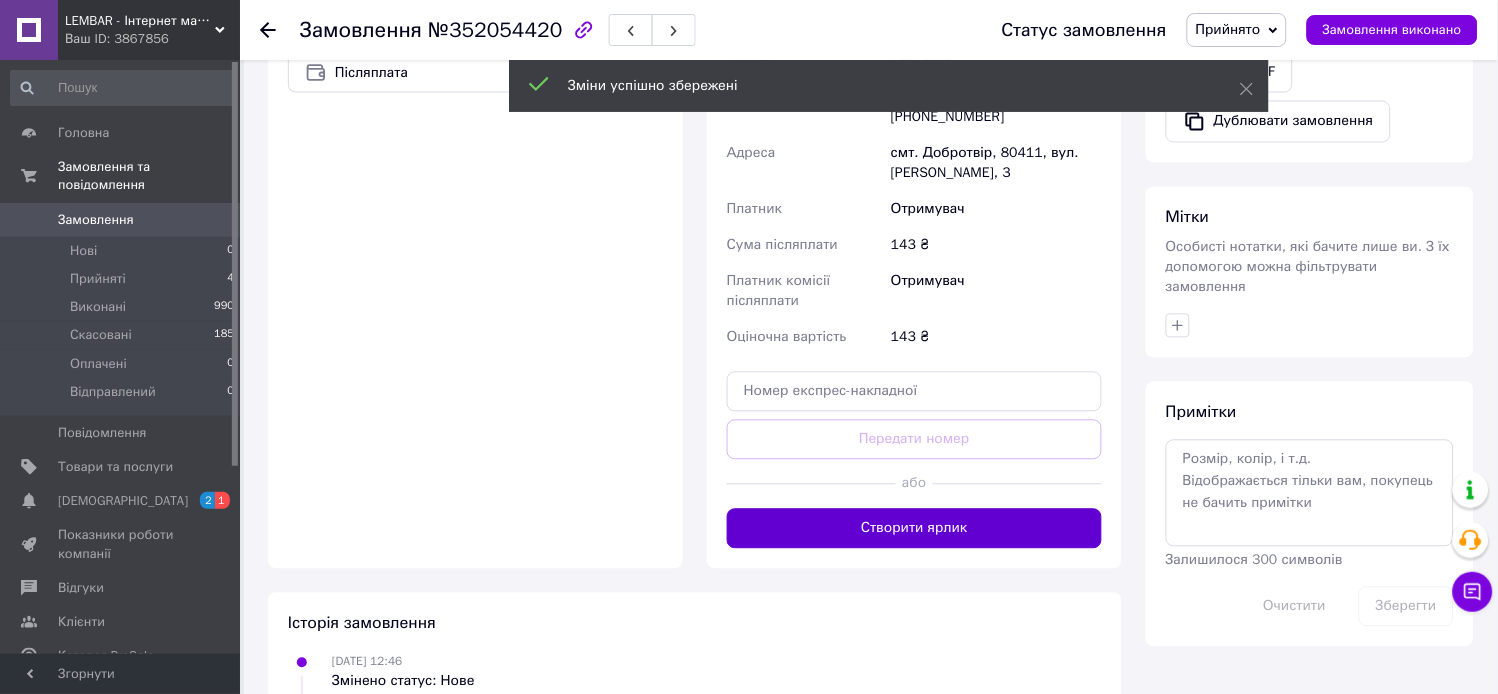 scroll, scrollTop: 777, scrollLeft: 0, axis: vertical 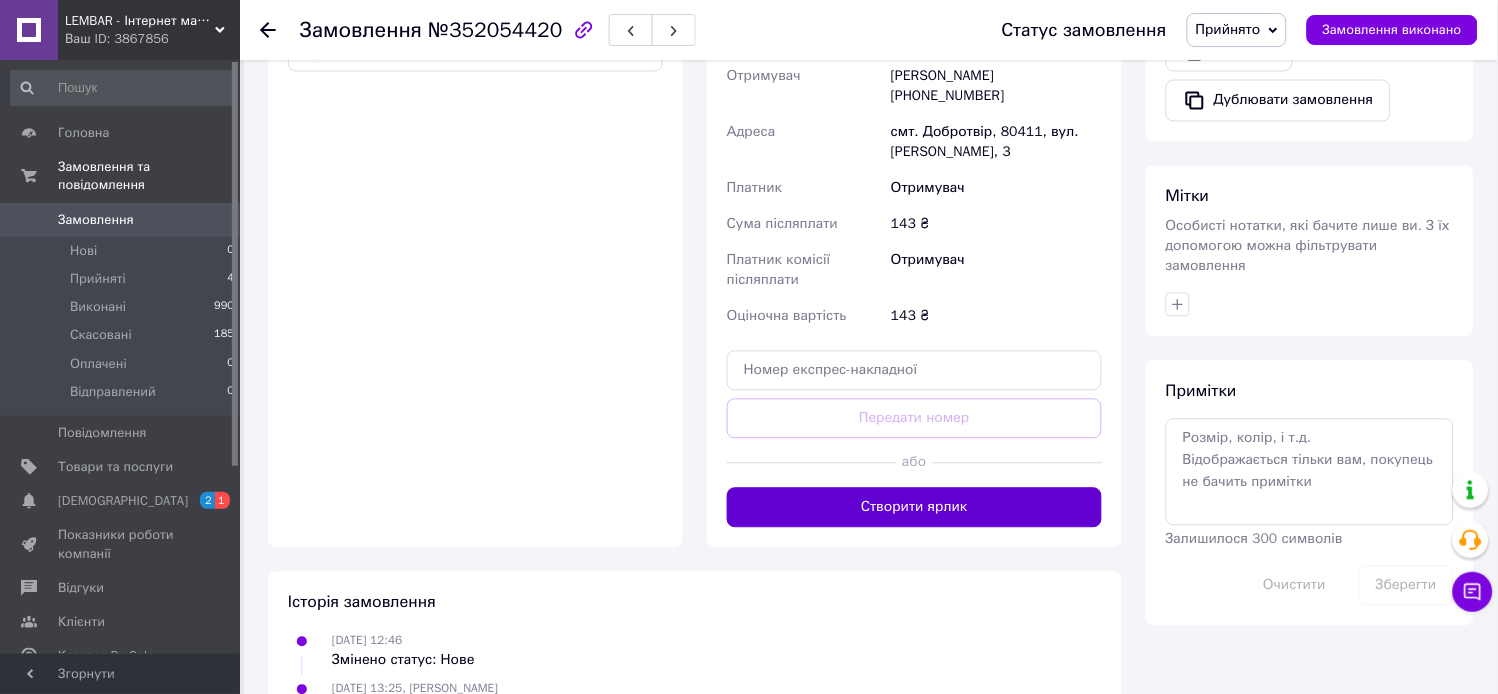 click on "Створити ярлик" at bounding box center (914, 508) 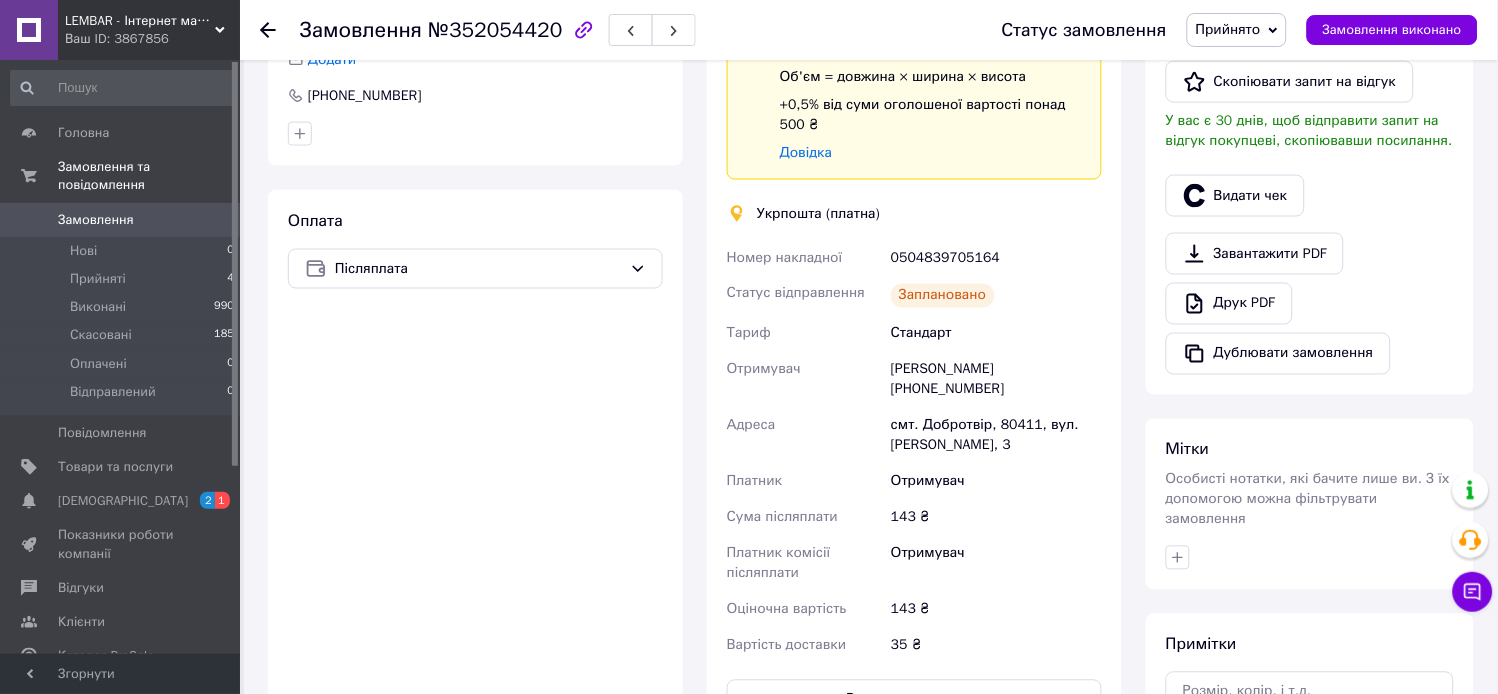 scroll, scrollTop: 555, scrollLeft: 0, axis: vertical 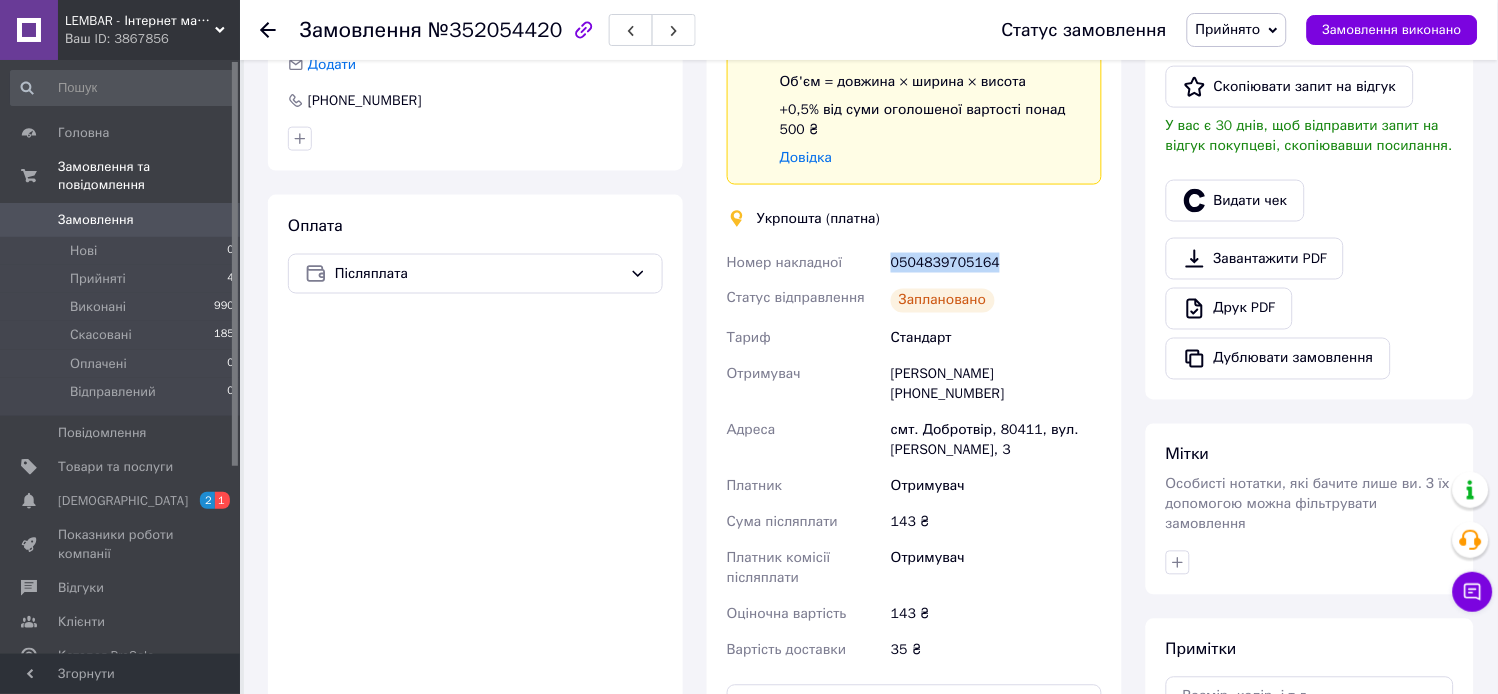 drag, startPoint x: 1002, startPoint y: 245, endPoint x: 888, endPoint y: 240, distance: 114.1096 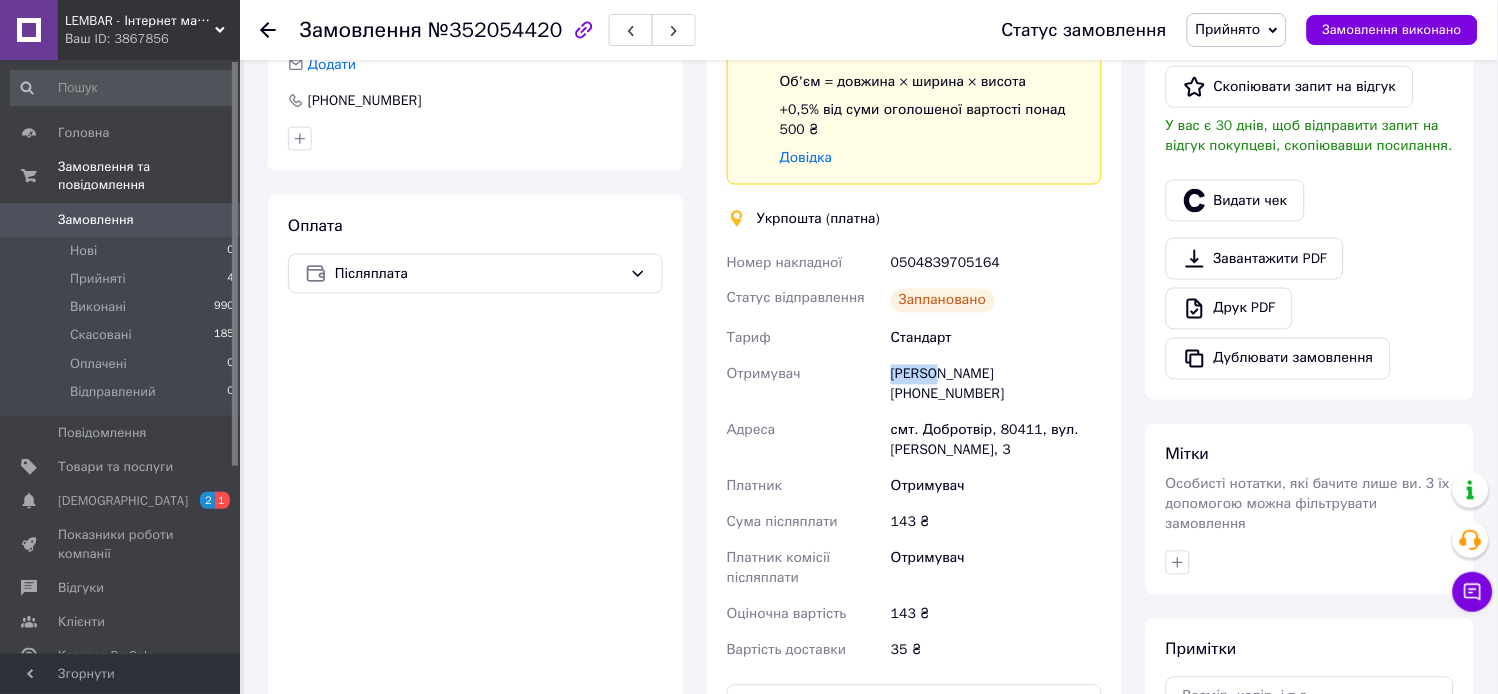 drag, startPoint x: 941, startPoint y: 352, endPoint x: 893, endPoint y: 354, distance: 48.04165 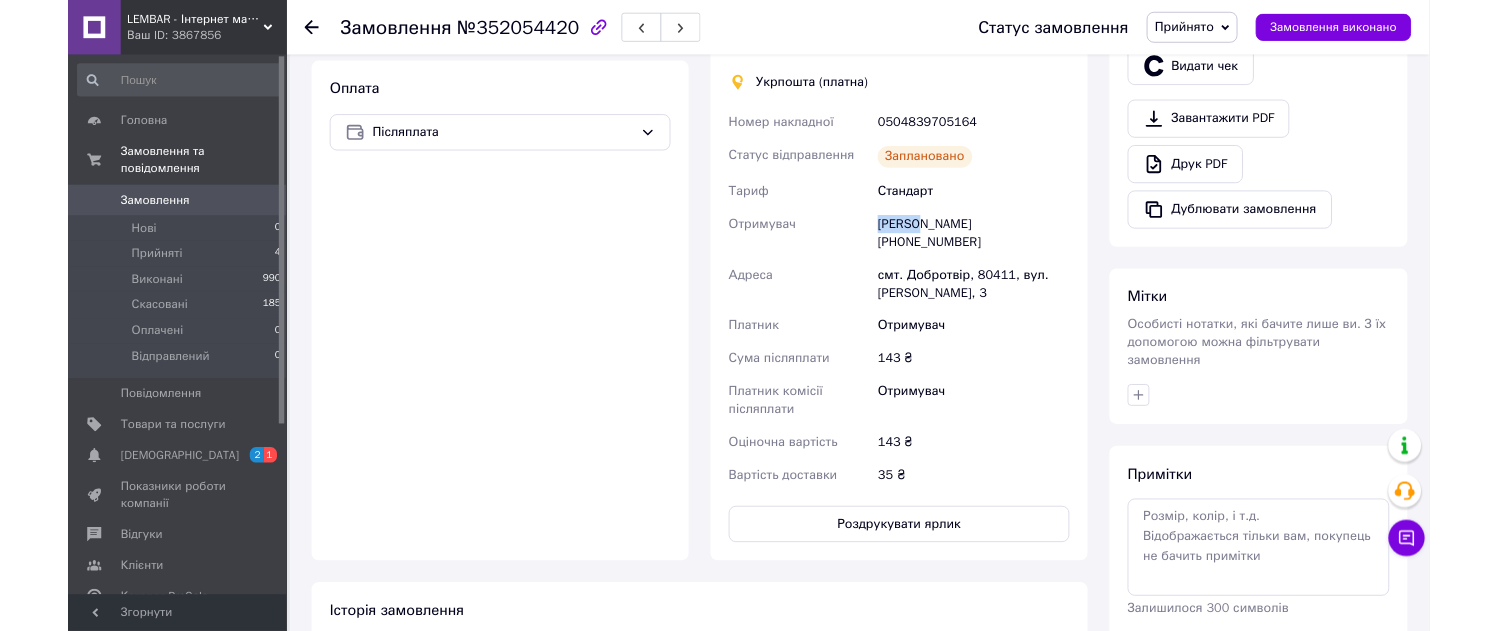 scroll, scrollTop: 777, scrollLeft: 0, axis: vertical 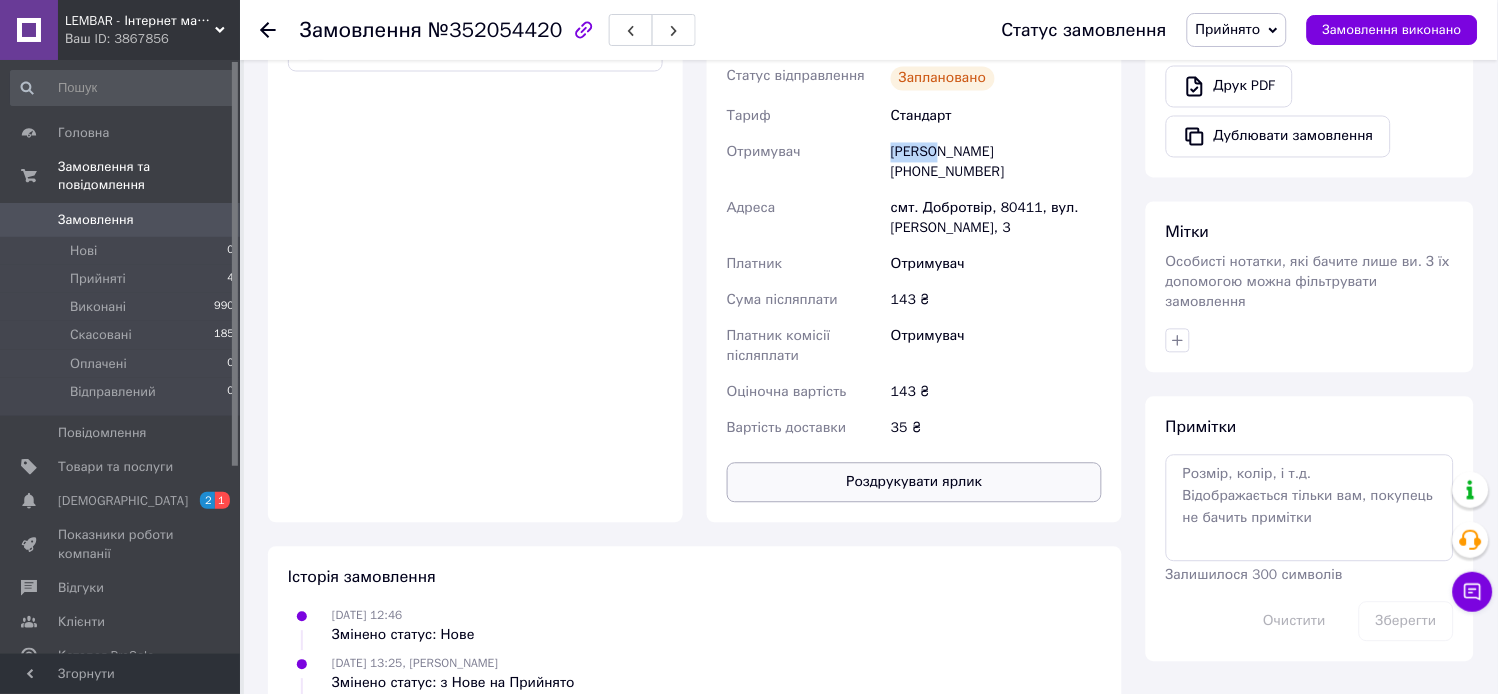 click on "Роздрукувати ярлик" at bounding box center [914, 483] 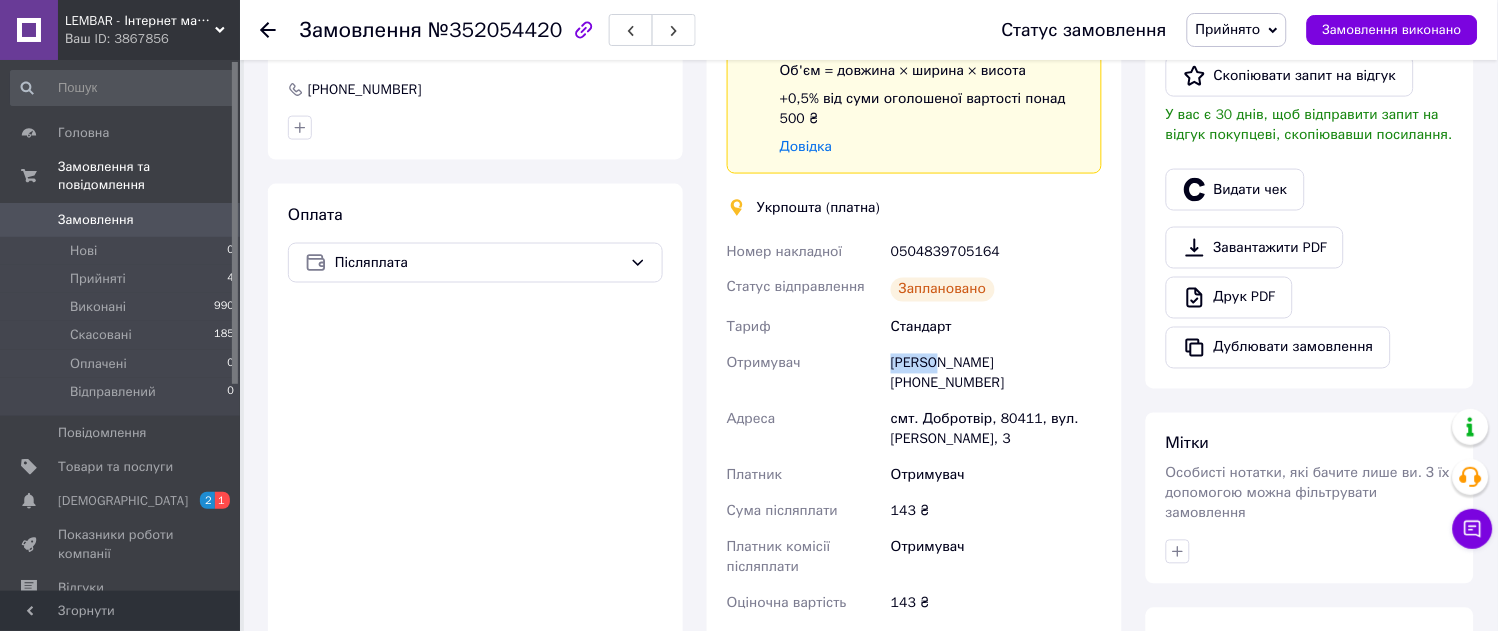 scroll, scrollTop: 222, scrollLeft: 0, axis: vertical 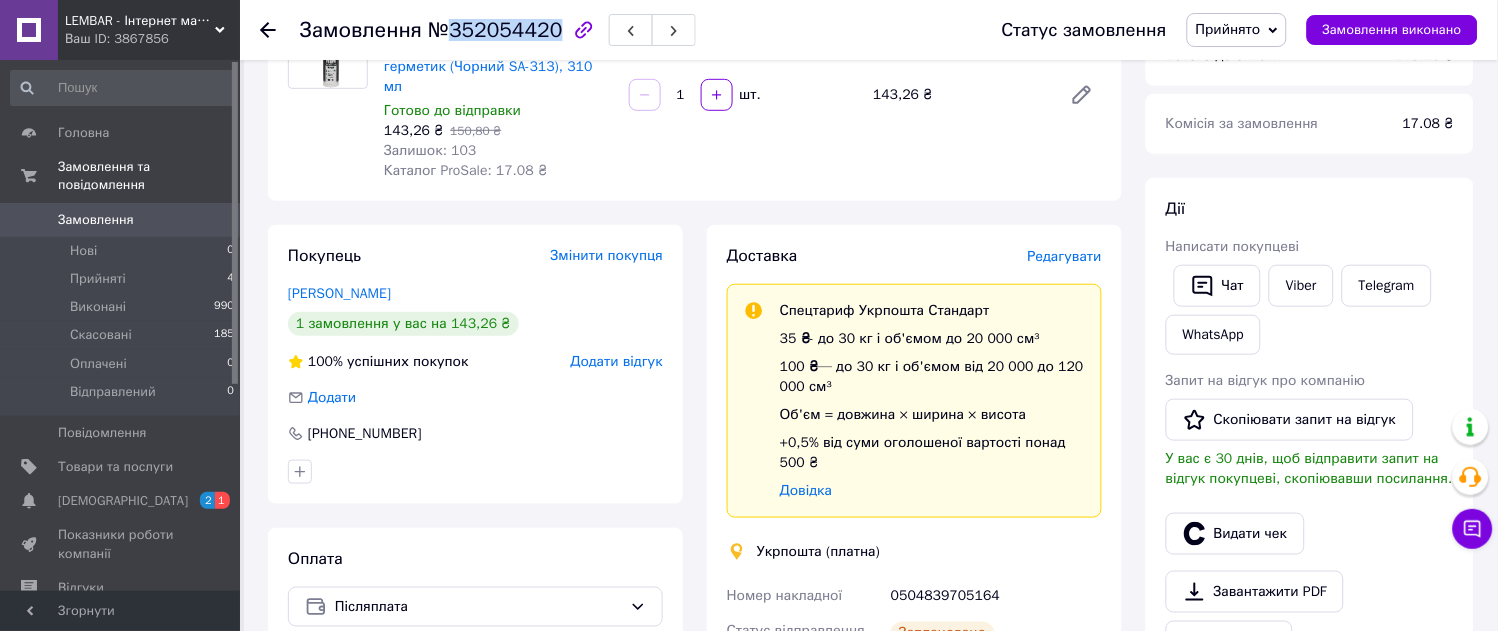 drag, startPoint x: 547, startPoint y: 27, endPoint x: 447, endPoint y: 30, distance: 100.04499 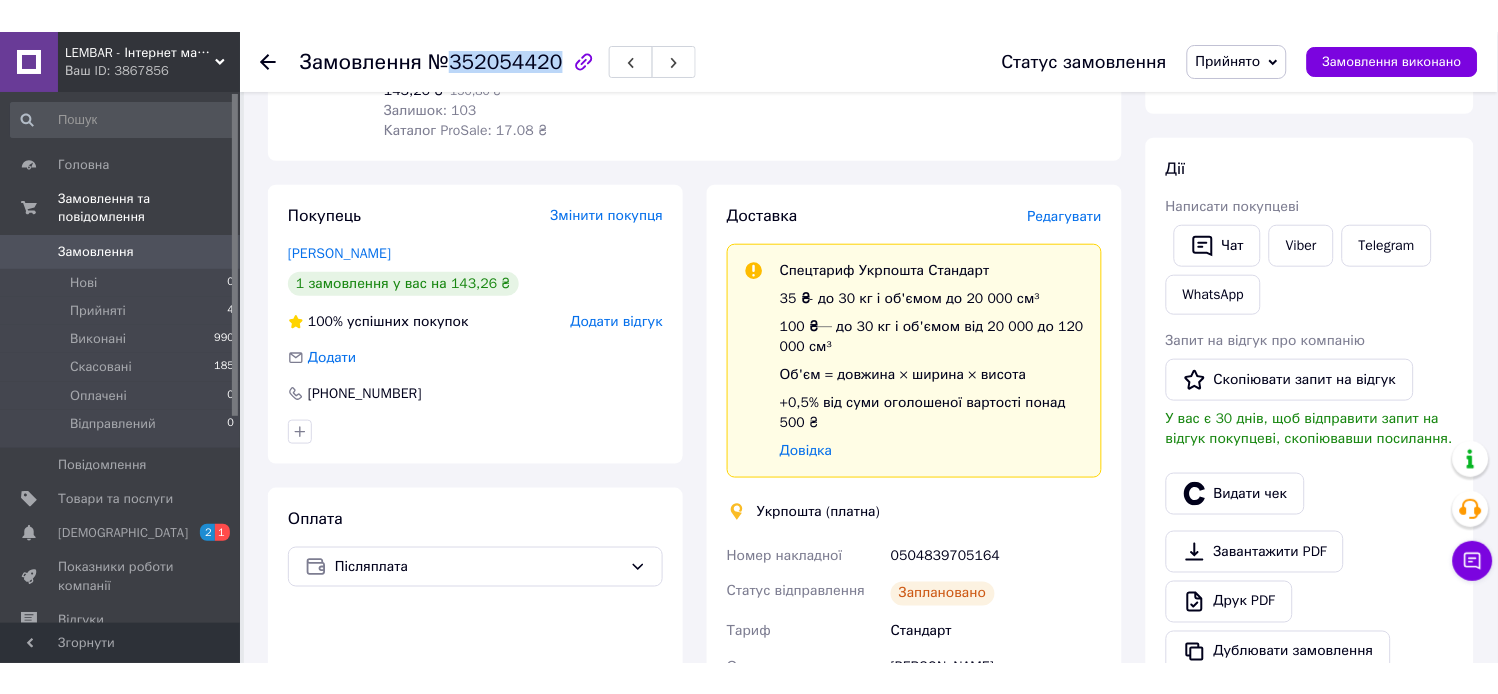 scroll, scrollTop: 444, scrollLeft: 0, axis: vertical 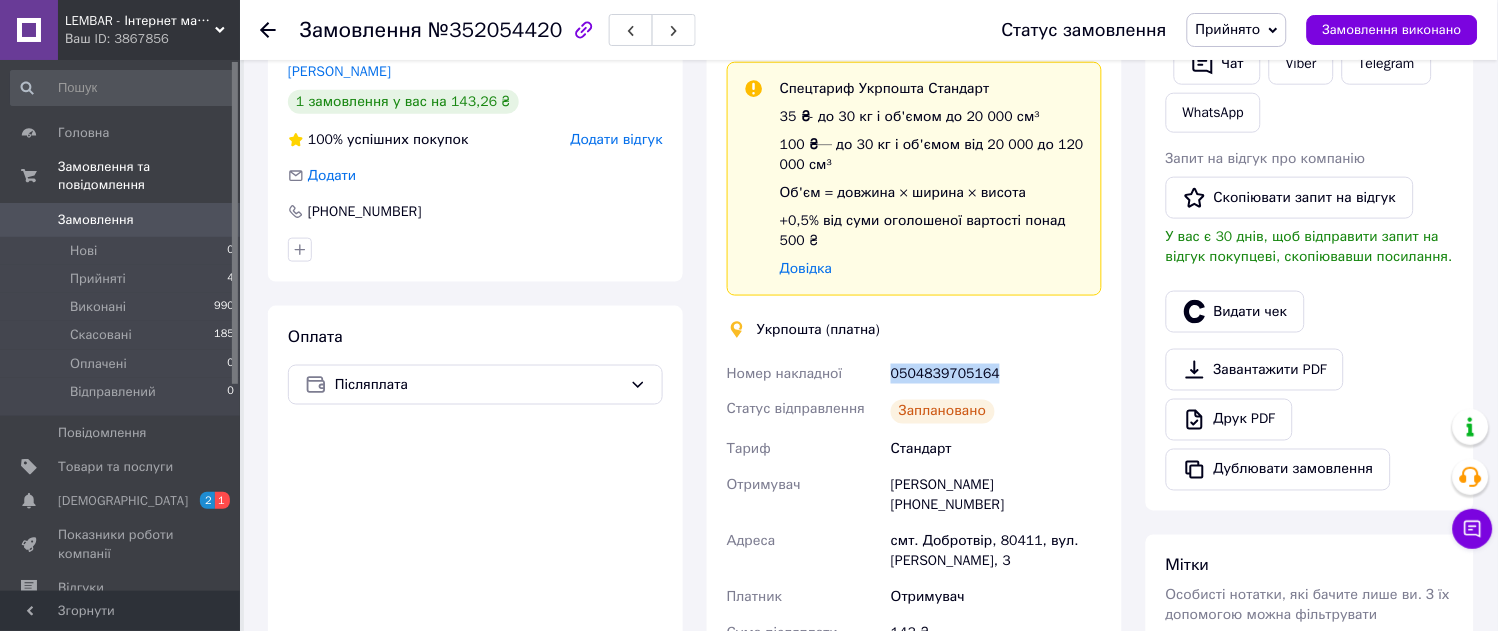 drag, startPoint x: 987, startPoint y: 353, endPoint x: 892, endPoint y: 360, distance: 95.257545 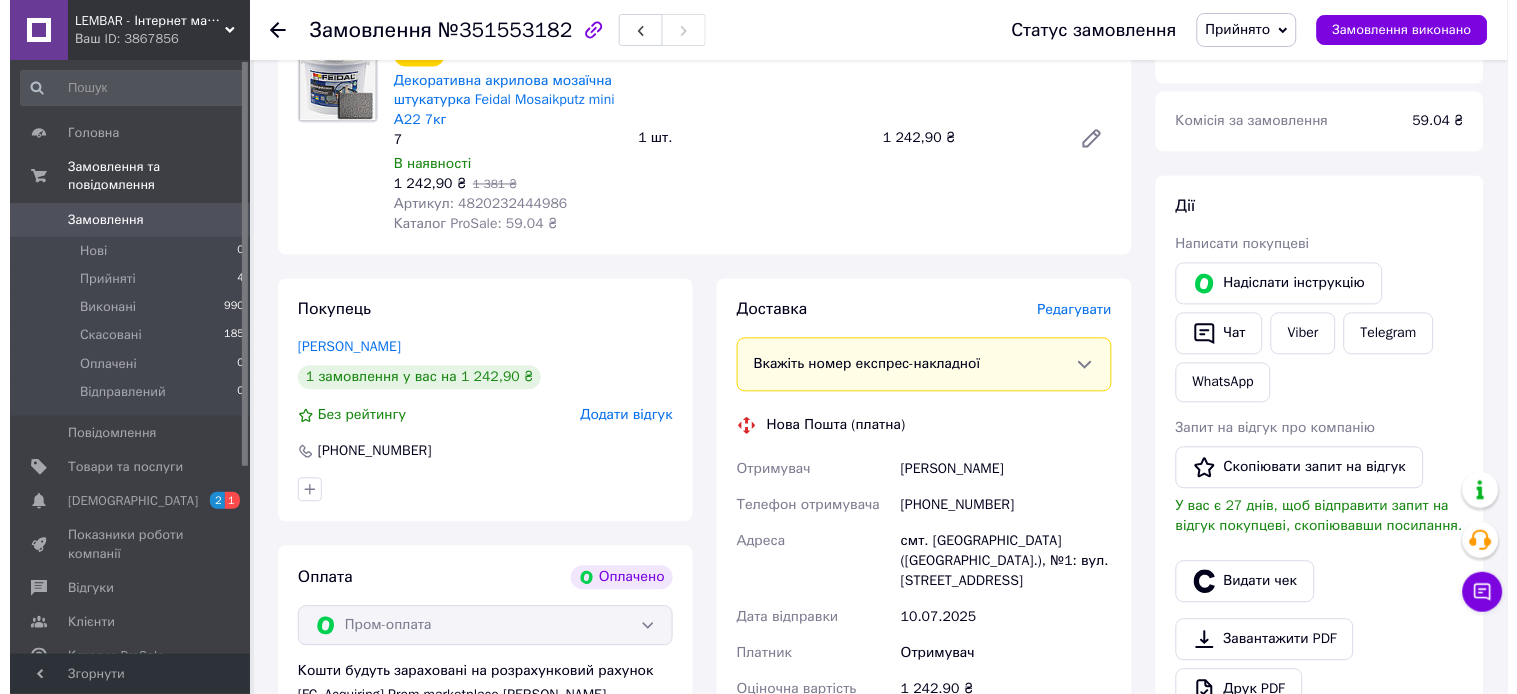scroll, scrollTop: 777, scrollLeft: 0, axis: vertical 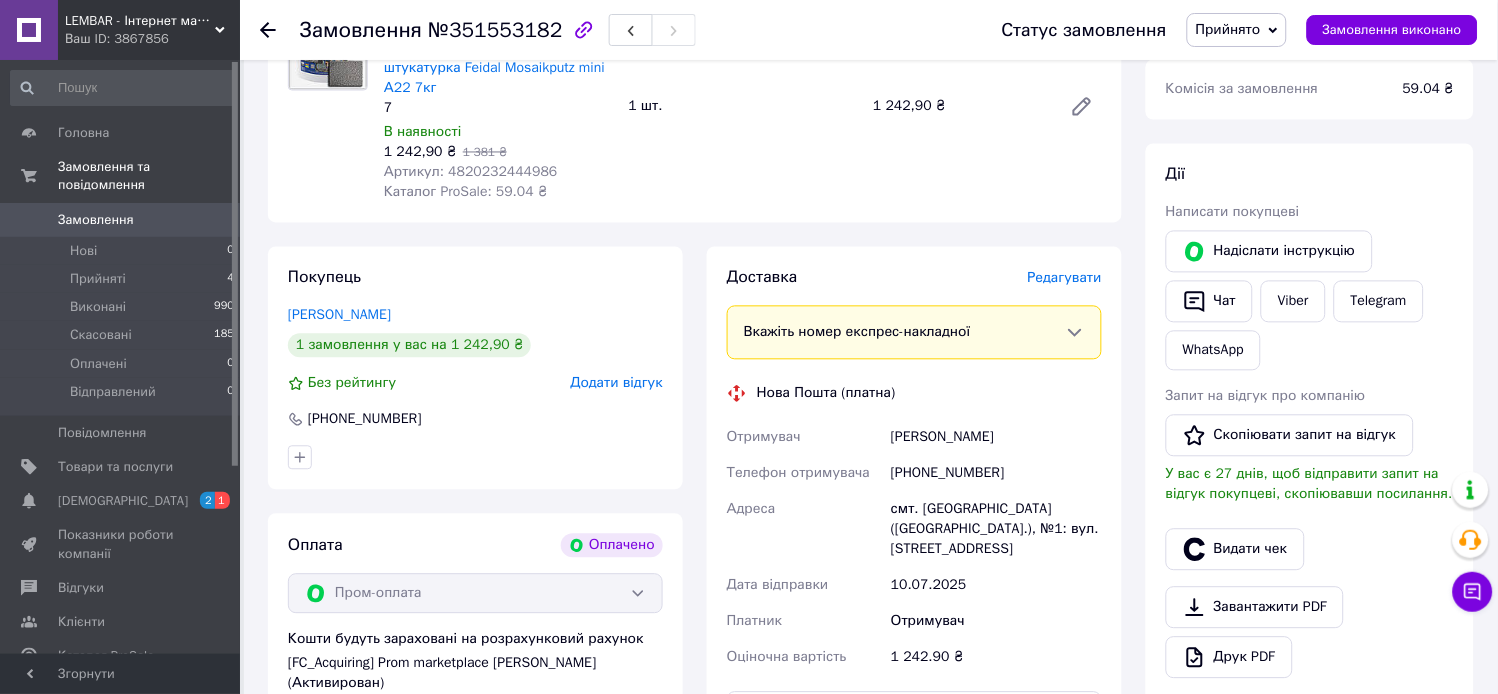 click on "Редагувати" at bounding box center [1065, 278] 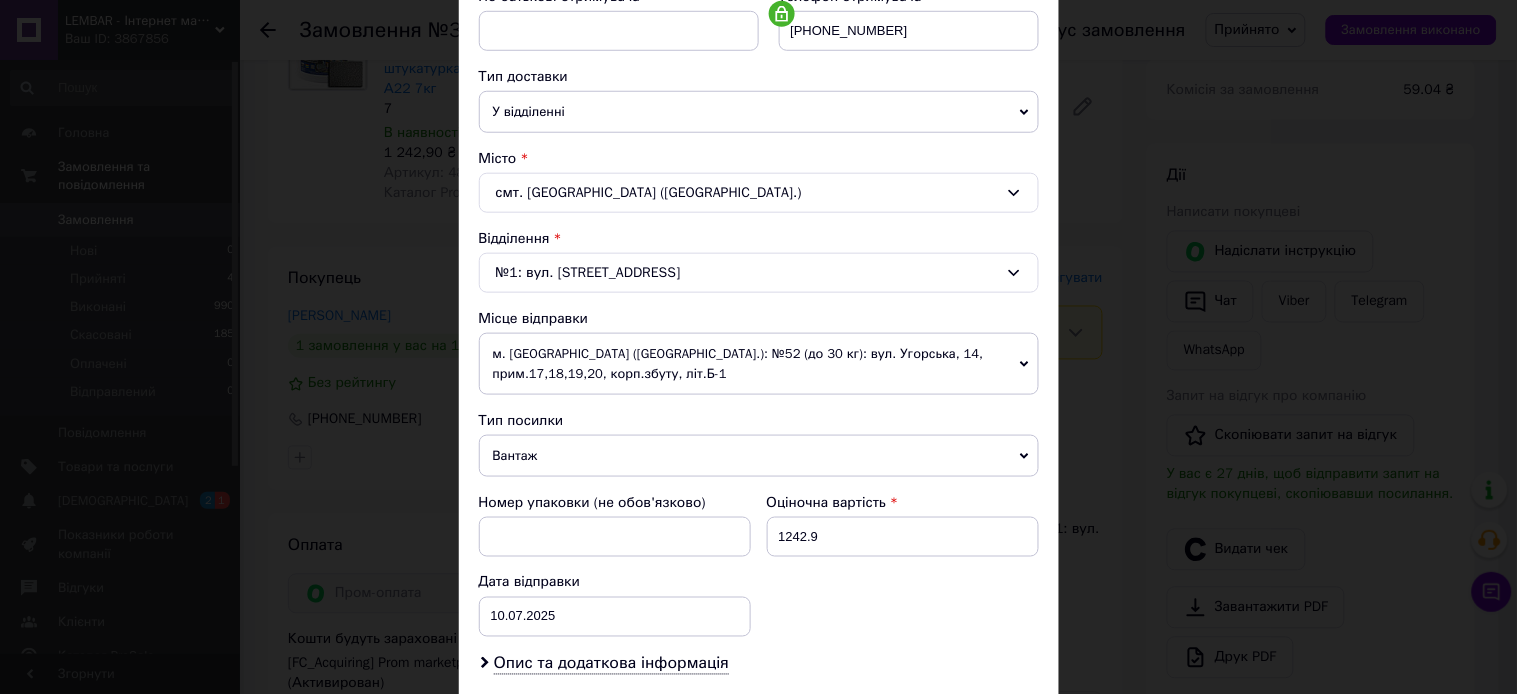 scroll, scrollTop: 444, scrollLeft: 0, axis: vertical 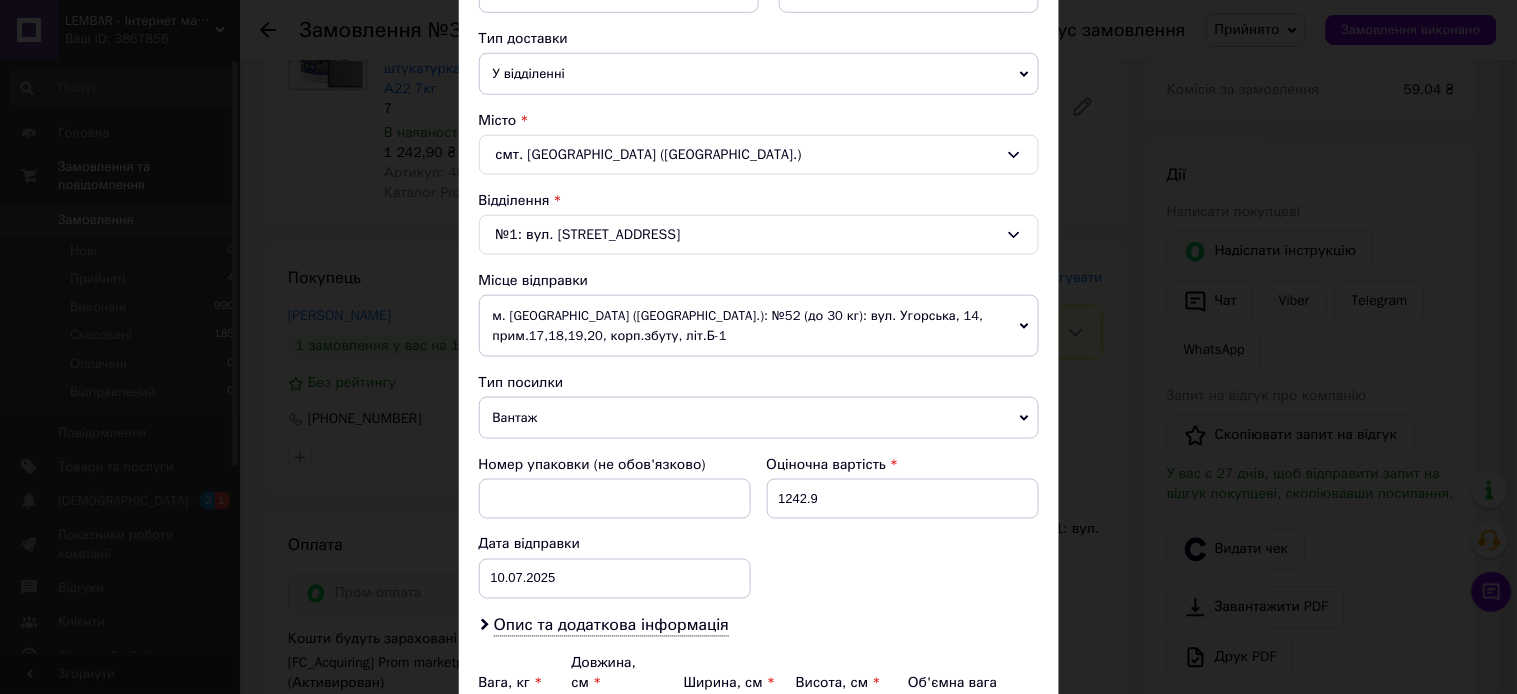 click on "м. Львів (Львівська обл.): №52 (до 30 кг): вул. Угорська, 14, прим.17,18,19,20, корп.збуту, літ.Б-1" at bounding box center (759, 326) 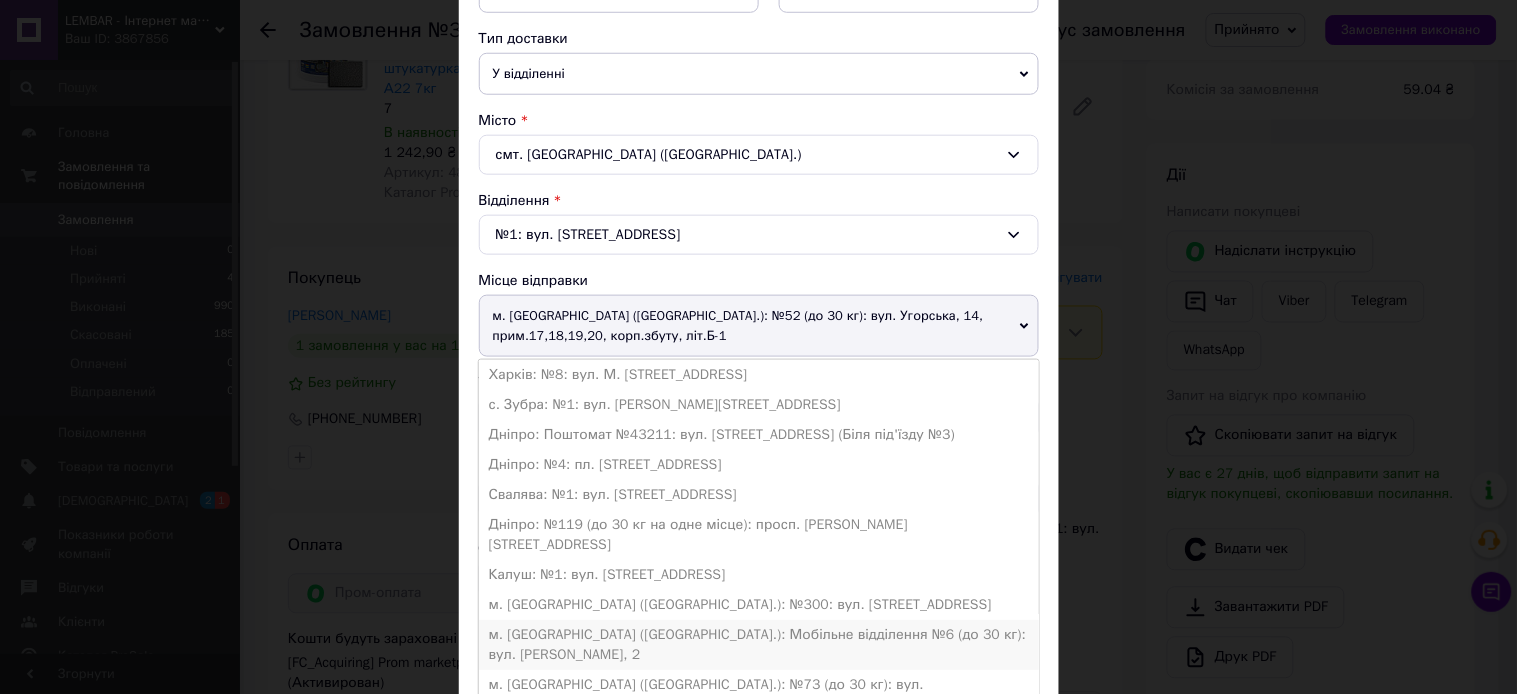 click on "м. Київ (Київська обл.): Мобільне відділення №6 (до 30 кг): вул. Миколи Василенка, 2" at bounding box center (759, 645) 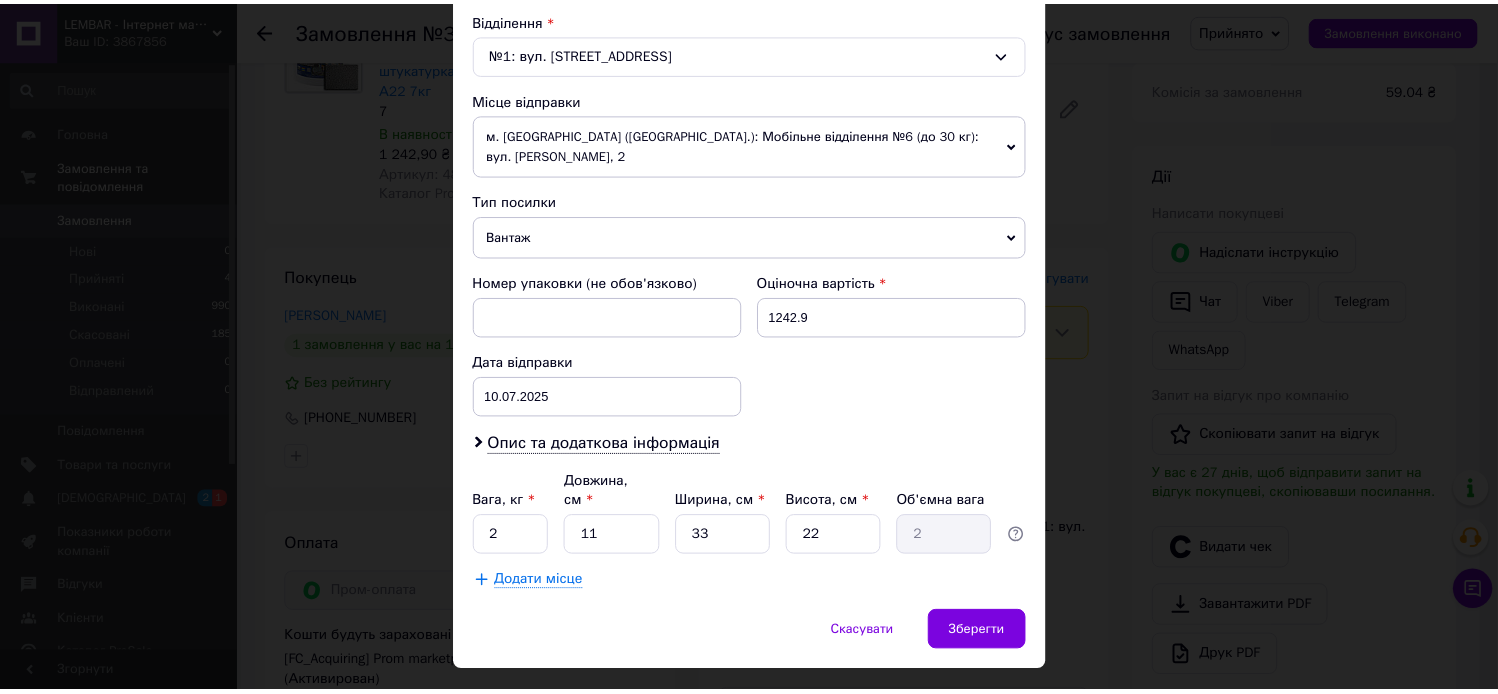 scroll, scrollTop: 635, scrollLeft: 0, axis: vertical 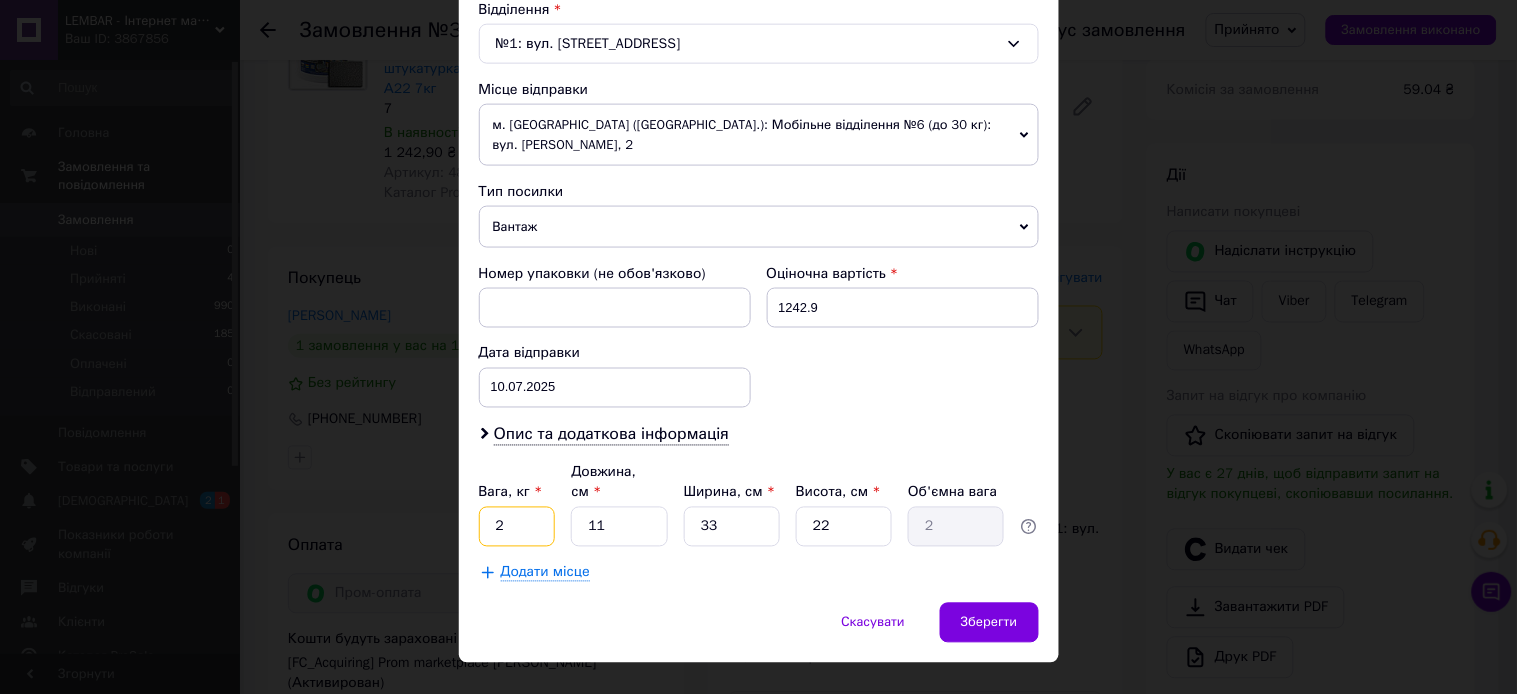 click on "2" at bounding box center [517, 527] 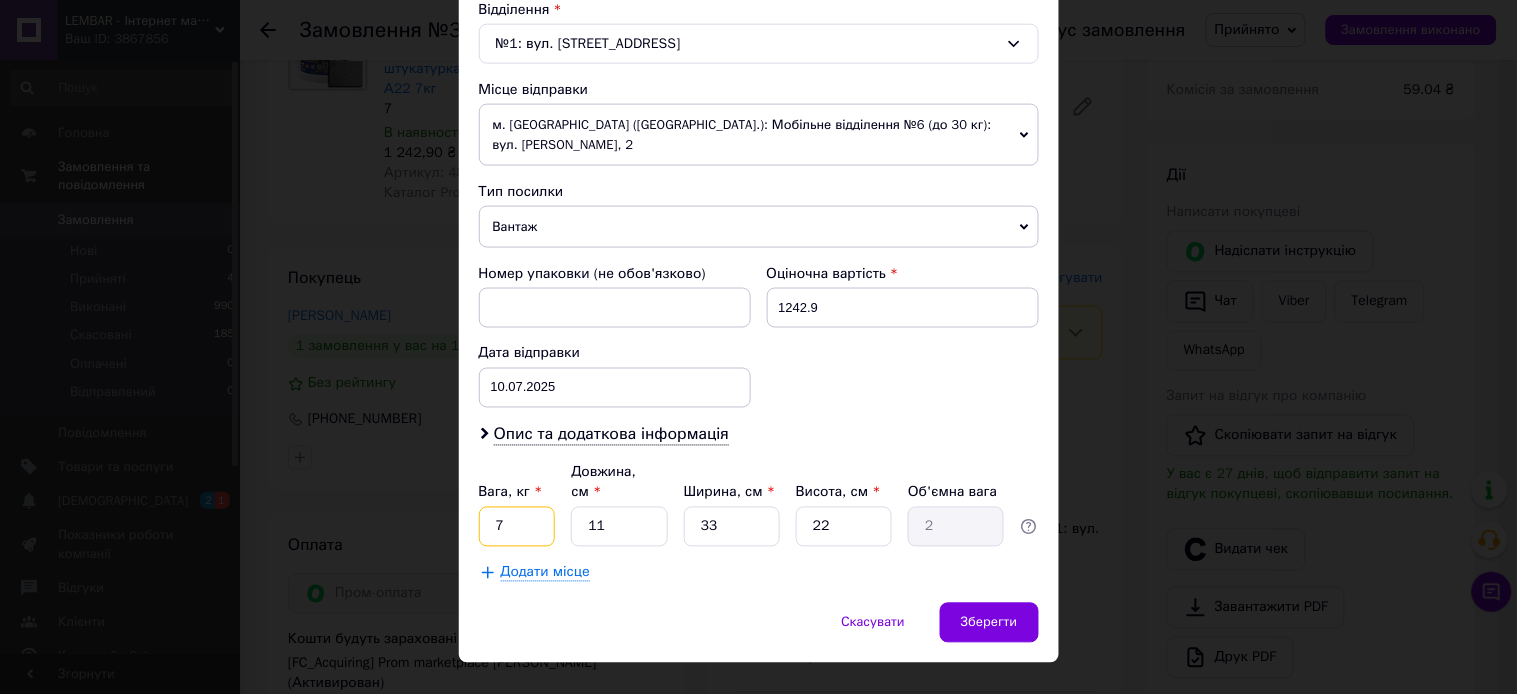type on "7" 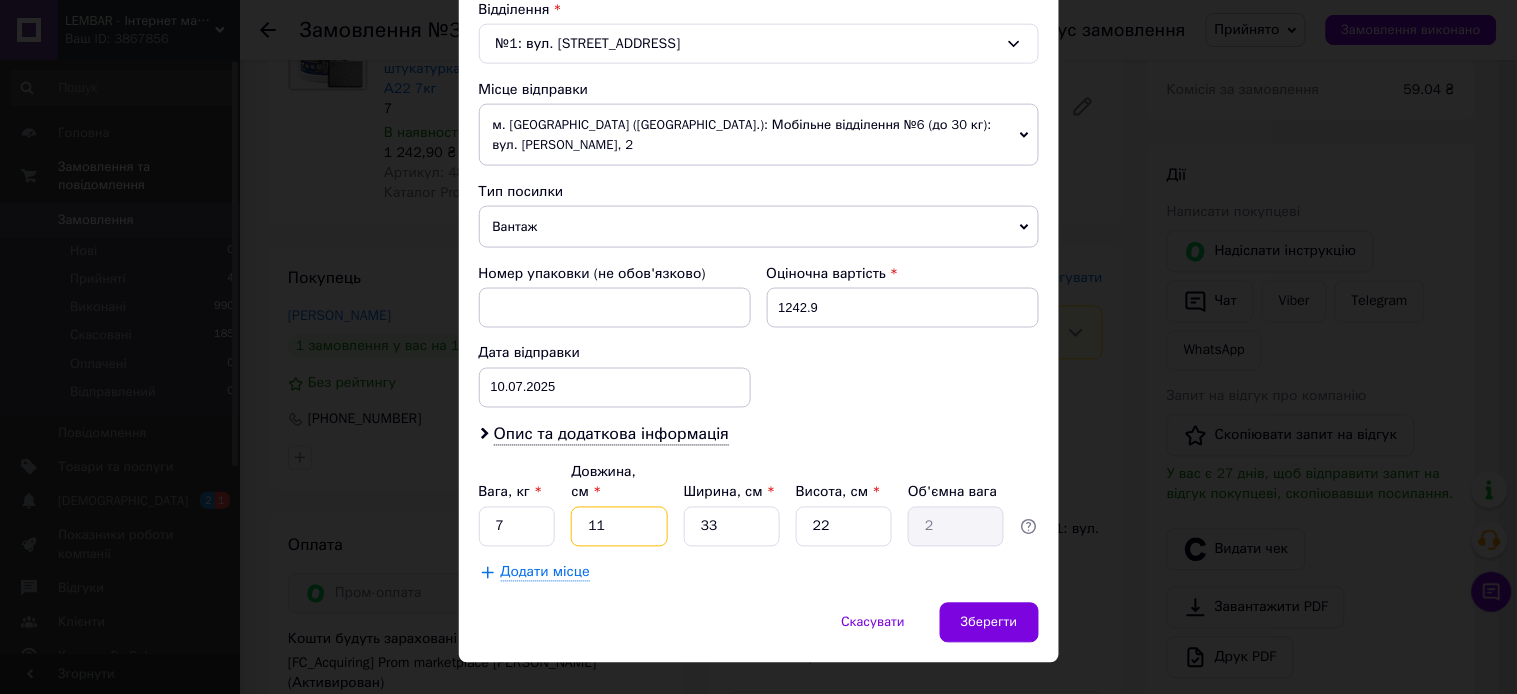 click on "11" at bounding box center [619, 527] 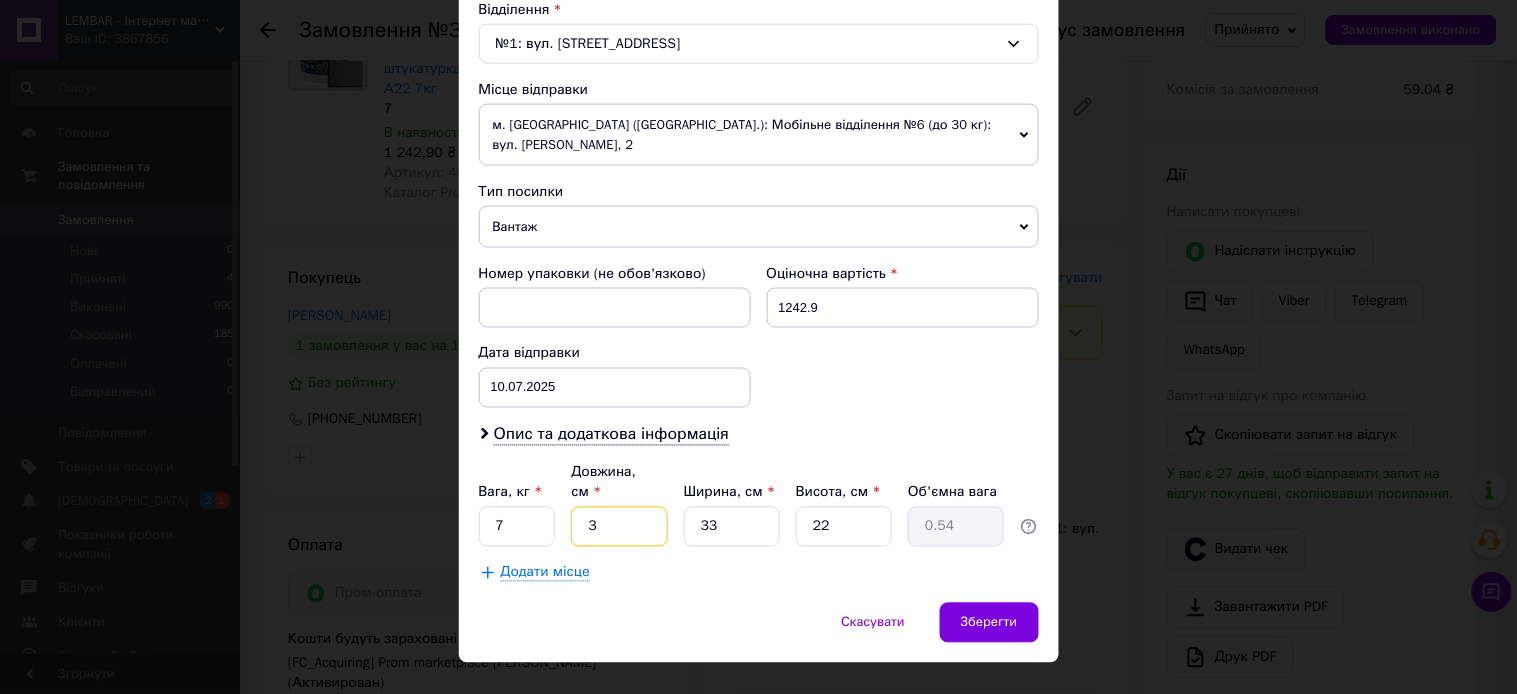 type on "30" 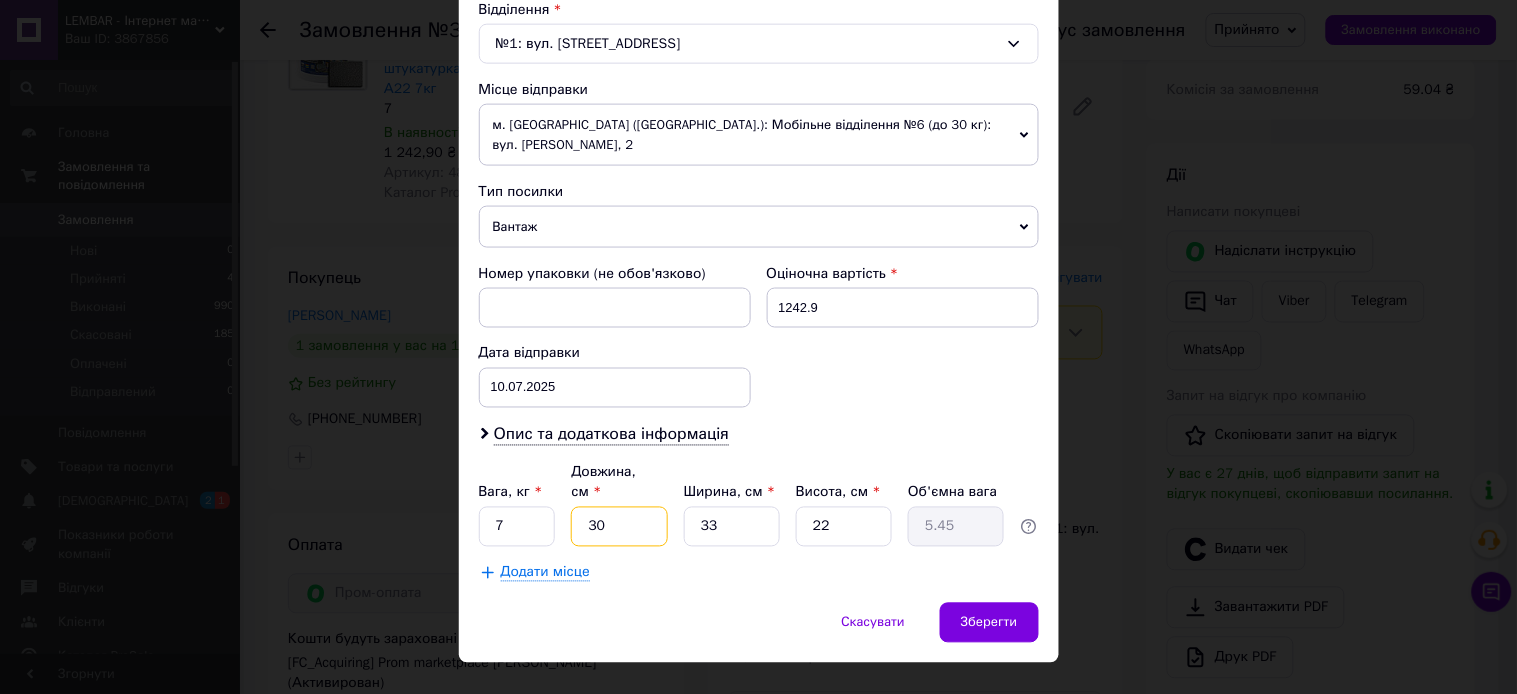 type on "30" 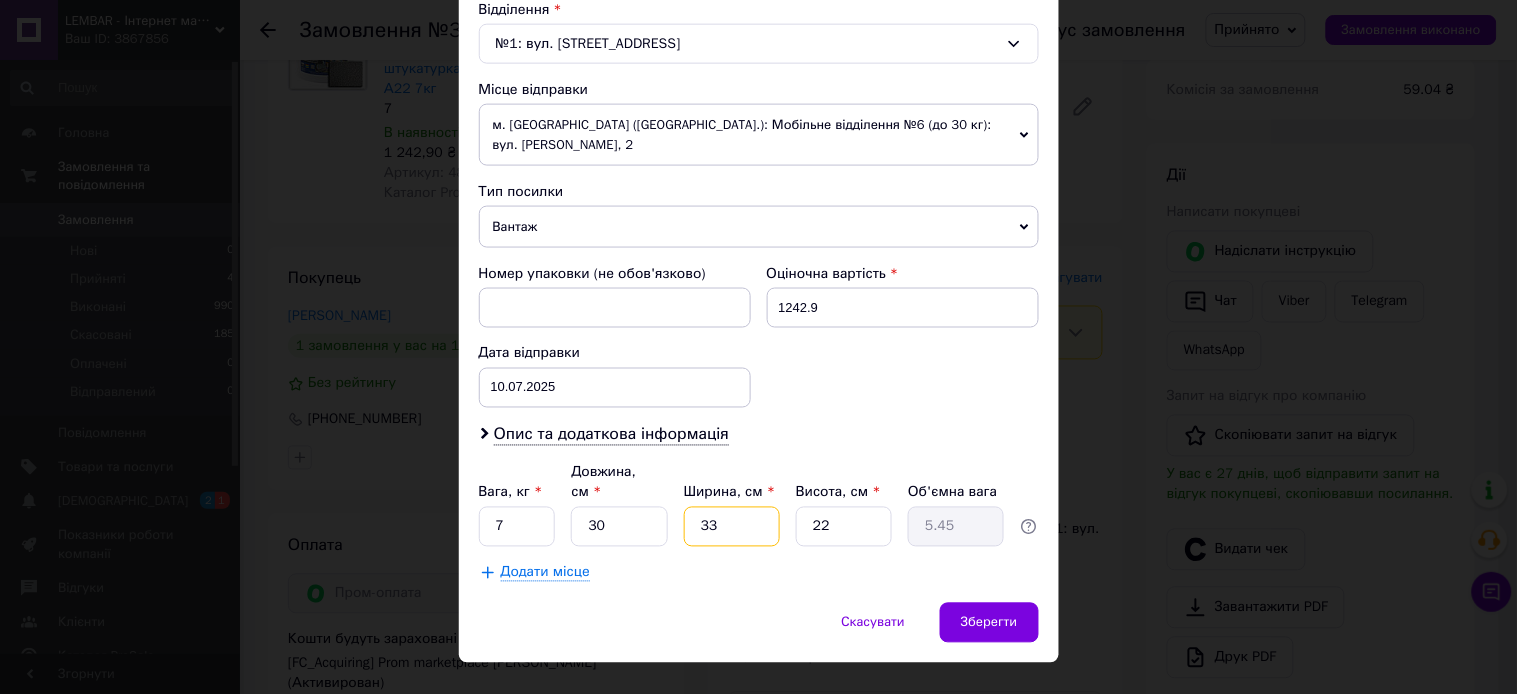 drag, startPoint x: 727, startPoint y: 492, endPoint x: 693, endPoint y: 486, distance: 34.525352 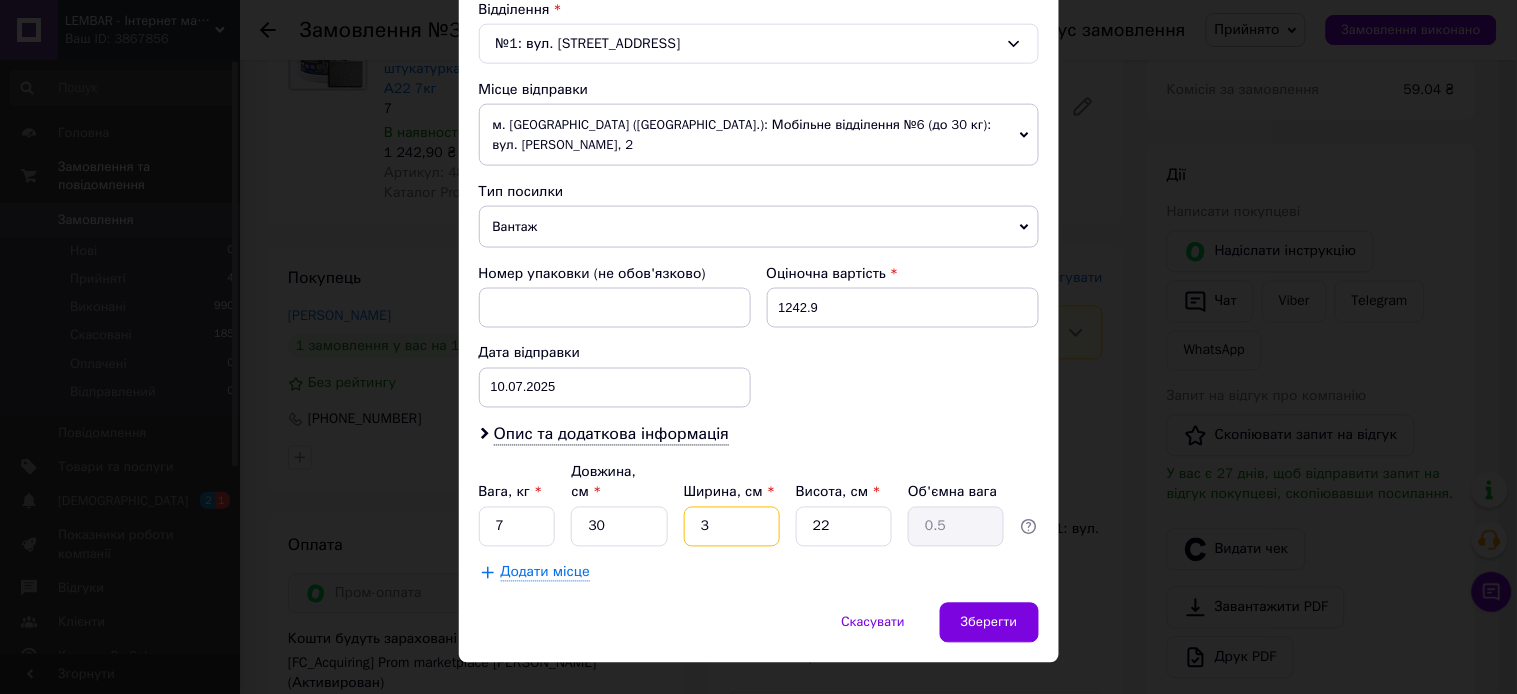 type on "30" 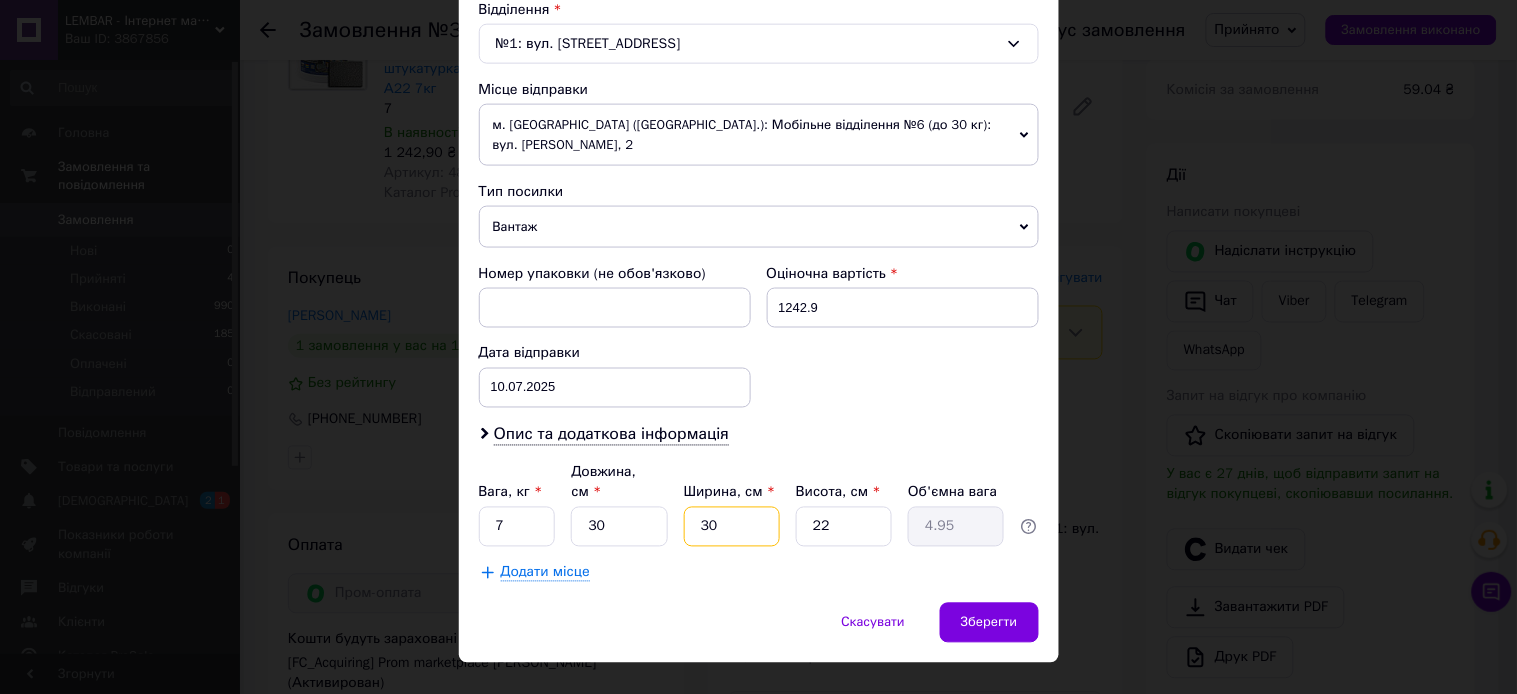 type on "30" 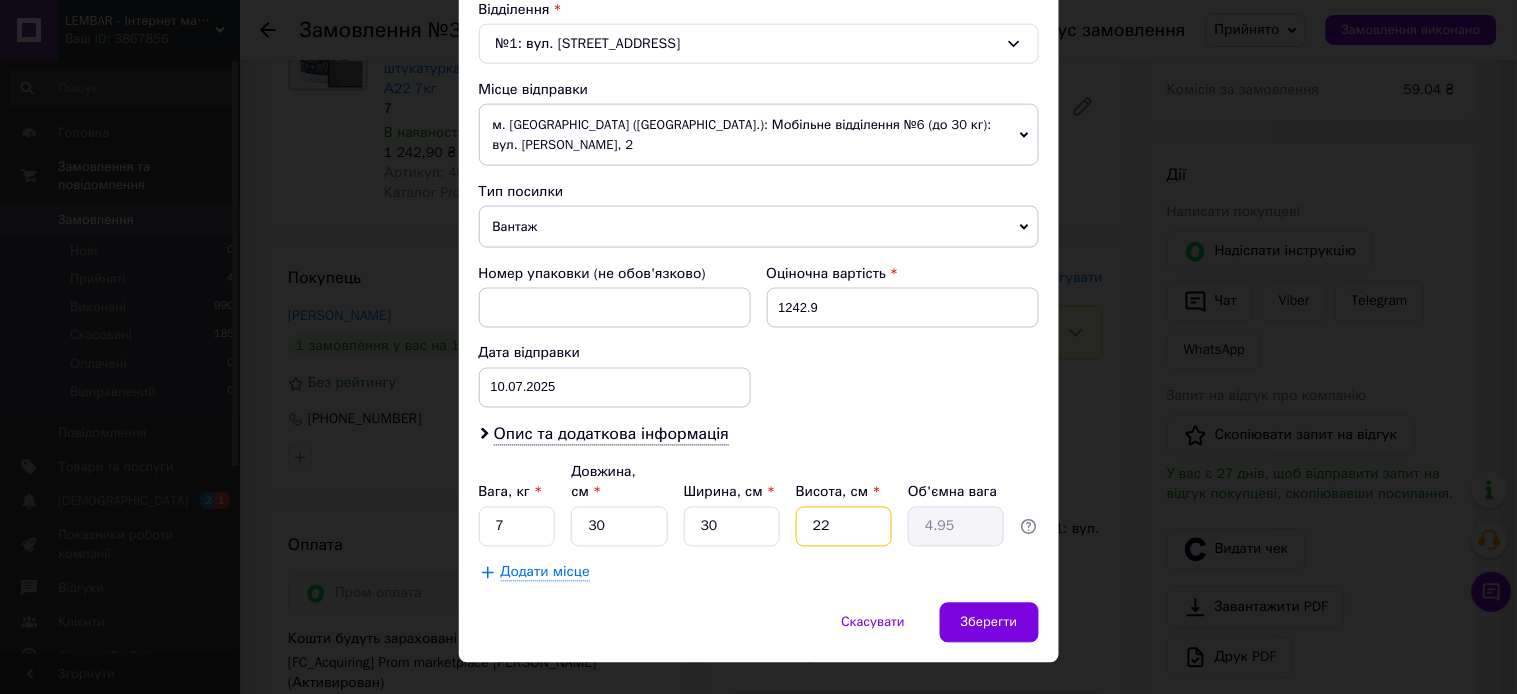 drag, startPoint x: 832, startPoint y: 486, endPoint x: 781, endPoint y: 477, distance: 51.78803 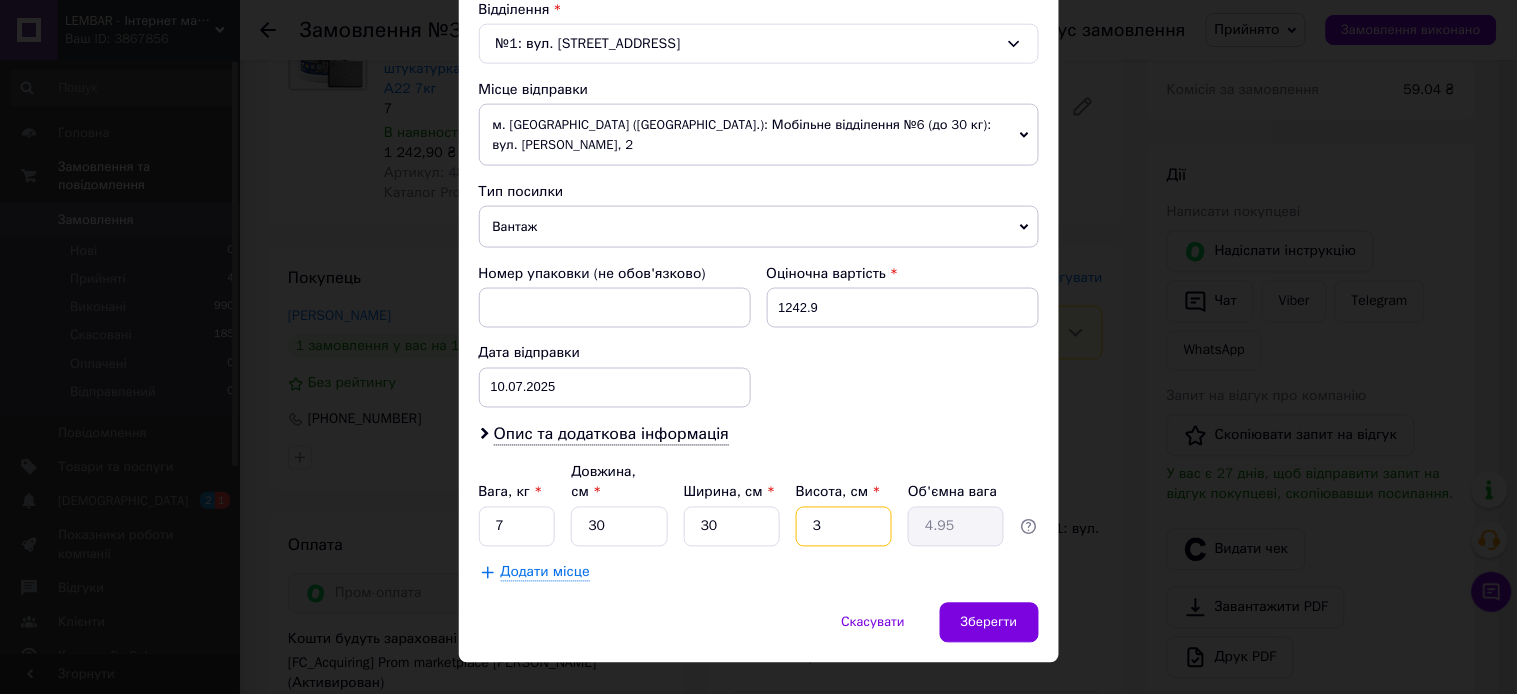 type on "3" 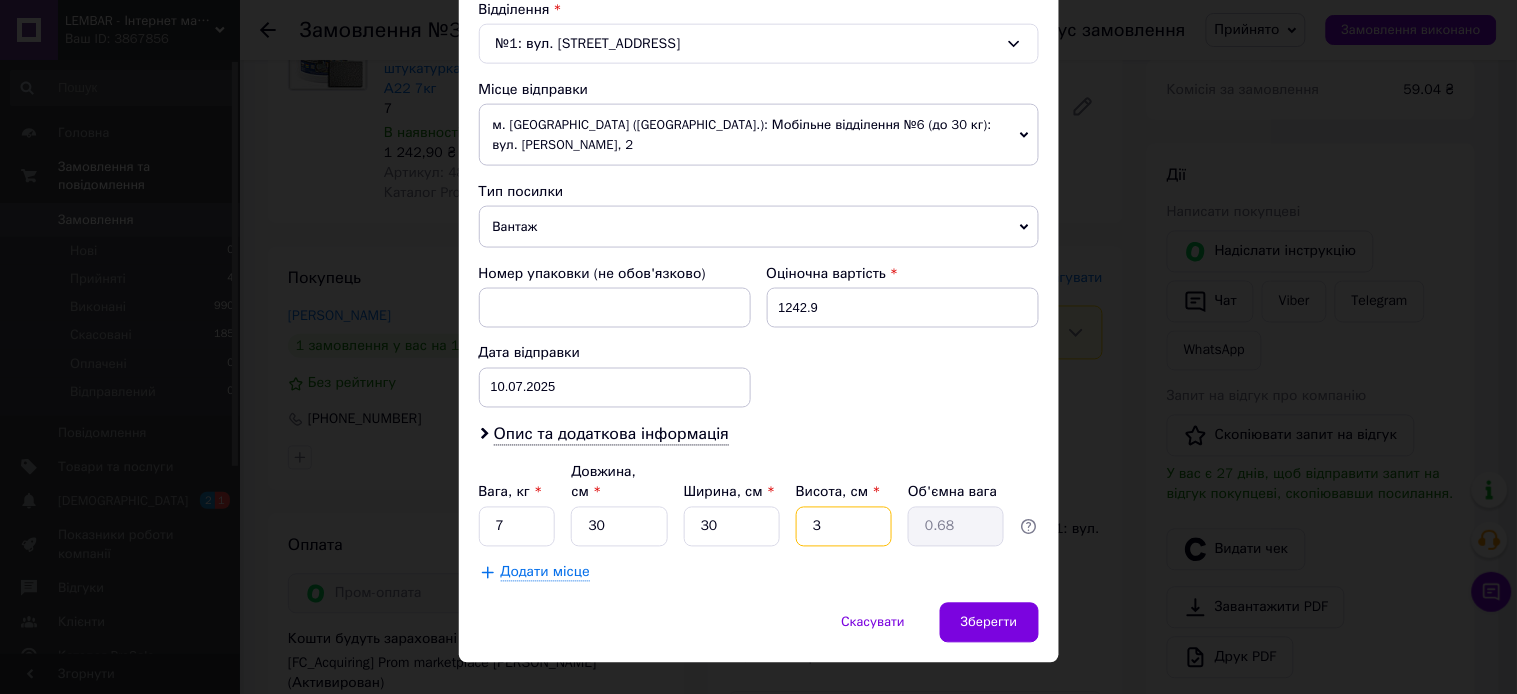 type on "30" 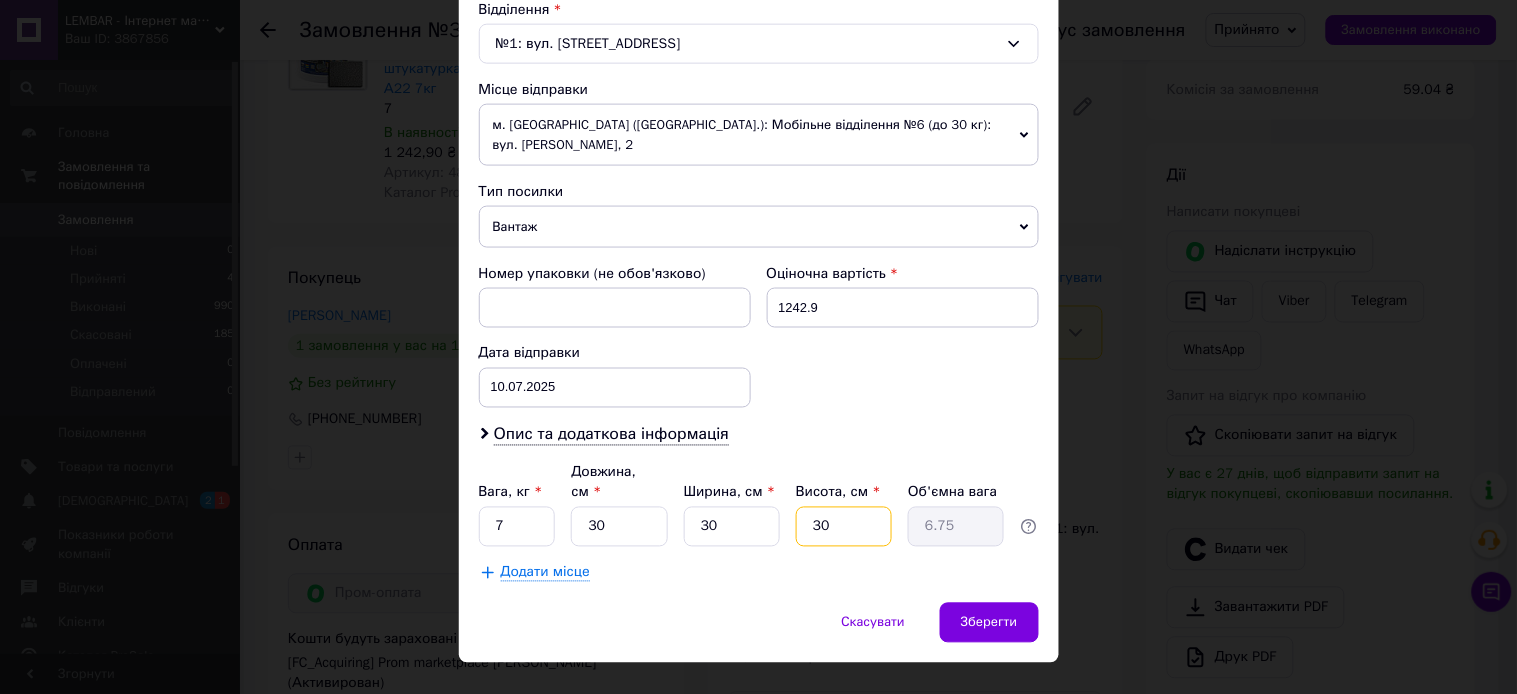 drag, startPoint x: 835, startPoint y: 485, endPoint x: 805, endPoint y: 484, distance: 30.016663 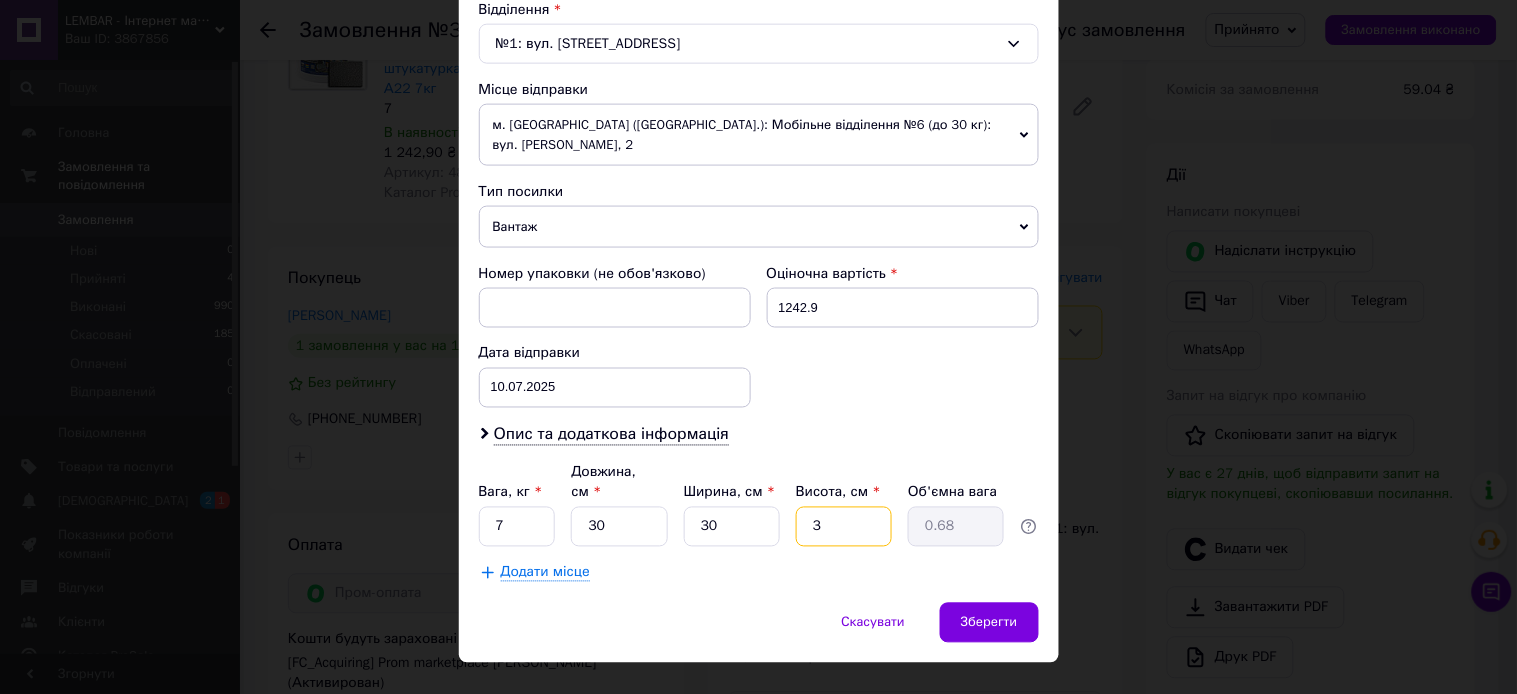 type on "32" 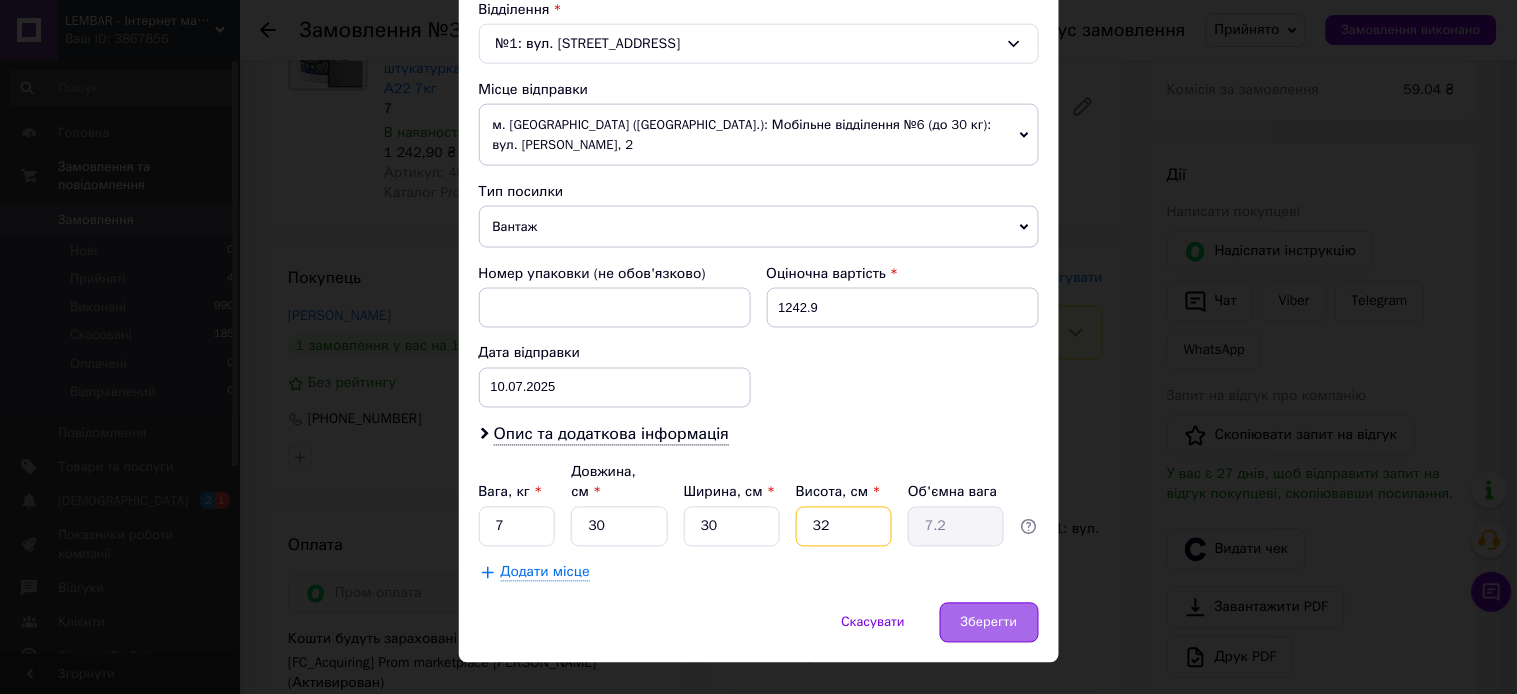 type on "32" 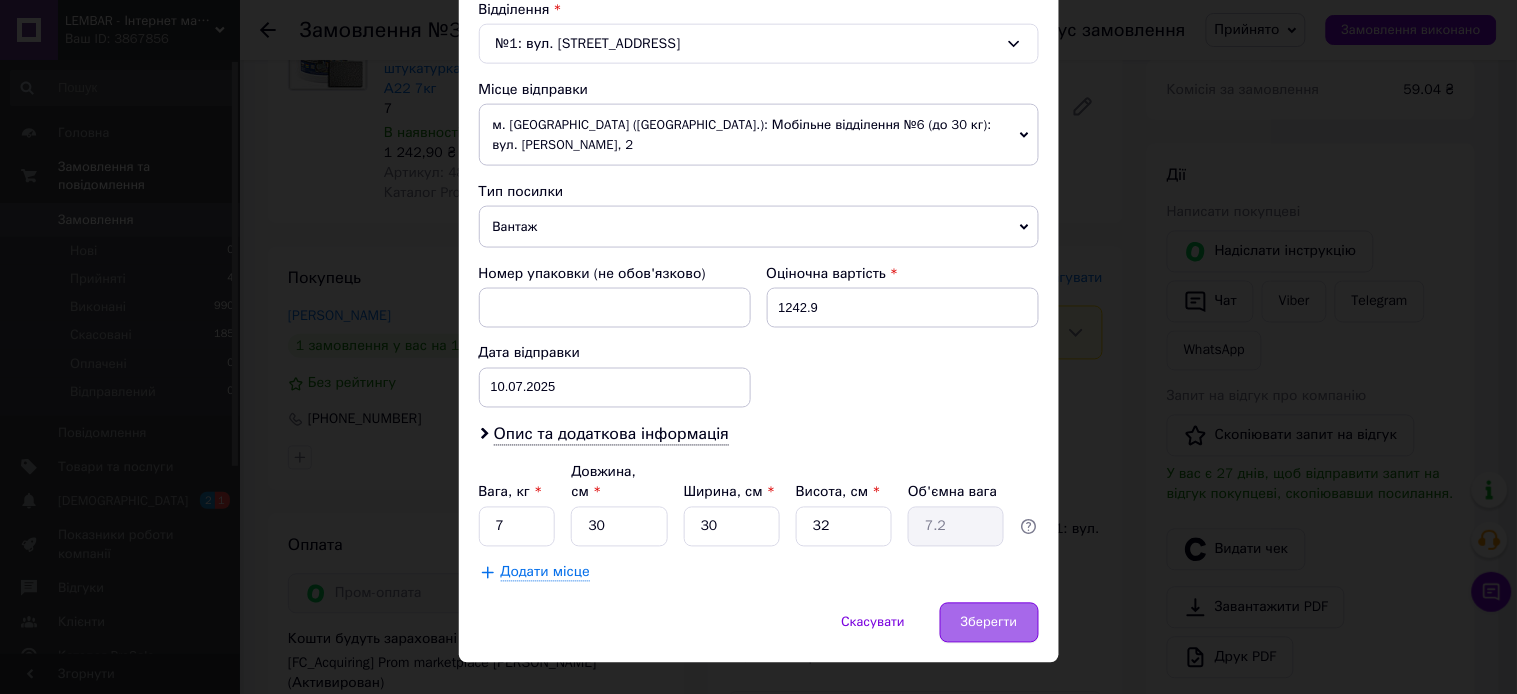 click on "Зберегти" at bounding box center (989, 623) 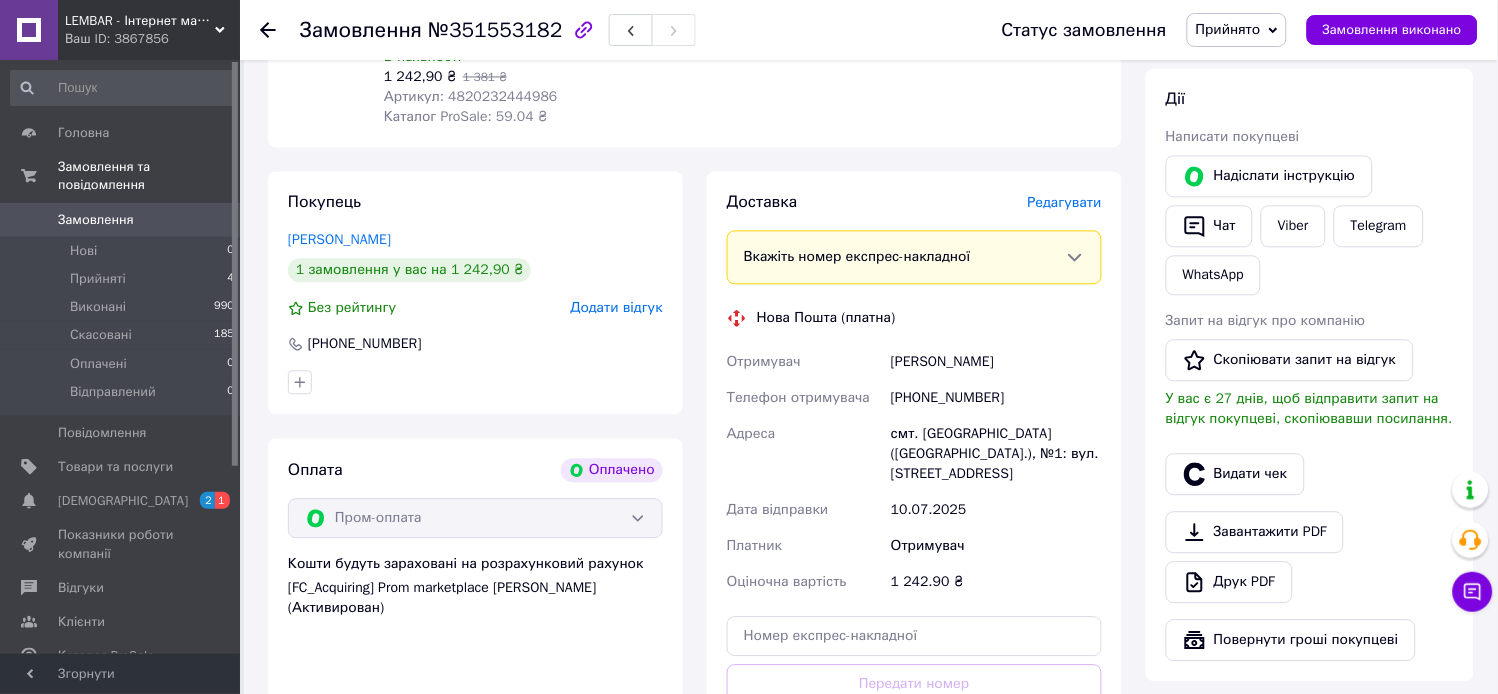 scroll, scrollTop: 1000, scrollLeft: 0, axis: vertical 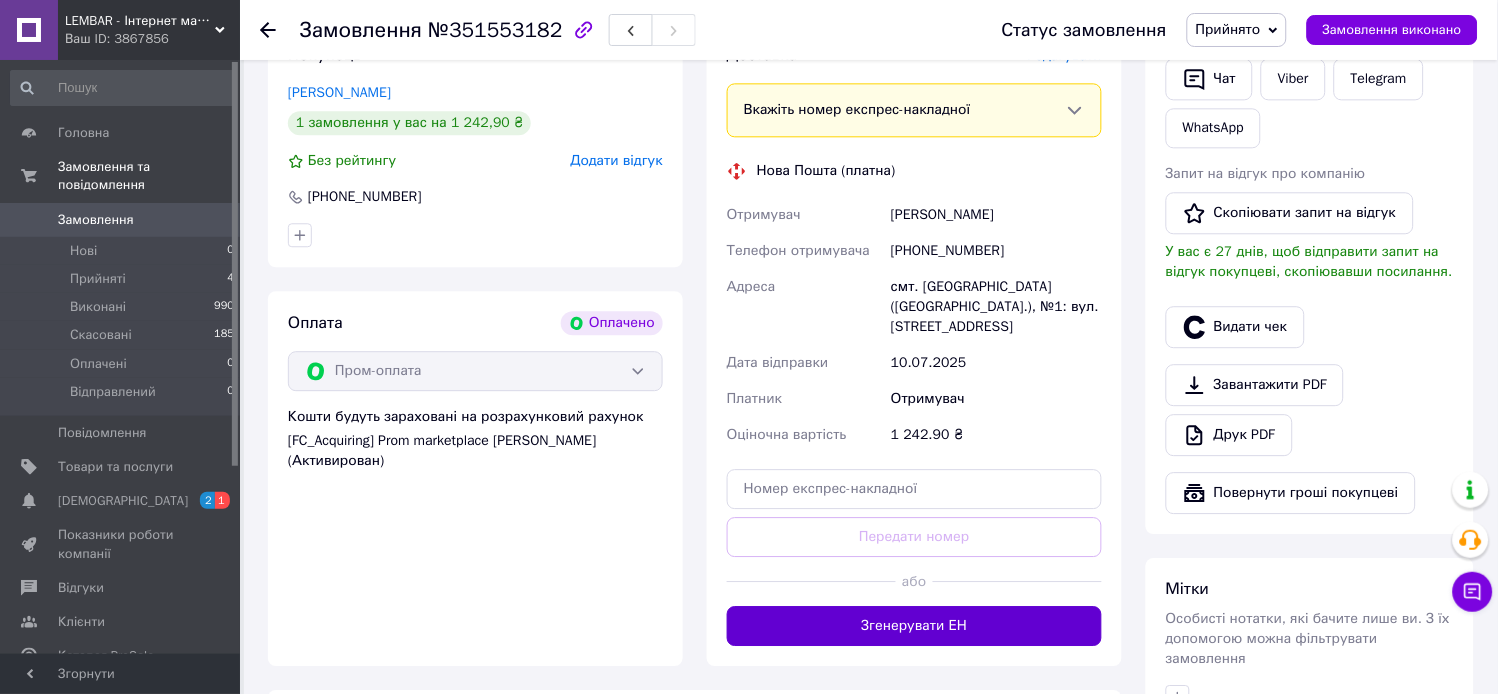 click on "Згенерувати ЕН" at bounding box center [914, 626] 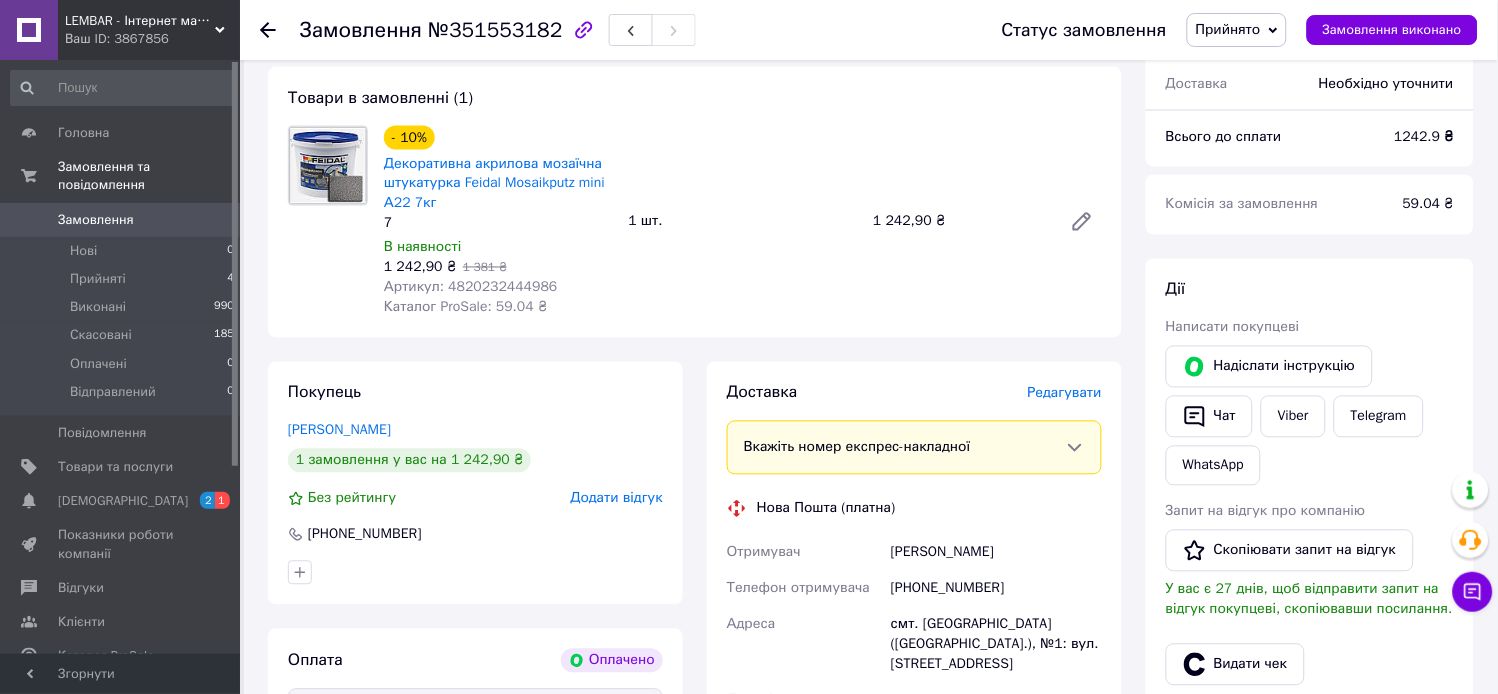 scroll, scrollTop: 555, scrollLeft: 0, axis: vertical 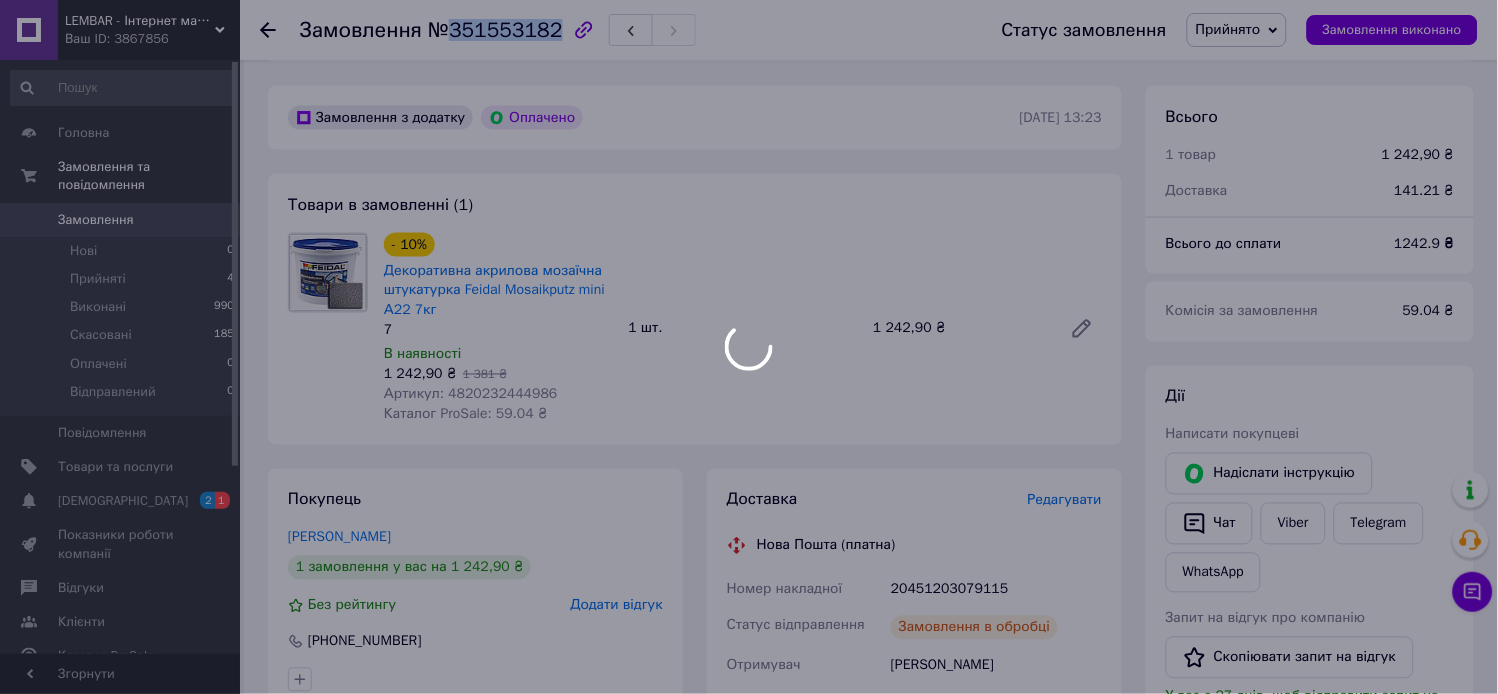 drag, startPoint x: 545, startPoint y: 31, endPoint x: 452, endPoint y: 31, distance: 93 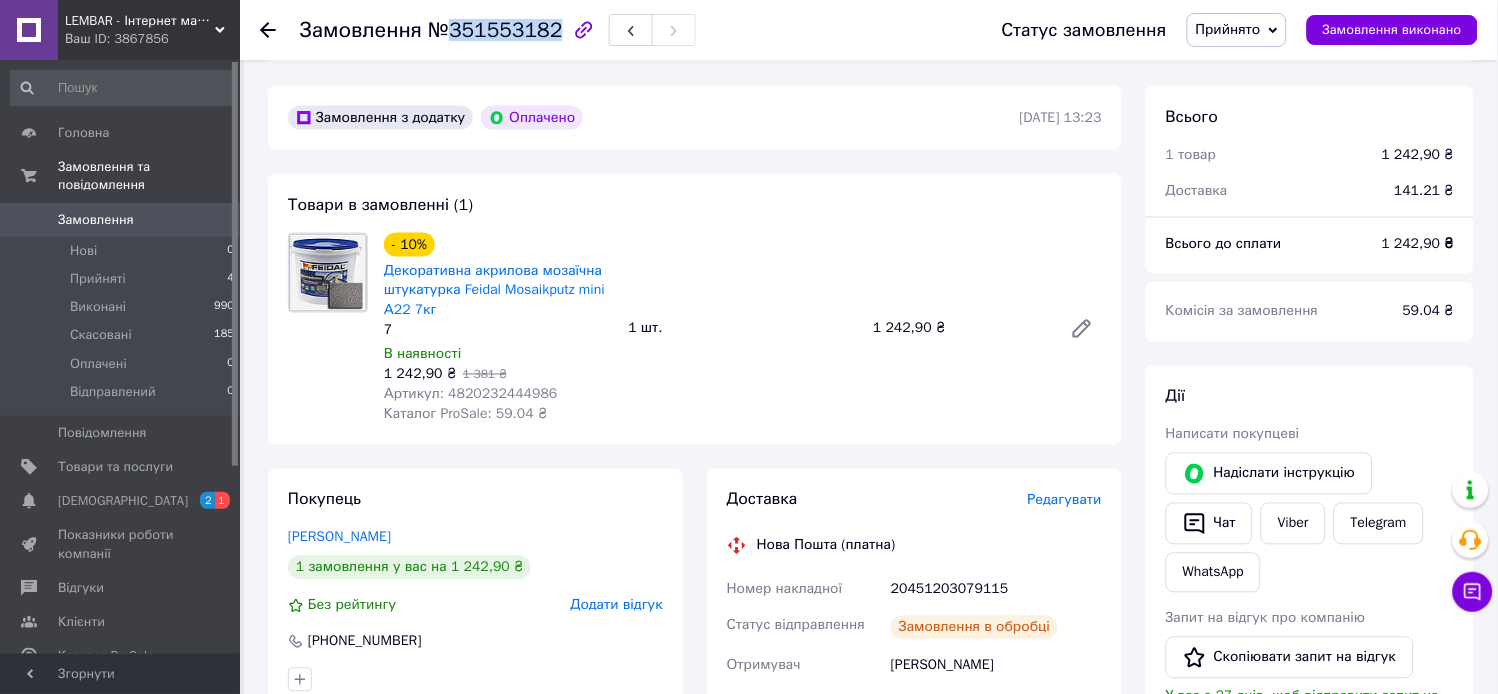 copy on "351553182" 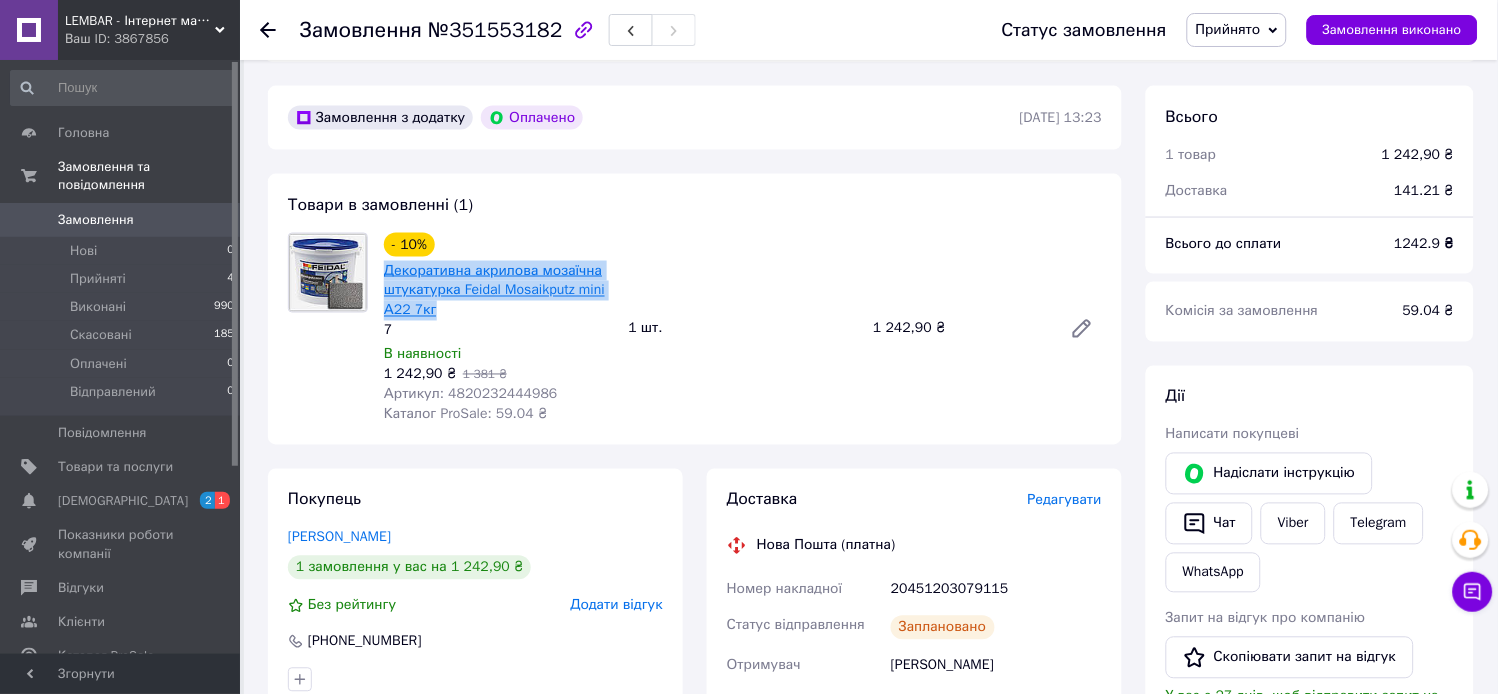 drag, startPoint x: 443, startPoint y: 311, endPoint x: 387, endPoint y: 275, distance: 66.573265 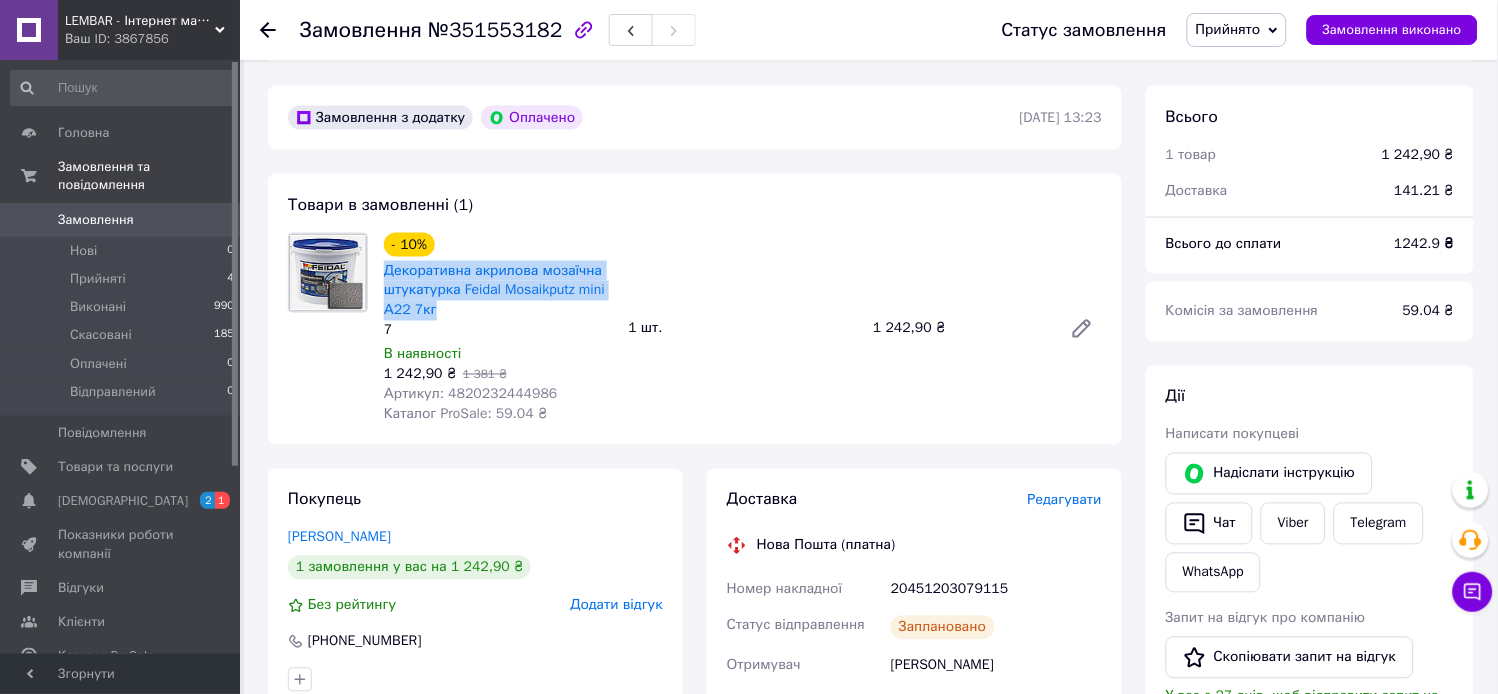 copy on "Декоративна акрилова мозаїчна штукатурка Feidal Mosaikputz mini А22 7кг" 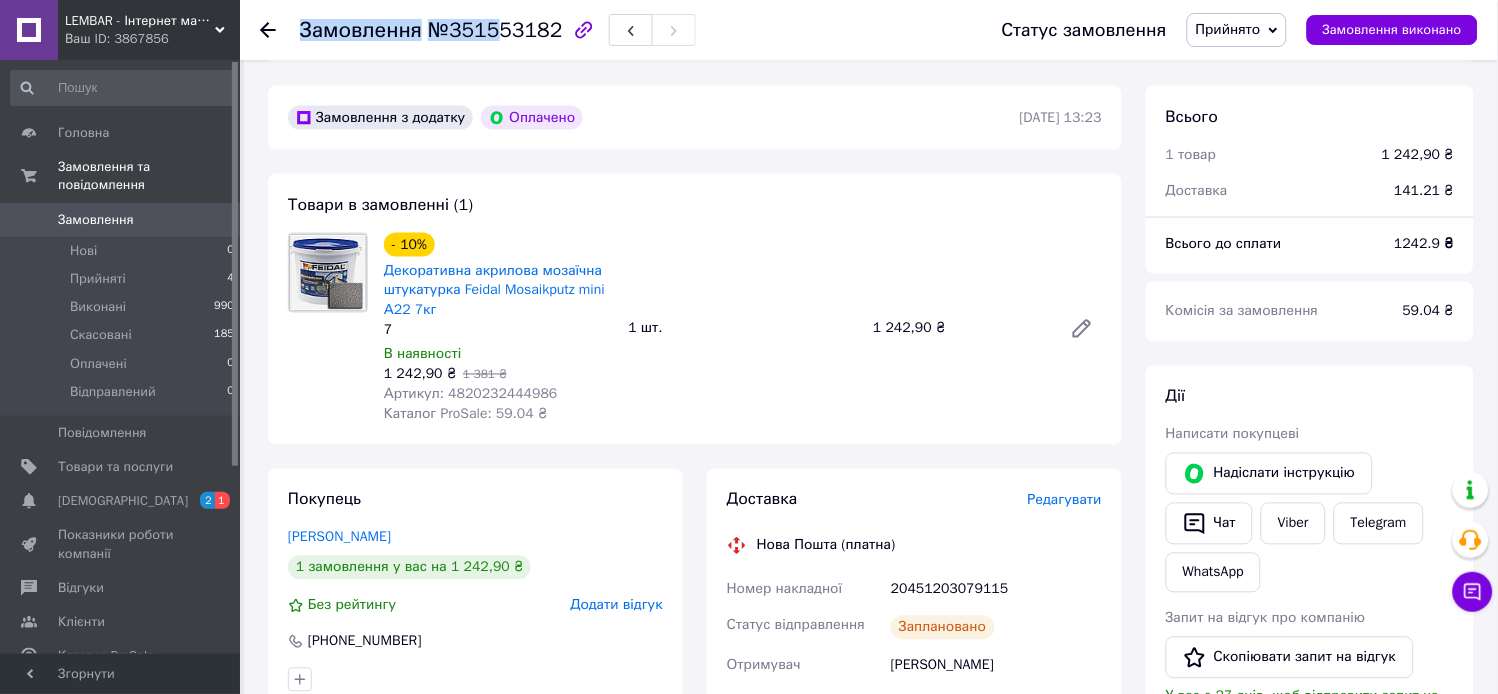 drag, startPoint x: 550, startPoint y: 27, endPoint x: 493, endPoint y: 27, distance: 57 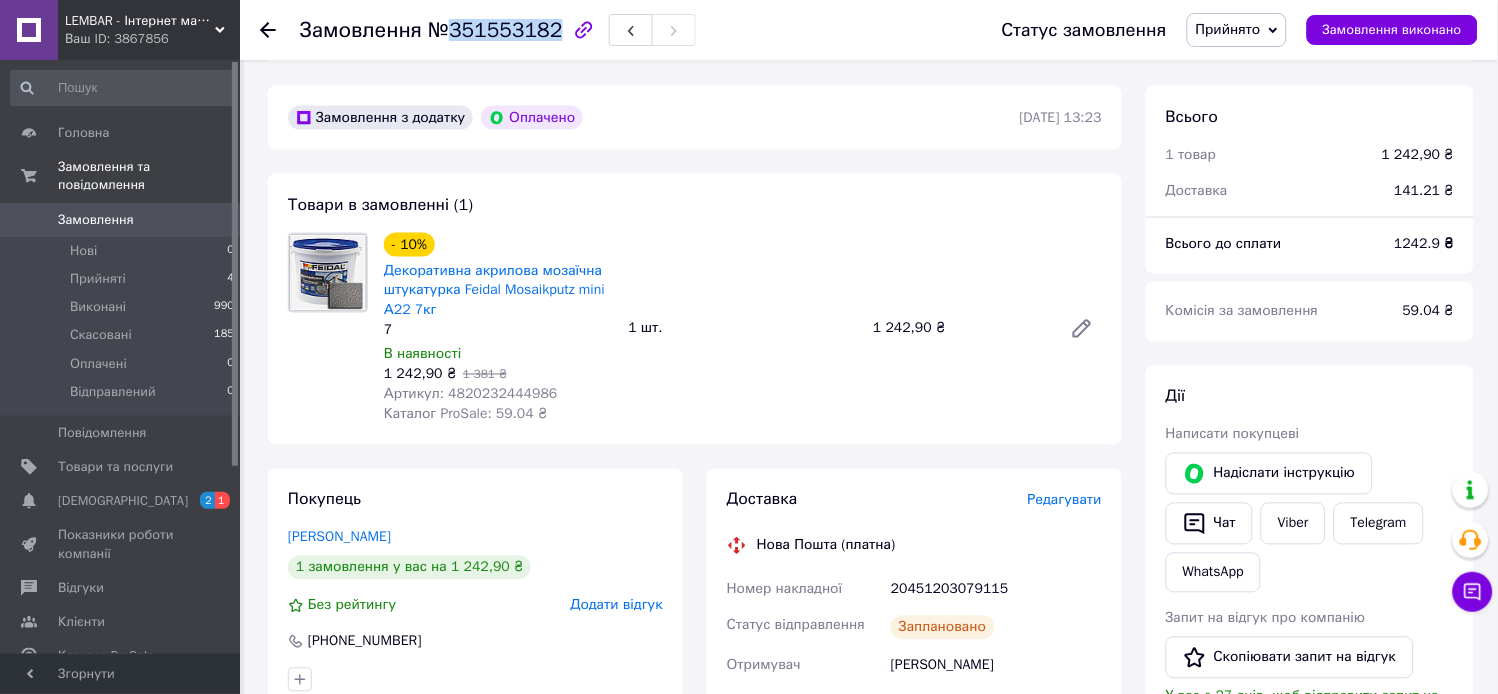 drag, startPoint x: 445, startPoint y: 28, endPoint x: 546, endPoint y: 31, distance: 101.04455 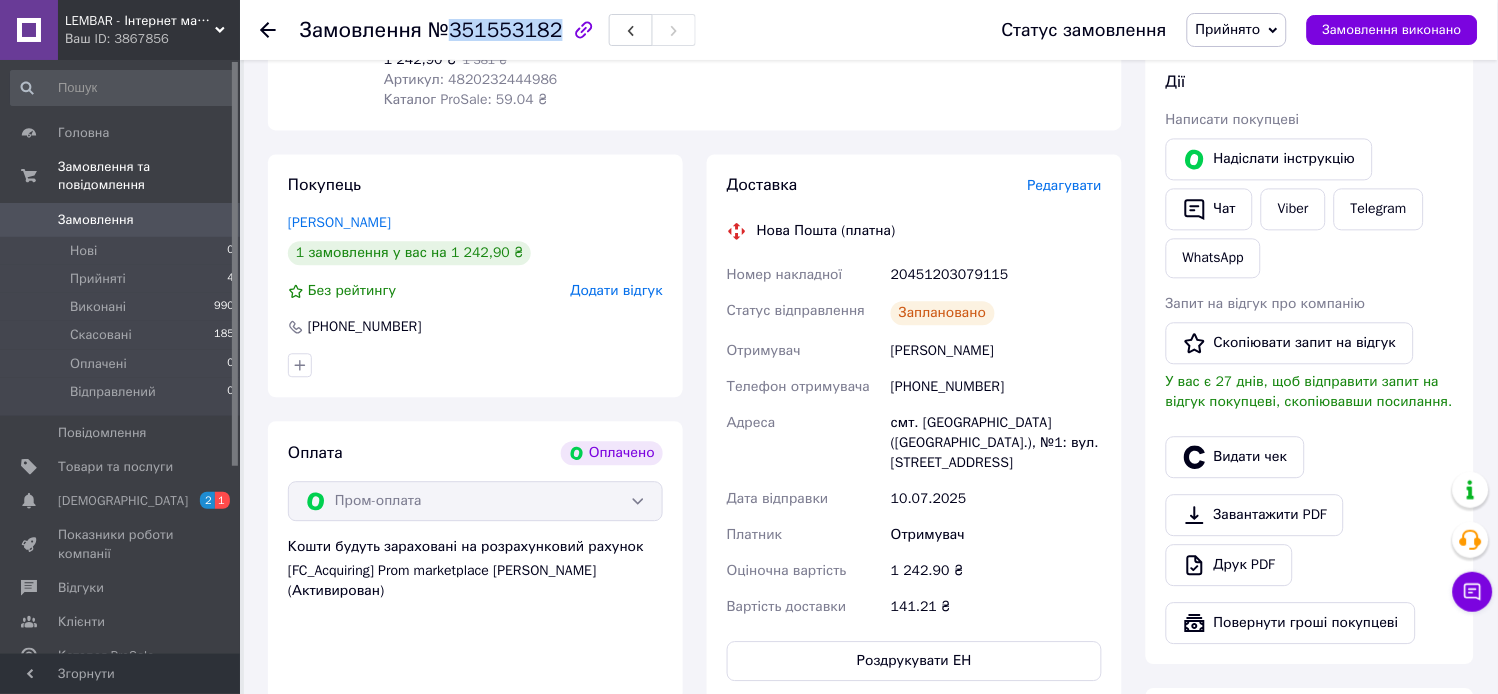 scroll, scrollTop: 888, scrollLeft: 0, axis: vertical 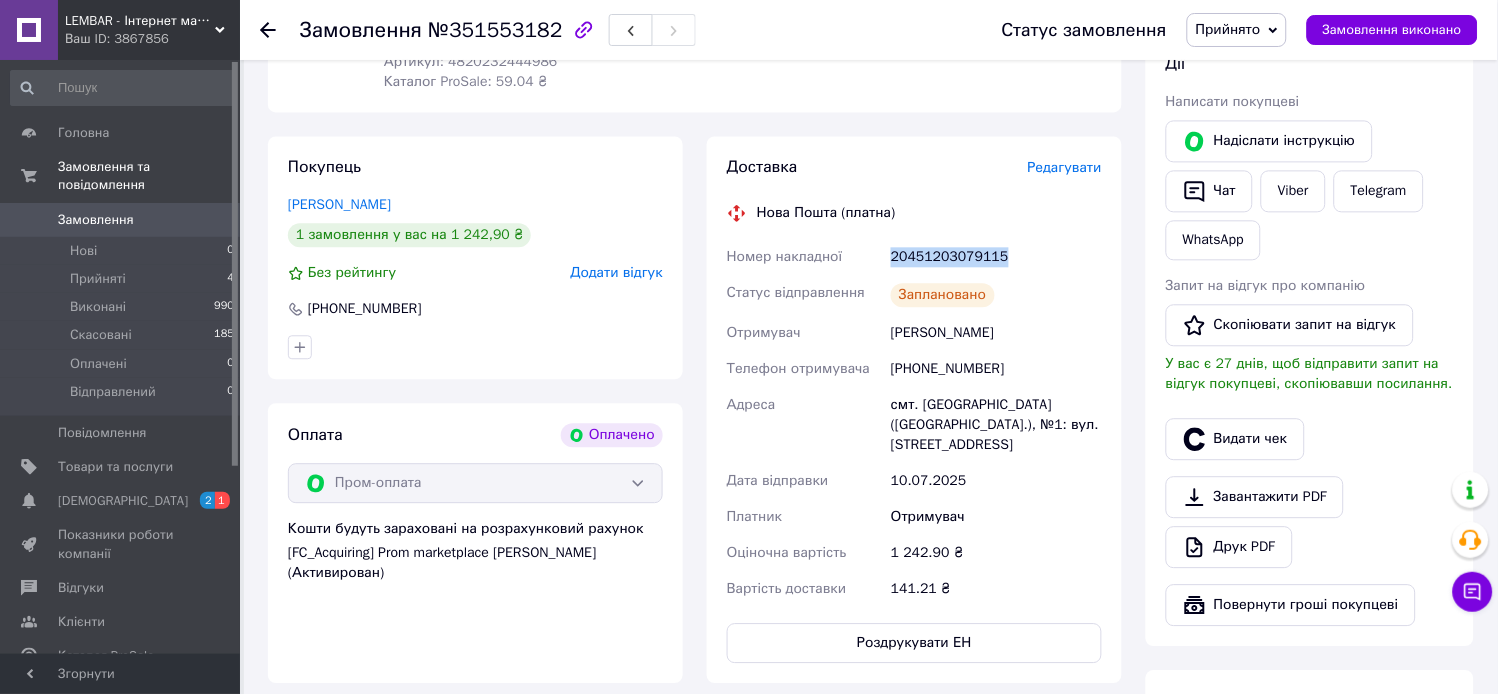 drag, startPoint x: 1006, startPoint y: 253, endPoint x: 891, endPoint y: 261, distance: 115.27792 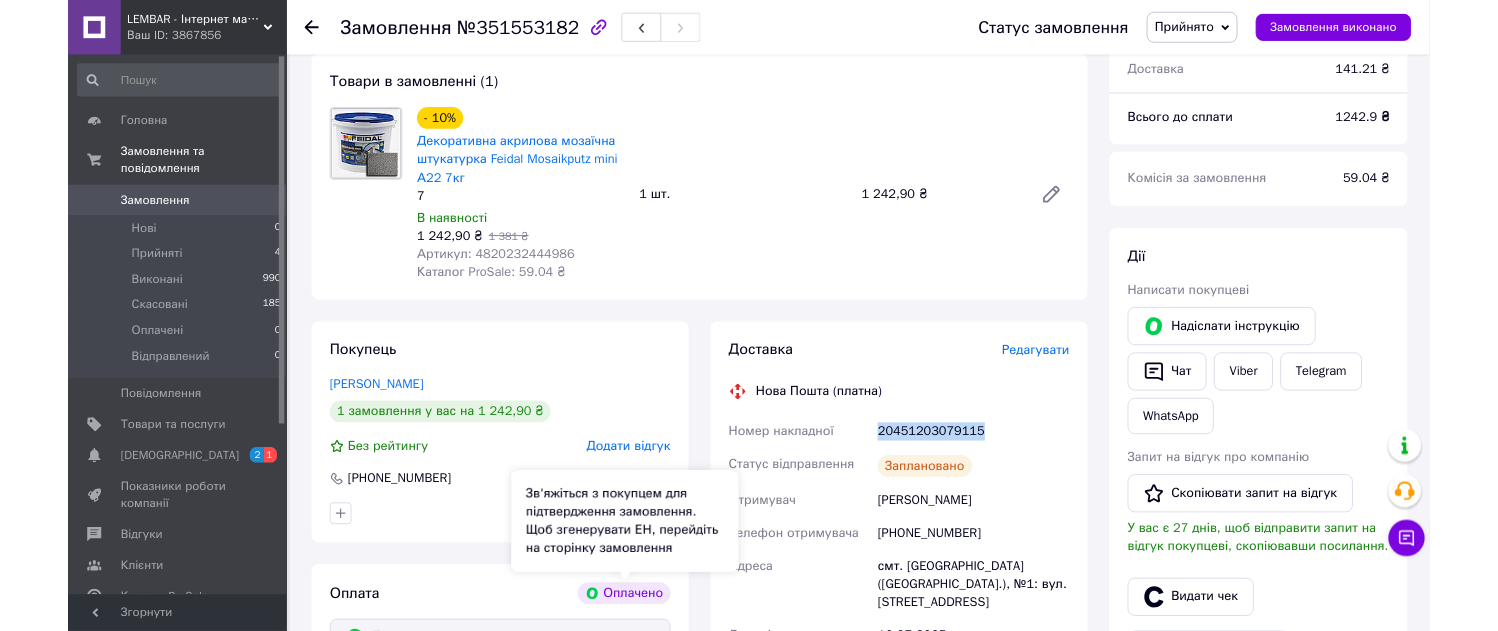 scroll, scrollTop: 666, scrollLeft: 0, axis: vertical 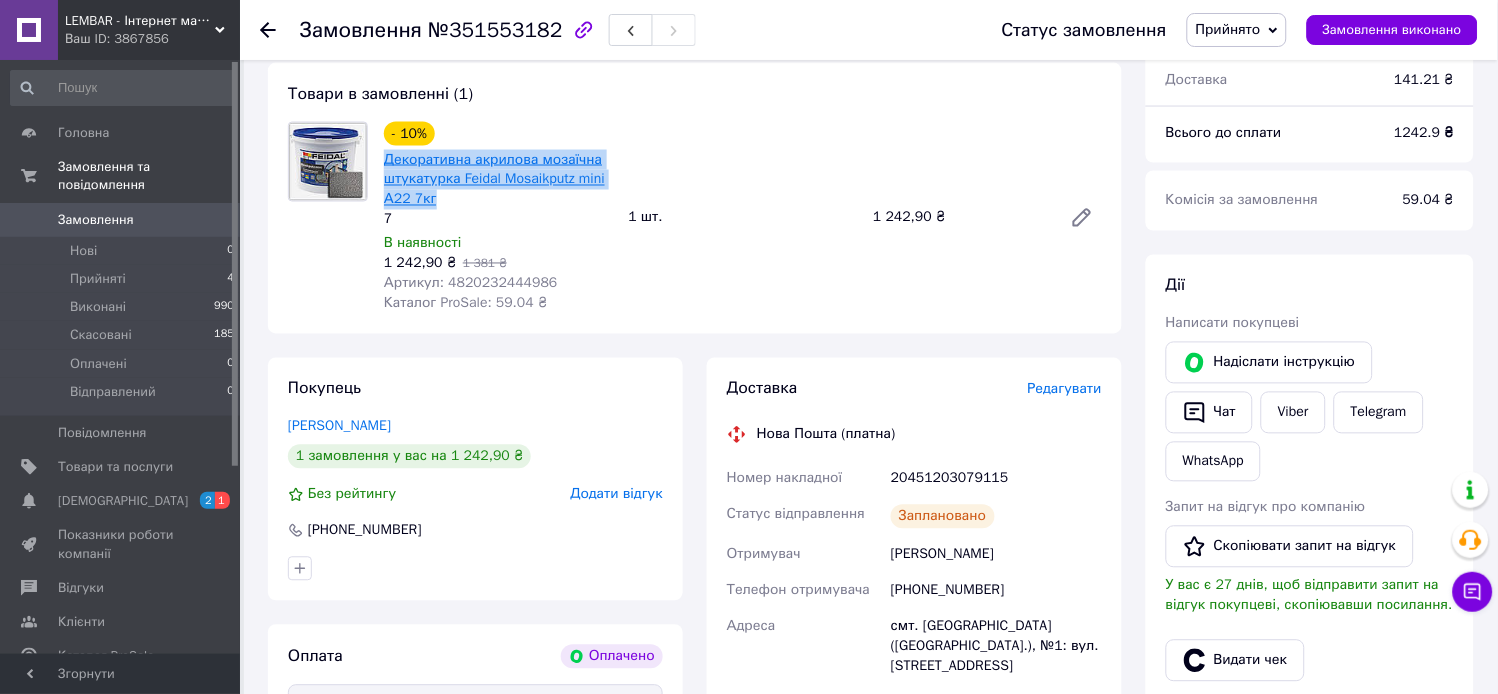 drag, startPoint x: 448, startPoint y: 207, endPoint x: 384, endPoint y: 162, distance: 78.23682 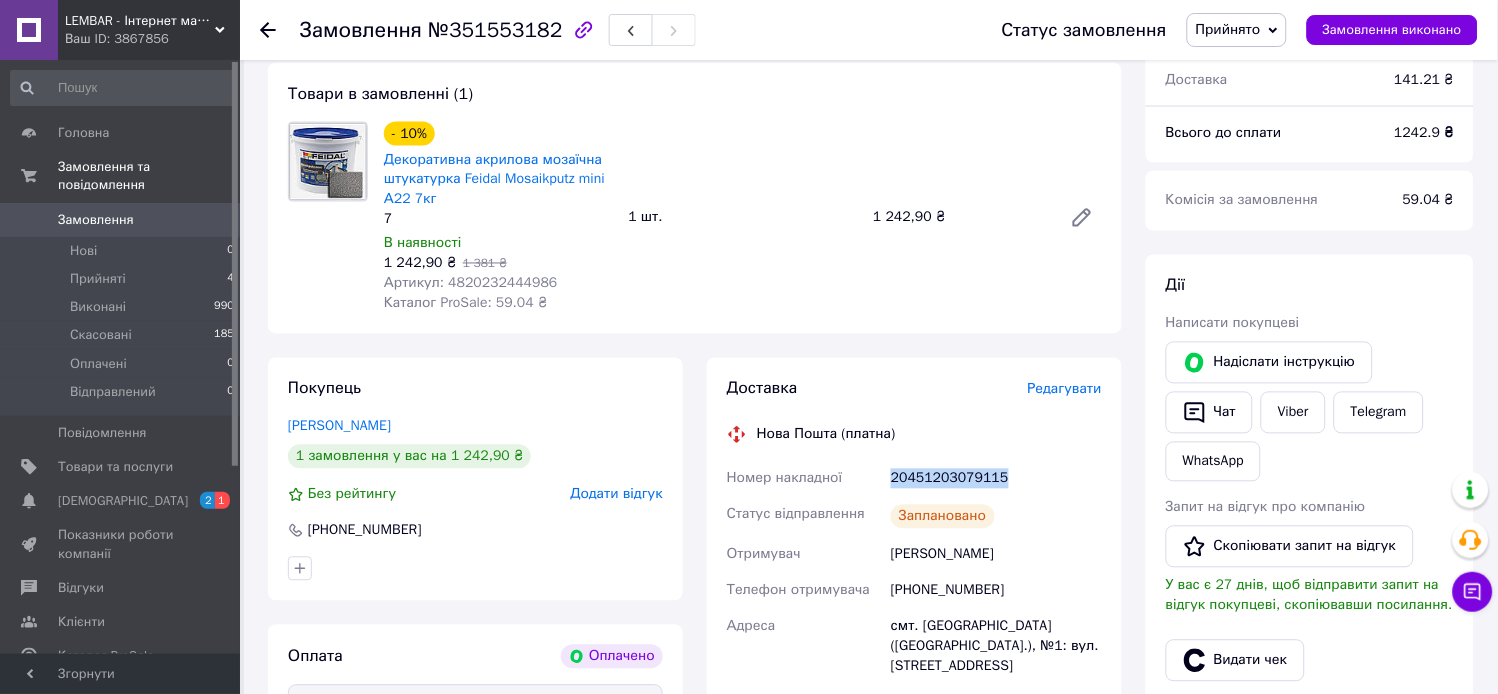 drag, startPoint x: 1002, startPoint y: 481, endPoint x: 892, endPoint y: 492, distance: 110.54863 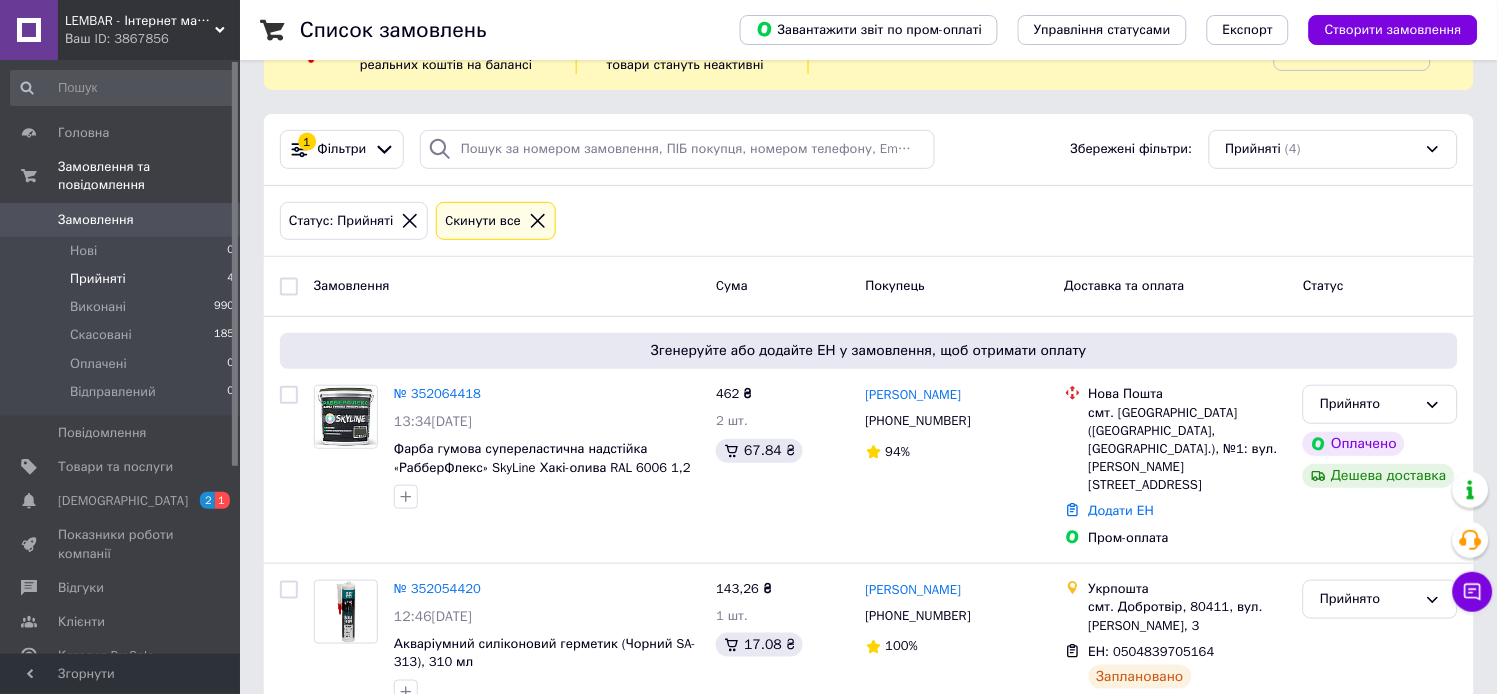scroll, scrollTop: 111, scrollLeft: 0, axis: vertical 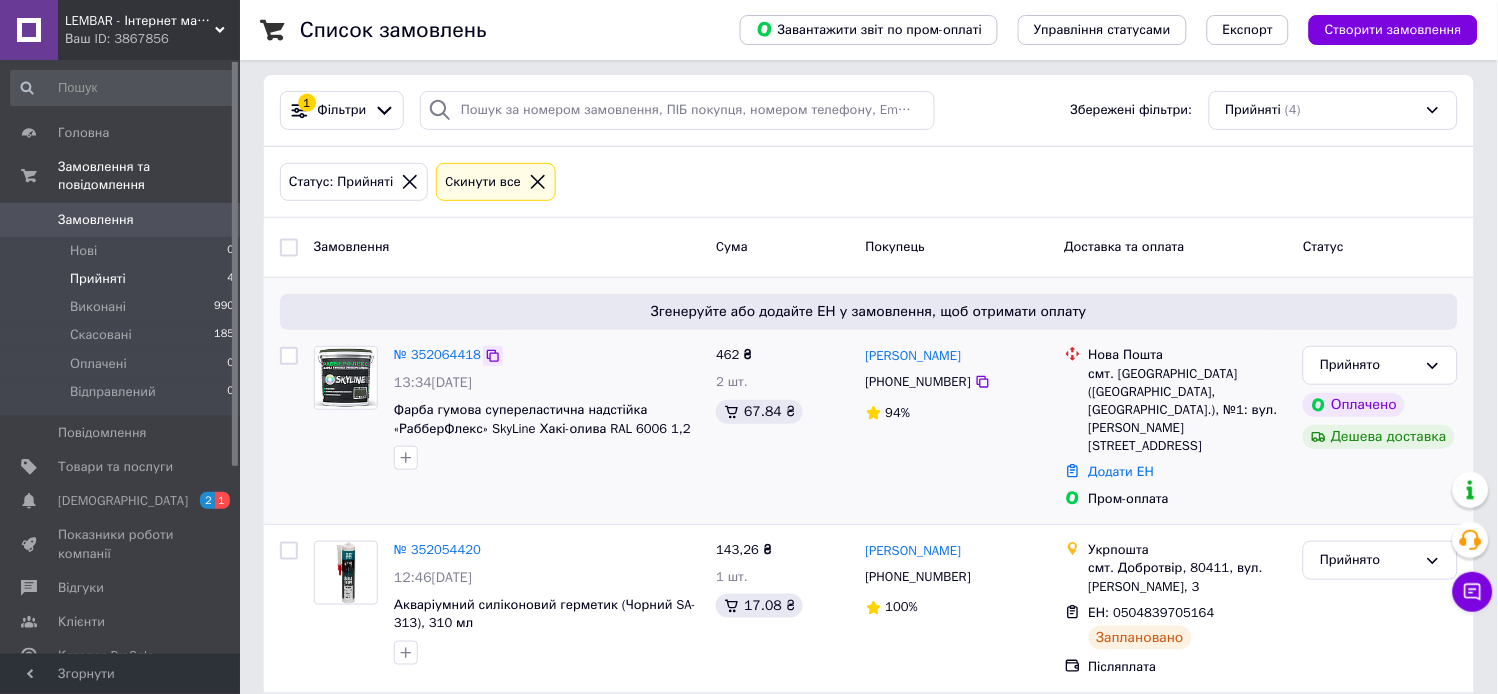 click 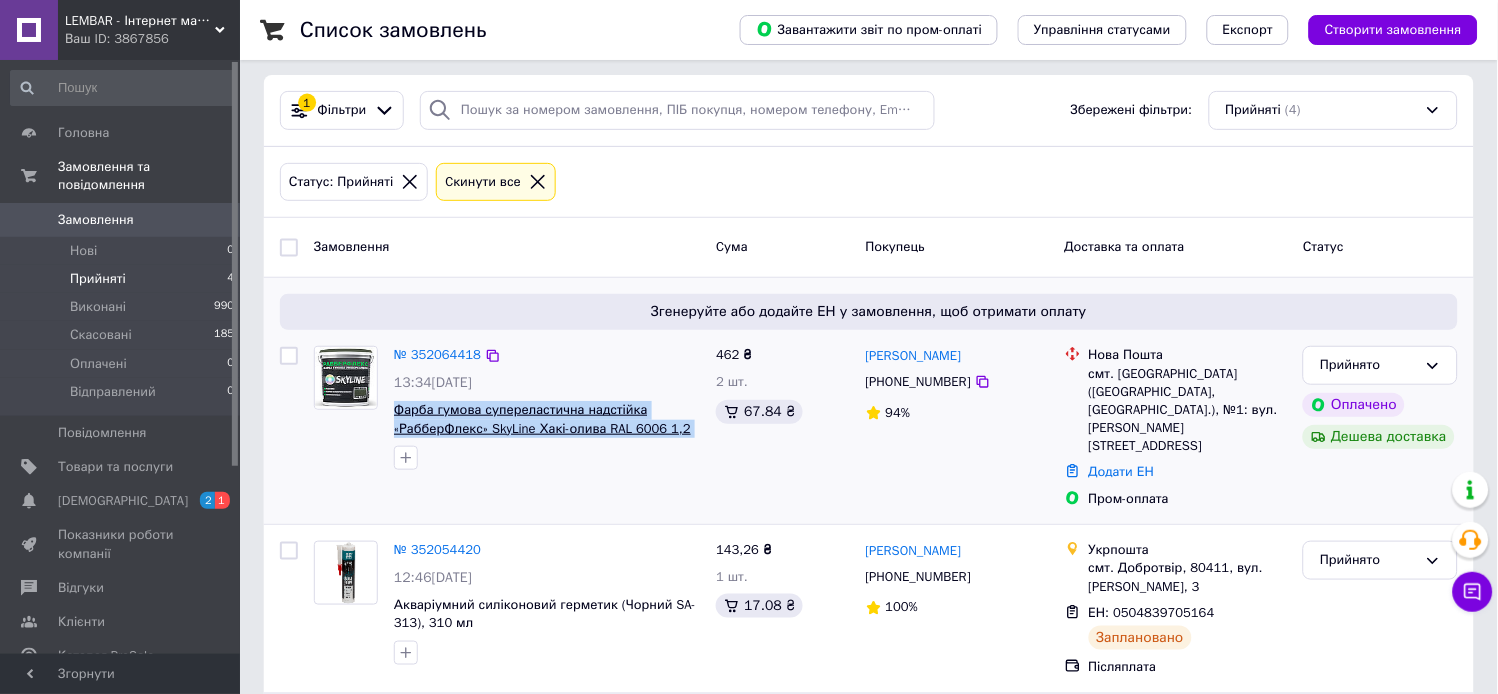 drag, startPoint x: 695, startPoint y: 431, endPoint x: 393, endPoint y: 410, distance: 302.72925 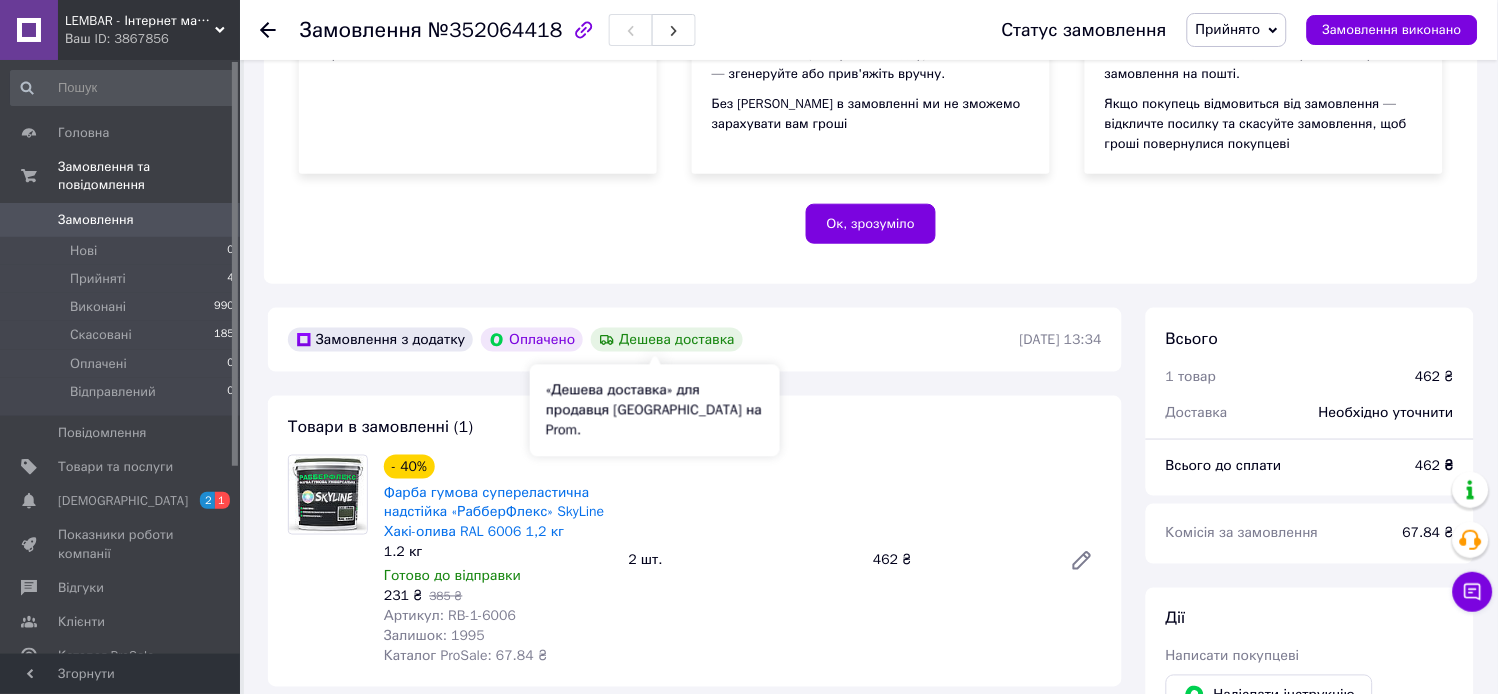 scroll, scrollTop: 444, scrollLeft: 0, axis: vertical 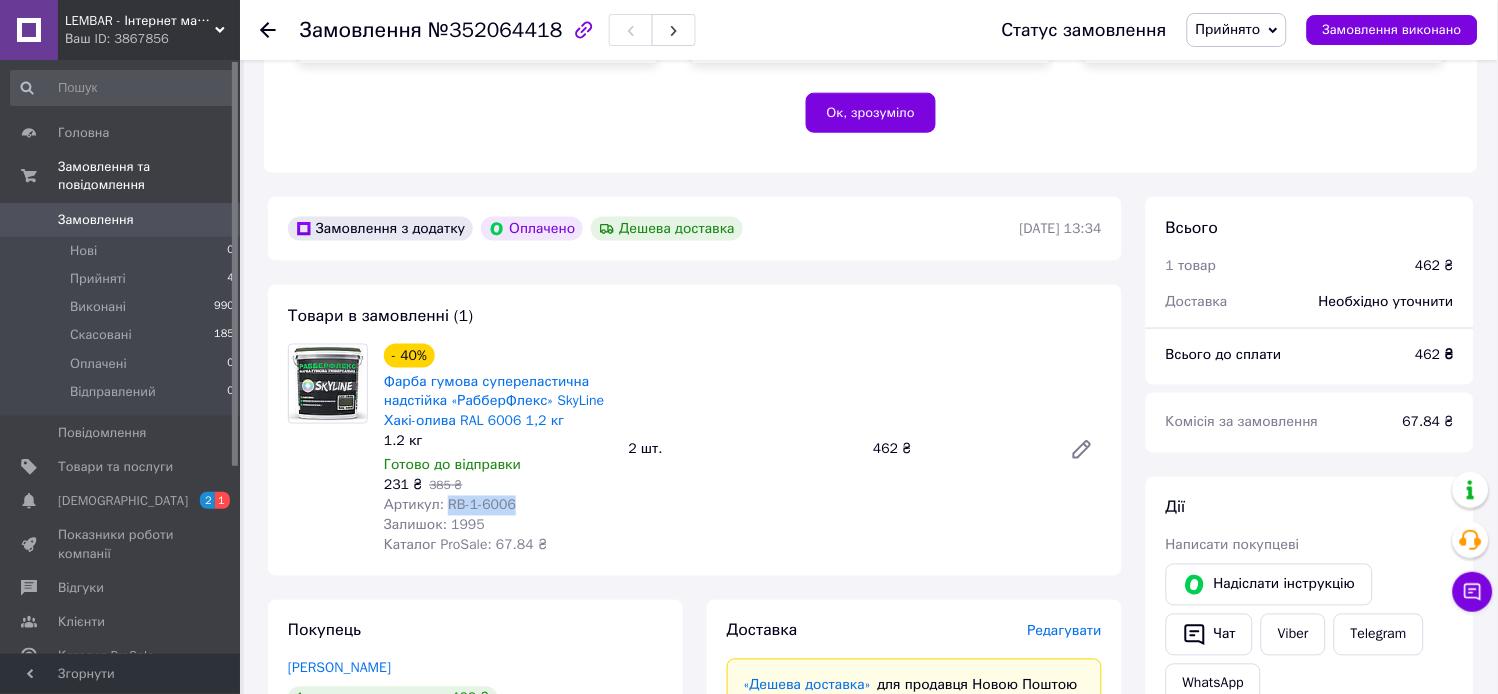 drag, startPoint x: 492, startPoint y: 505, endPoint x: 445, endPoint y: 504, distance: 47.010635 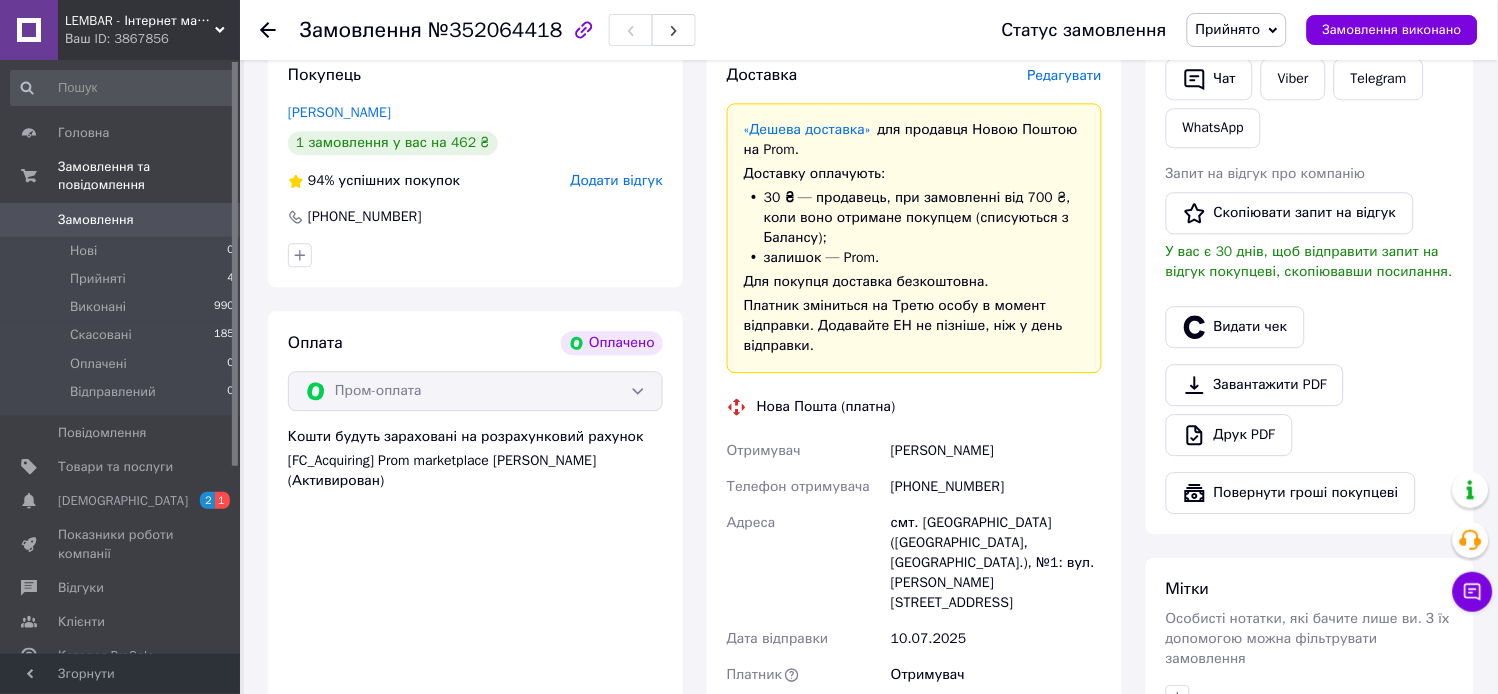 scroll, scrollTop: 1111, scrollLeft: 0, axis: vertical 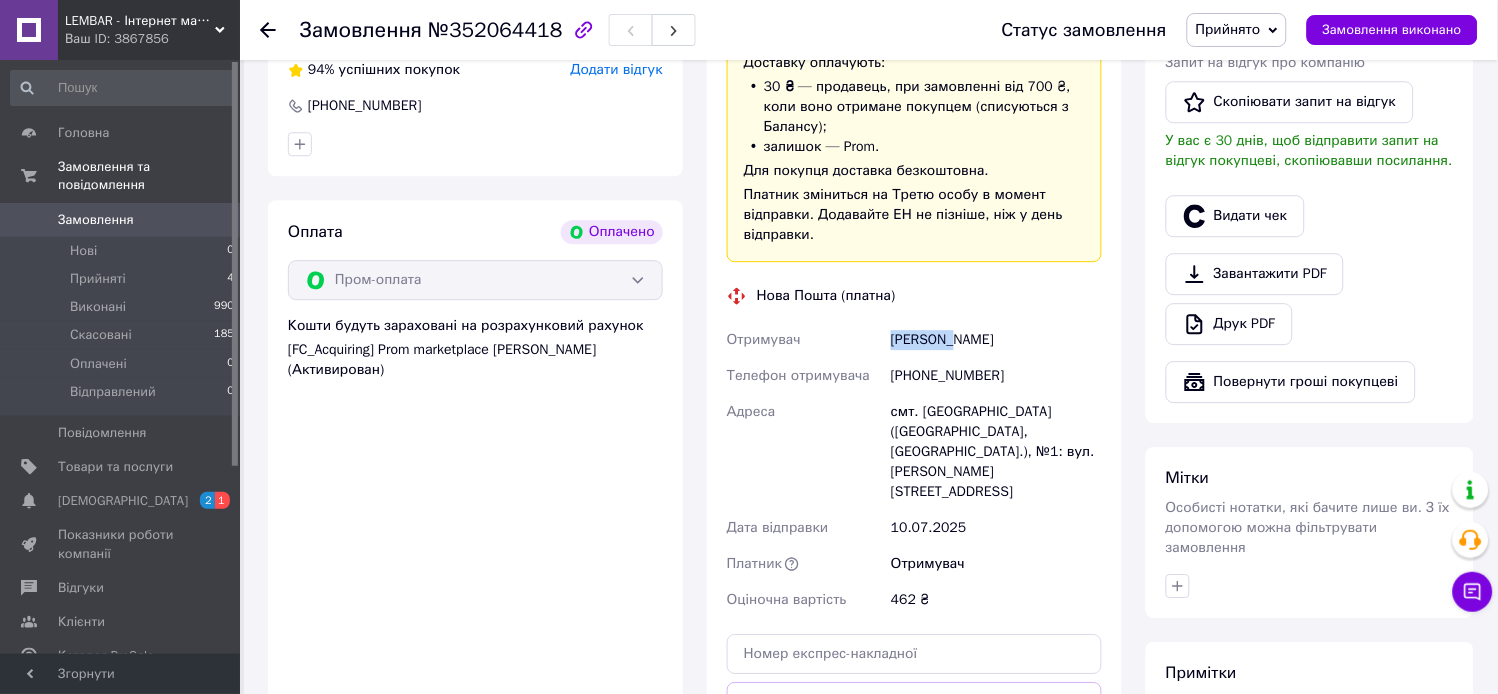 drag, startPoint x: 960, startPoint y: 343, endPoint x: 895, endPoint y: 343, distance: 65 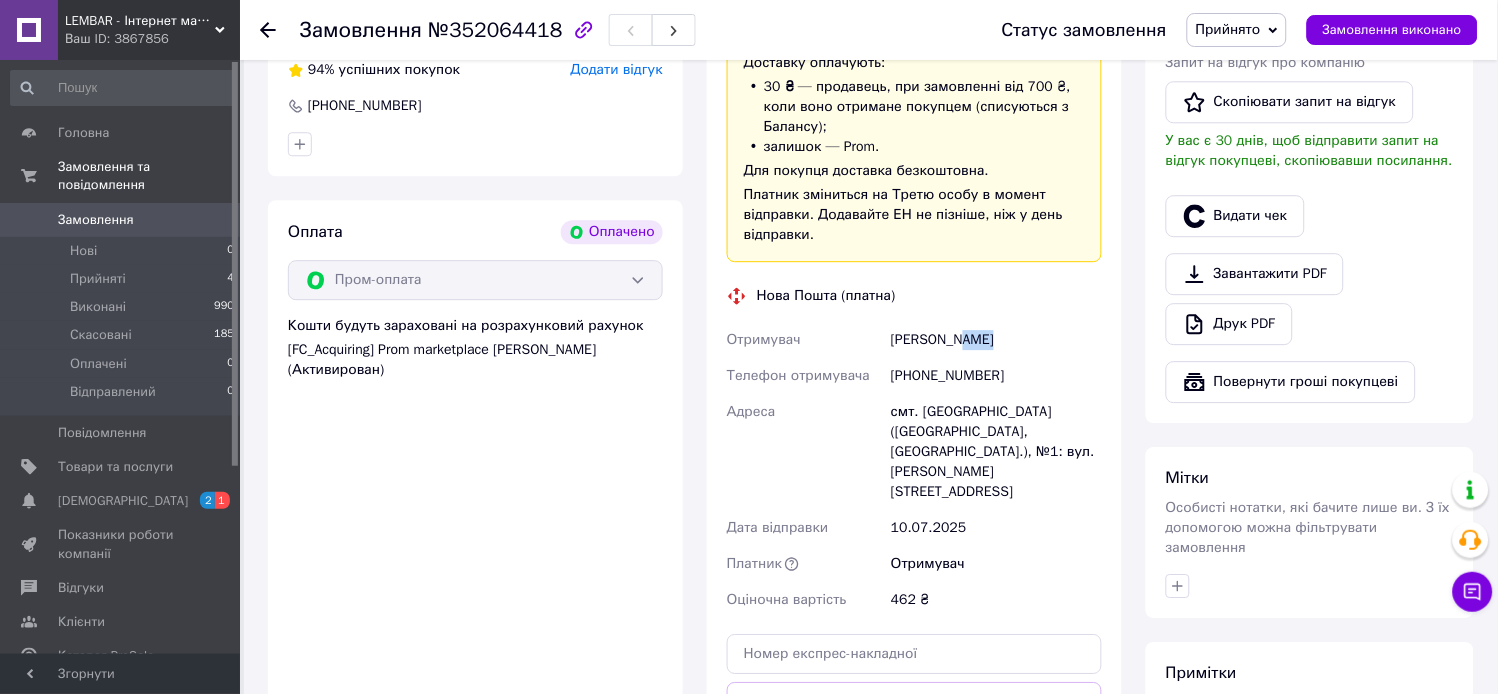 drag, startPoint x: 998, startPoint y: 344, endPoint x: 967, endPoint y: 342, distance: 31.06445 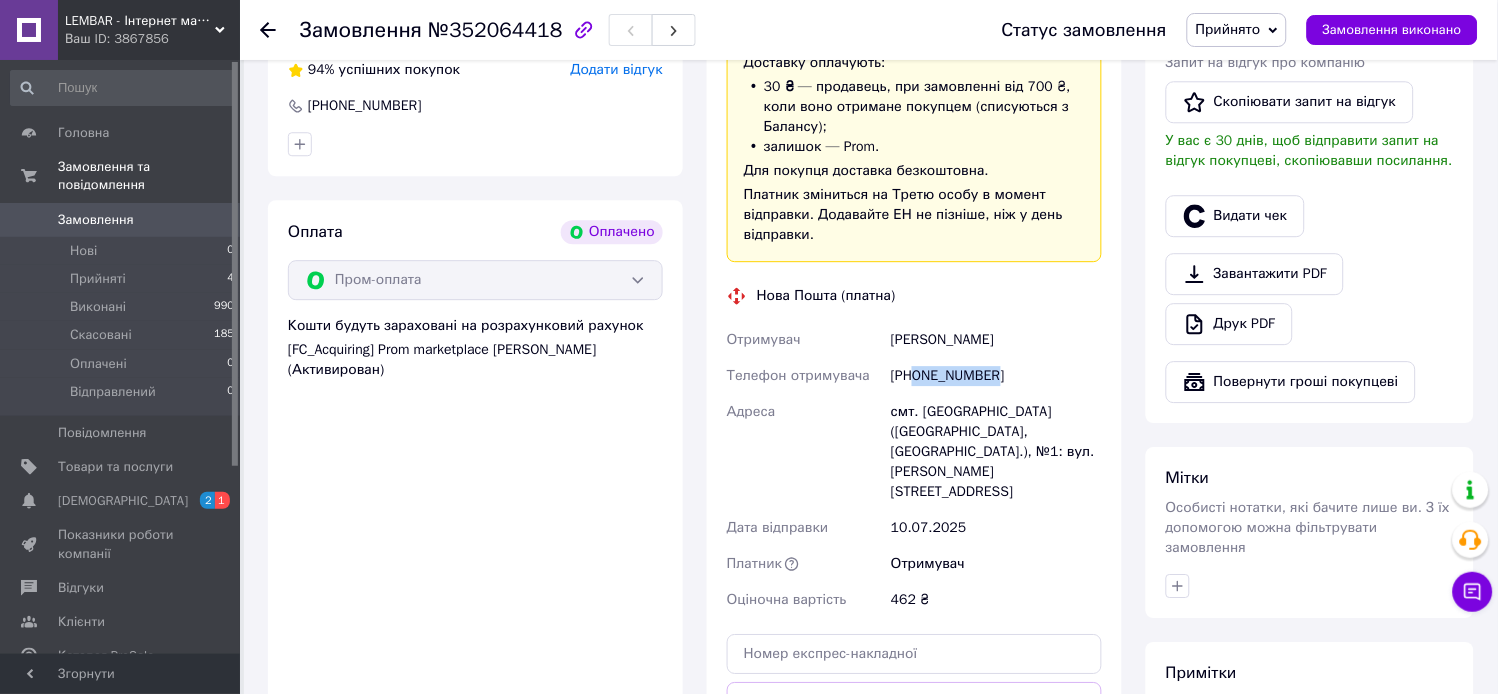 drag, startPoint x: 995, startPoint y: 380, endPoint x: 917, endPoint y: 378, distance: 78.025635 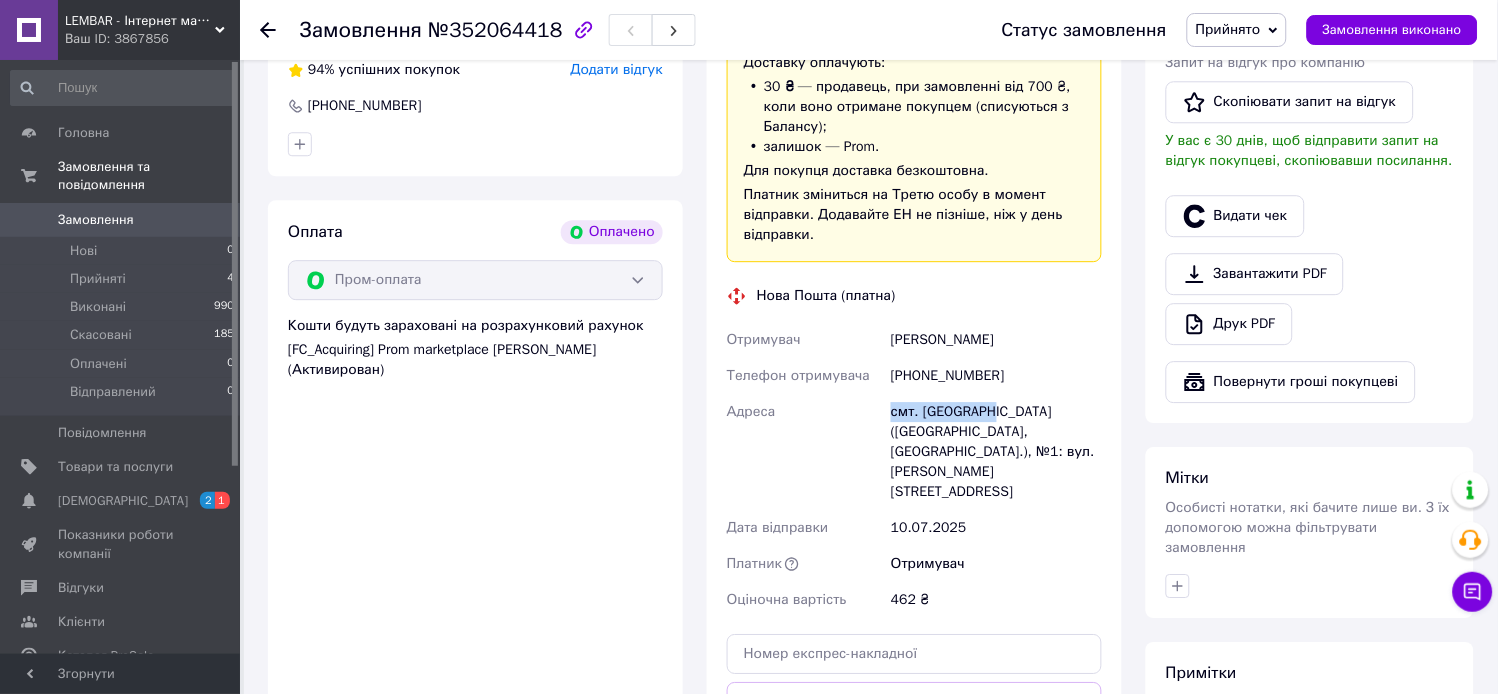 drag, startPoint x: 986, startPoint y: 412, endPoint x: 884, endPoint y: 410, distance: 102.01961 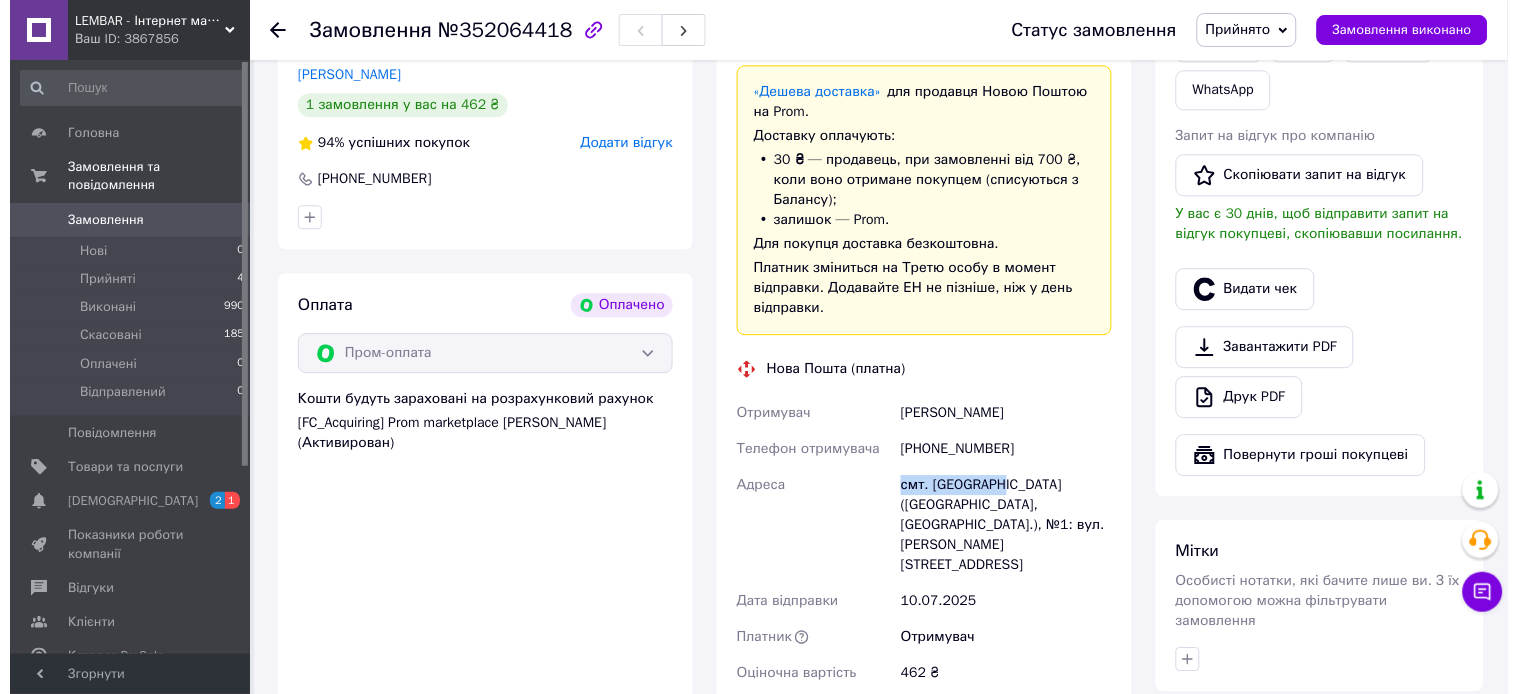 scroll, scrollTop: 1000, scrollLeft: 0, axis: vertical 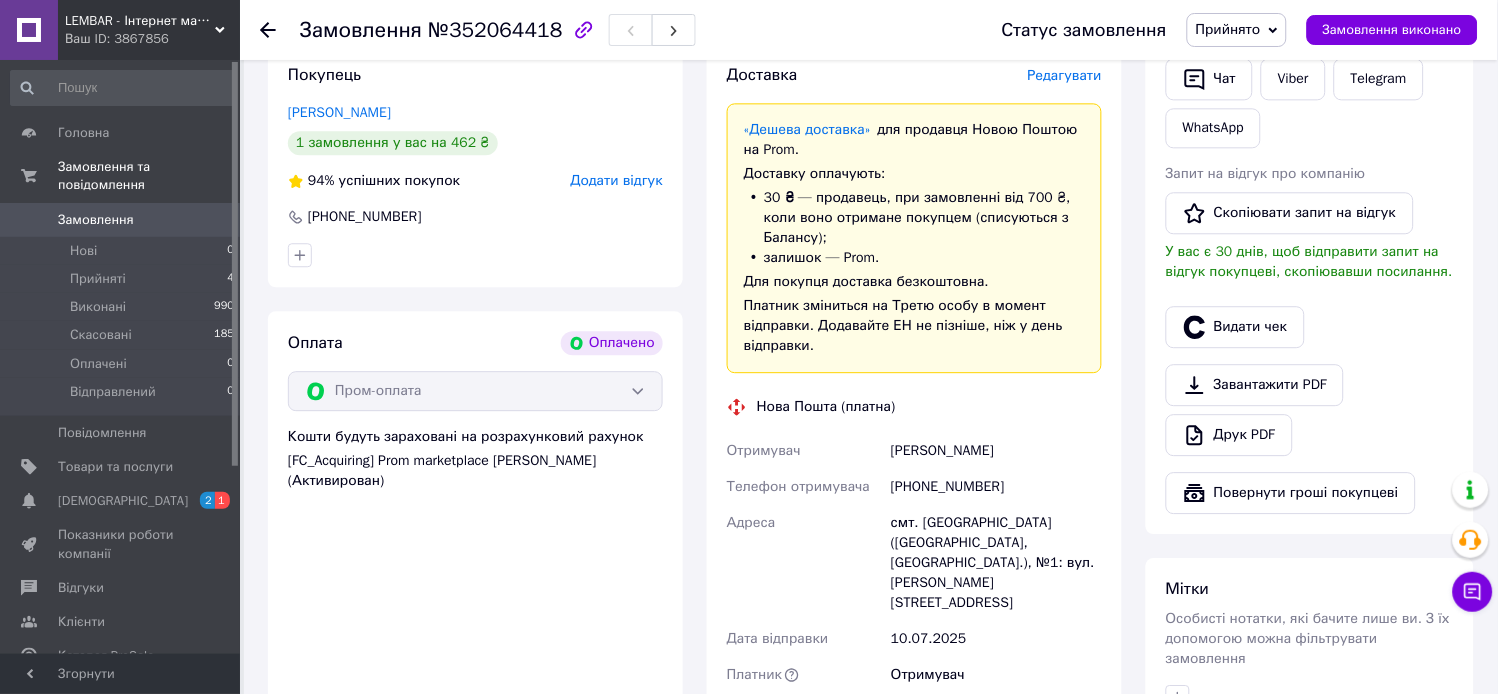 click on "Редагувати" at bounding box center (1065, 75) 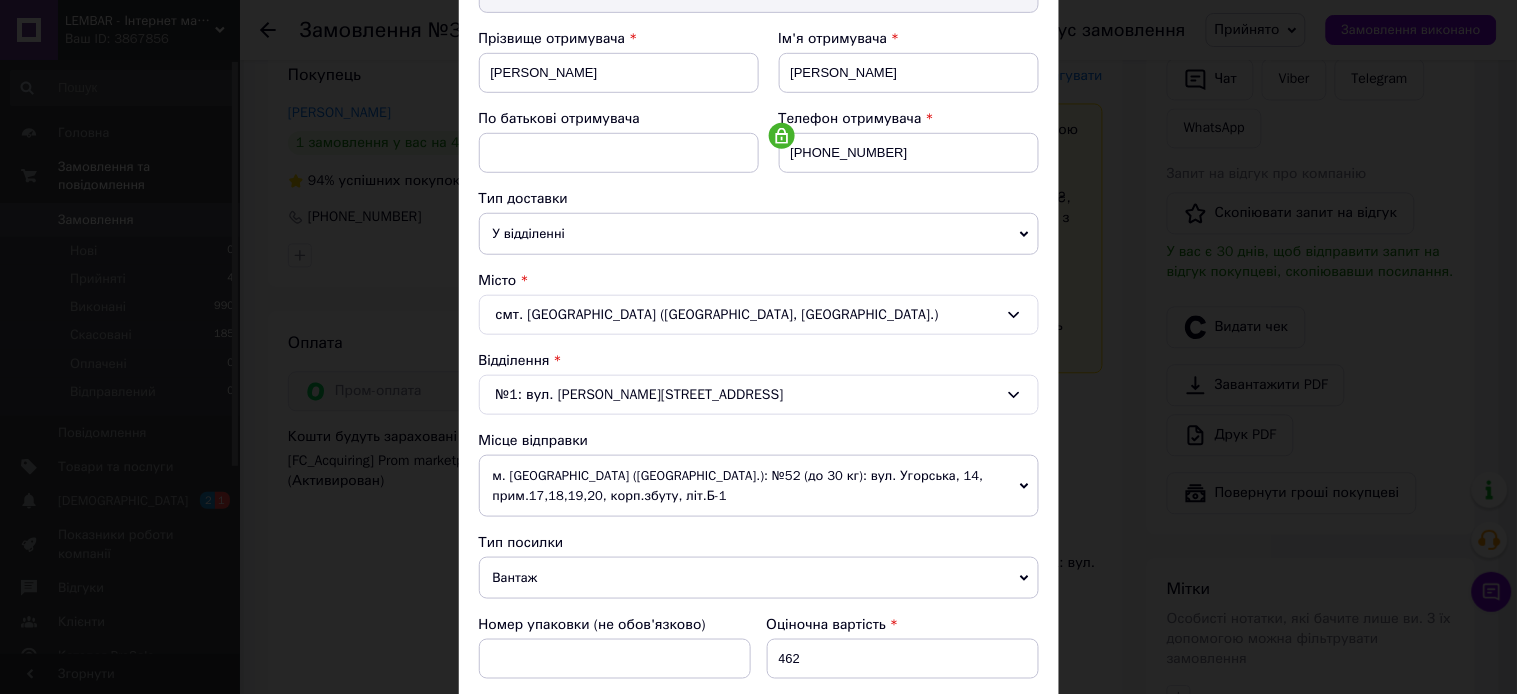 scroll, scrollTop: 444, scrollLeft: 0, axis: vertical 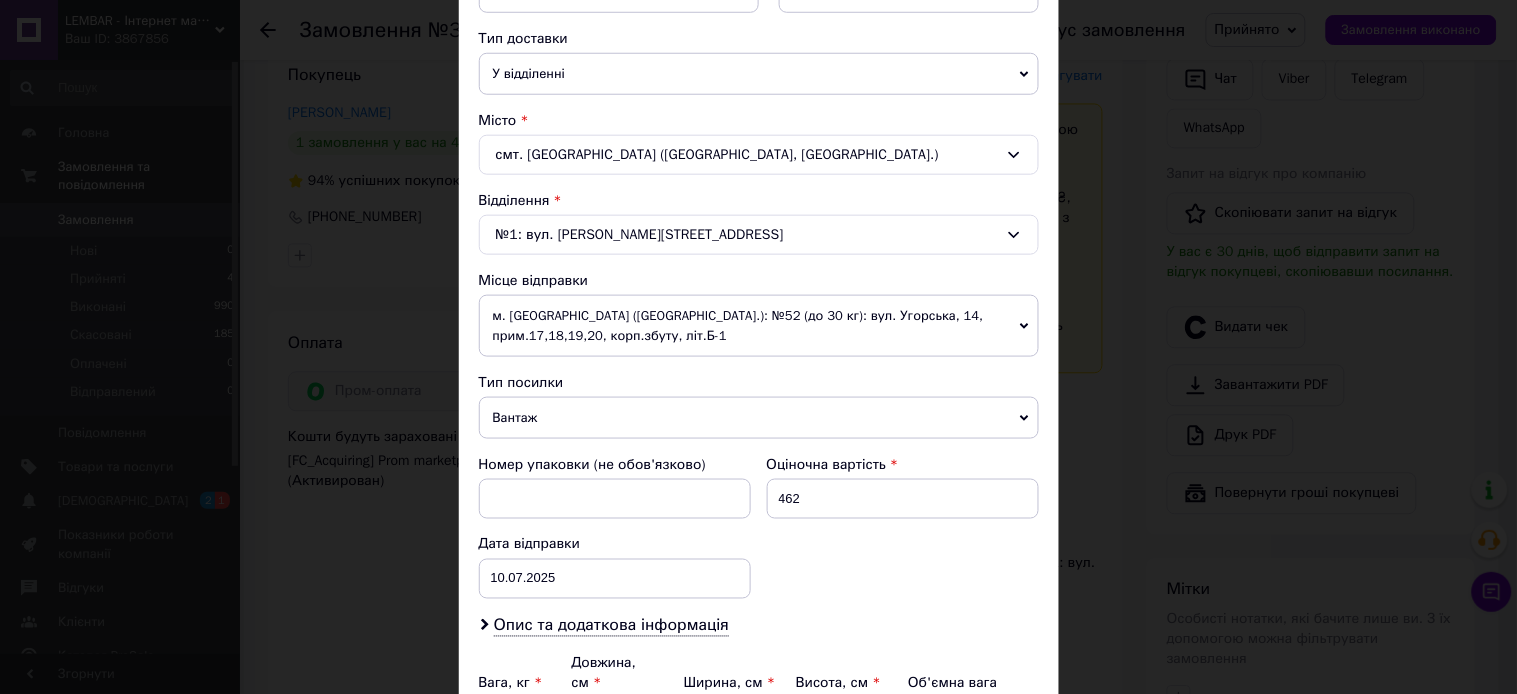 click on "м. [GEOGRAPHIC_DATA] ([GEOGRAPHIC_DATA].): №52 (до 30 кг): вул. Угорська, 14, прим.17,18,19,20, корп.збуту, літ.Б-1" at bounding box center [759, 326] 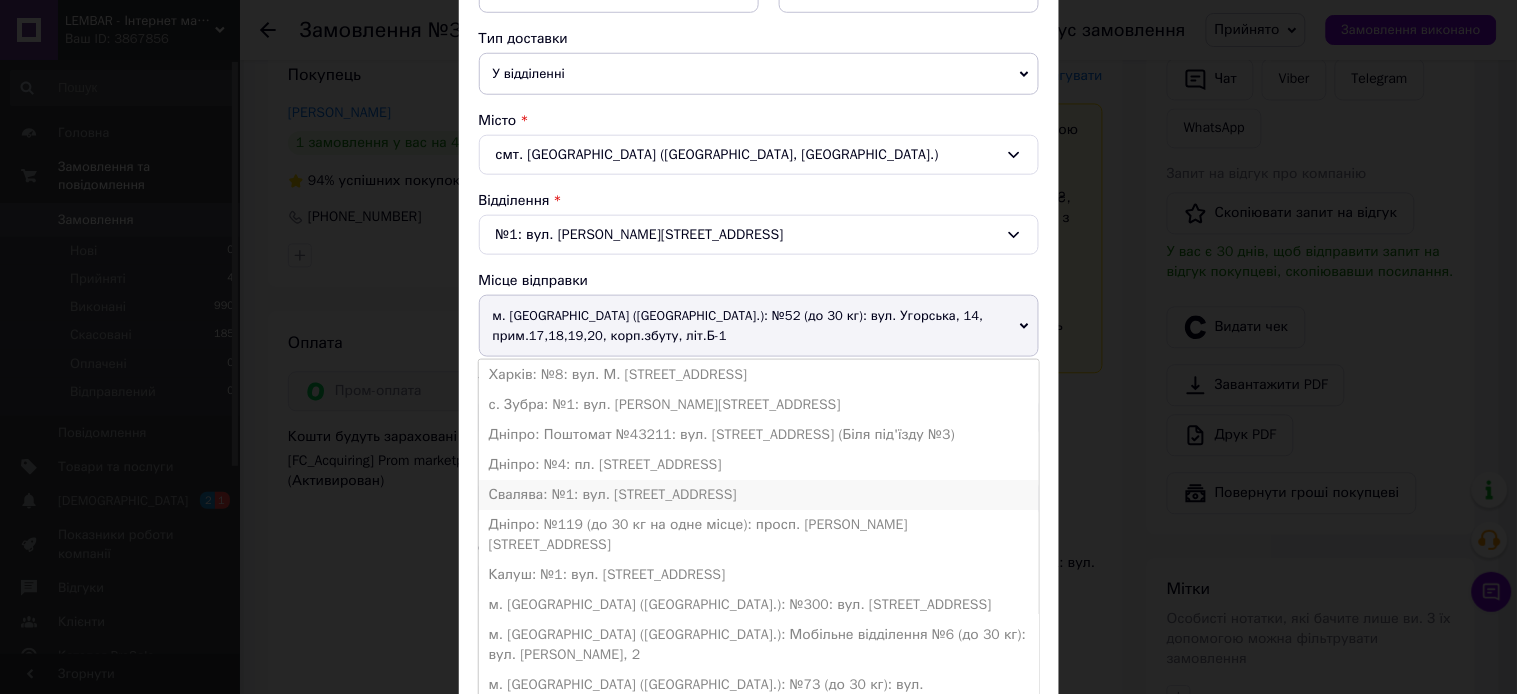 click on "Свалява: №1: вул. [STREET_ADDRESS]" at bounding box center (759, 495) 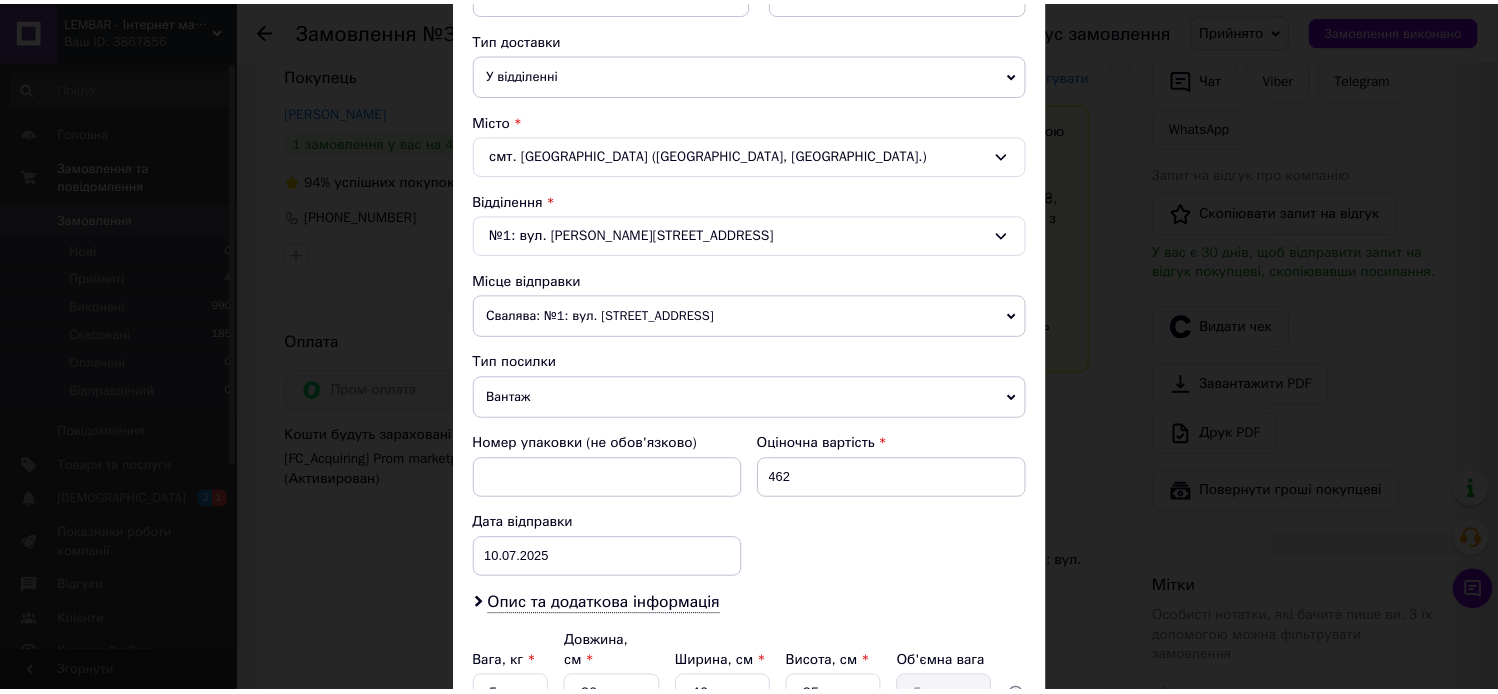 scroll, scrollTop: 555, scrollLeft: 0, axis: vertical 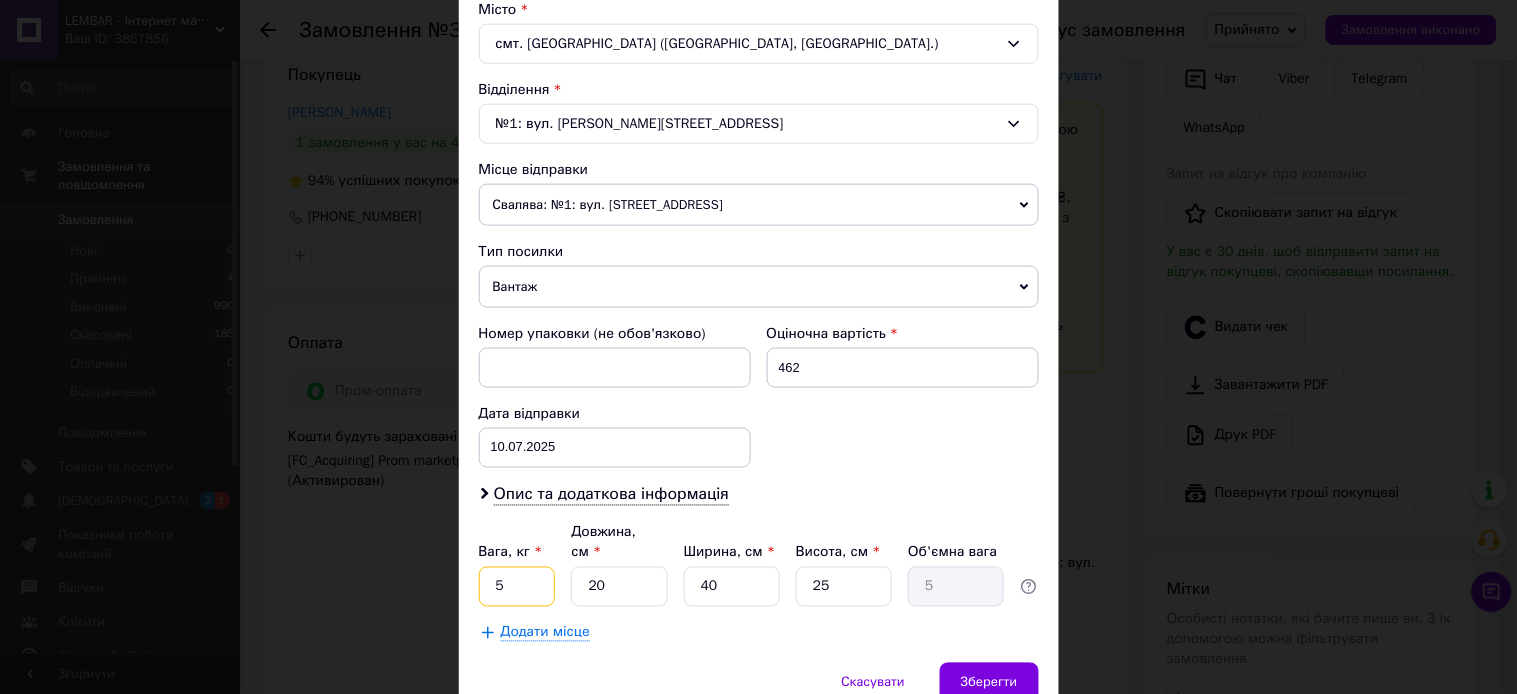 click on "5" at bounding box center [517, 587] 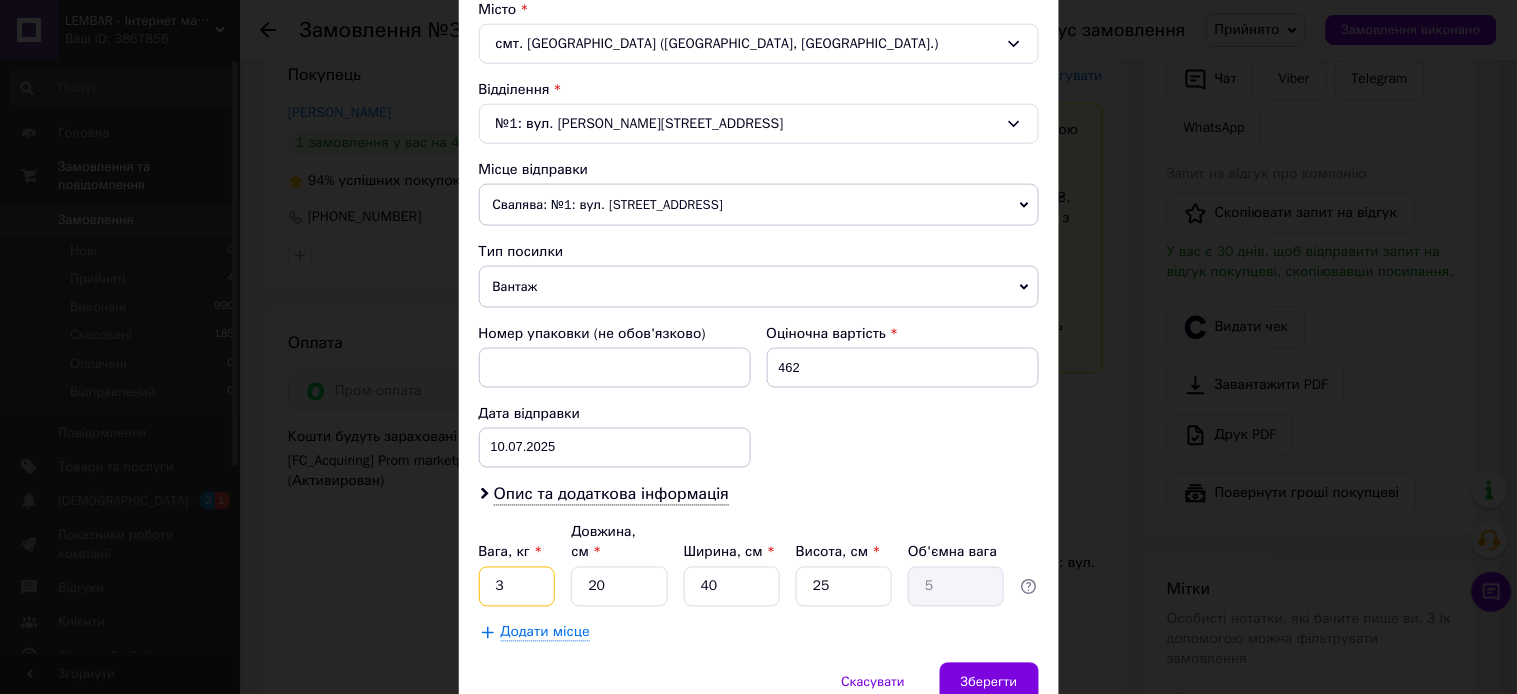 type on "3" 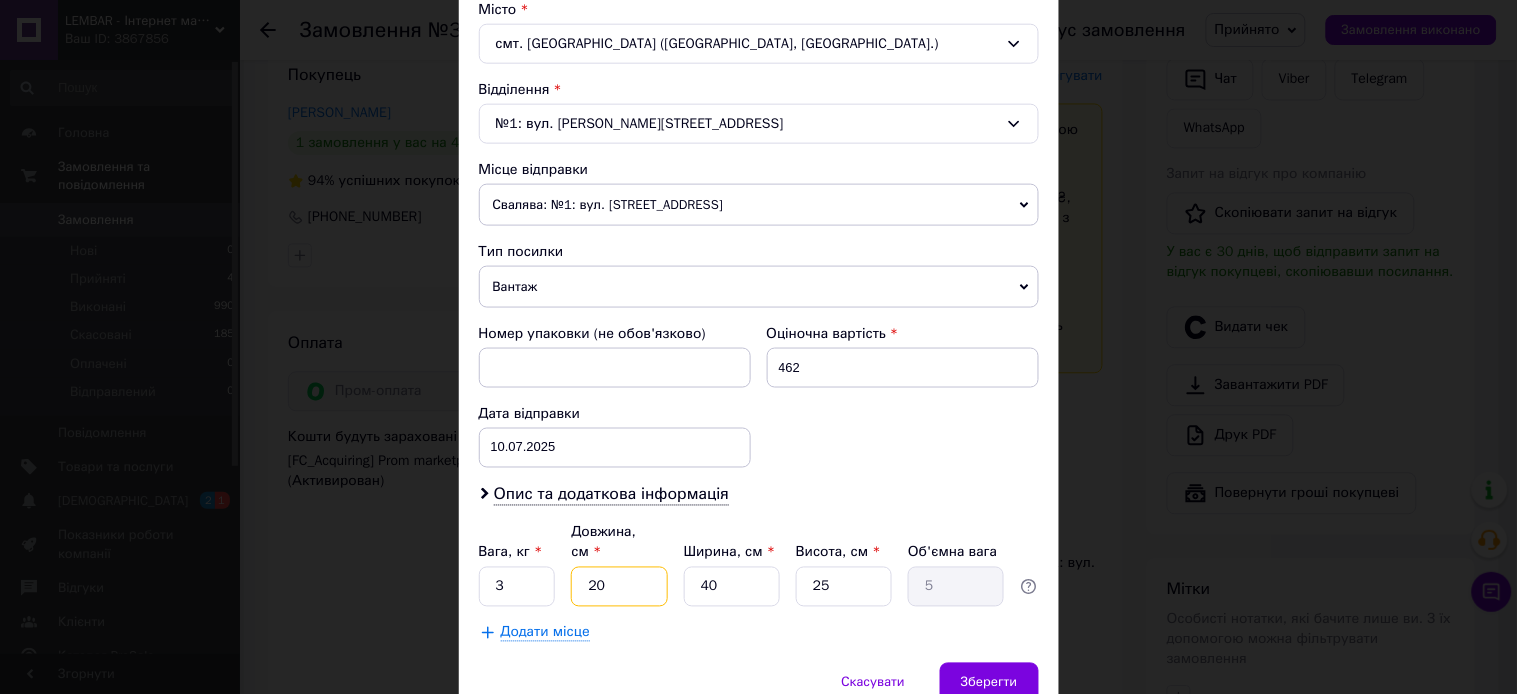 drag, startPoint x: 601, startPoint y: 573, endPoint x: 583, endPoint y: 571, distance: 18.110771 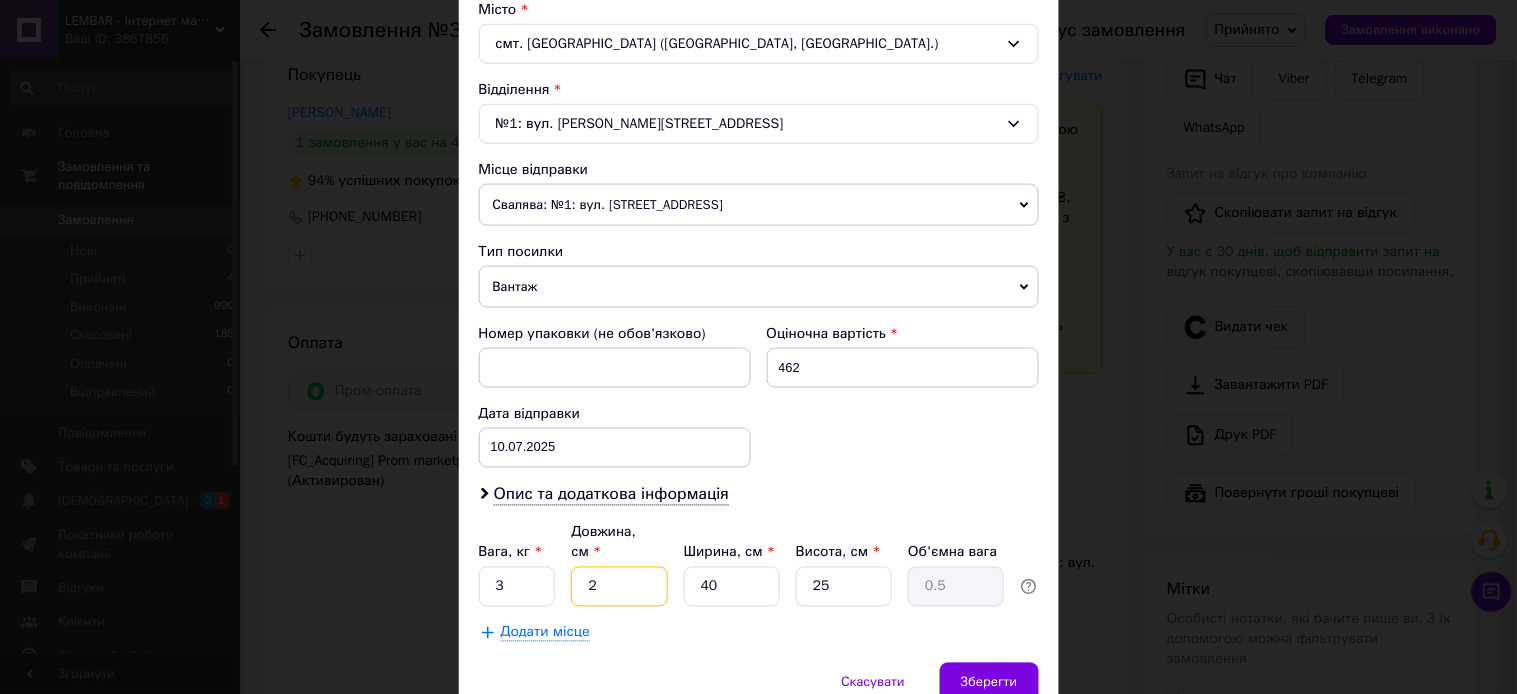 type on "25" 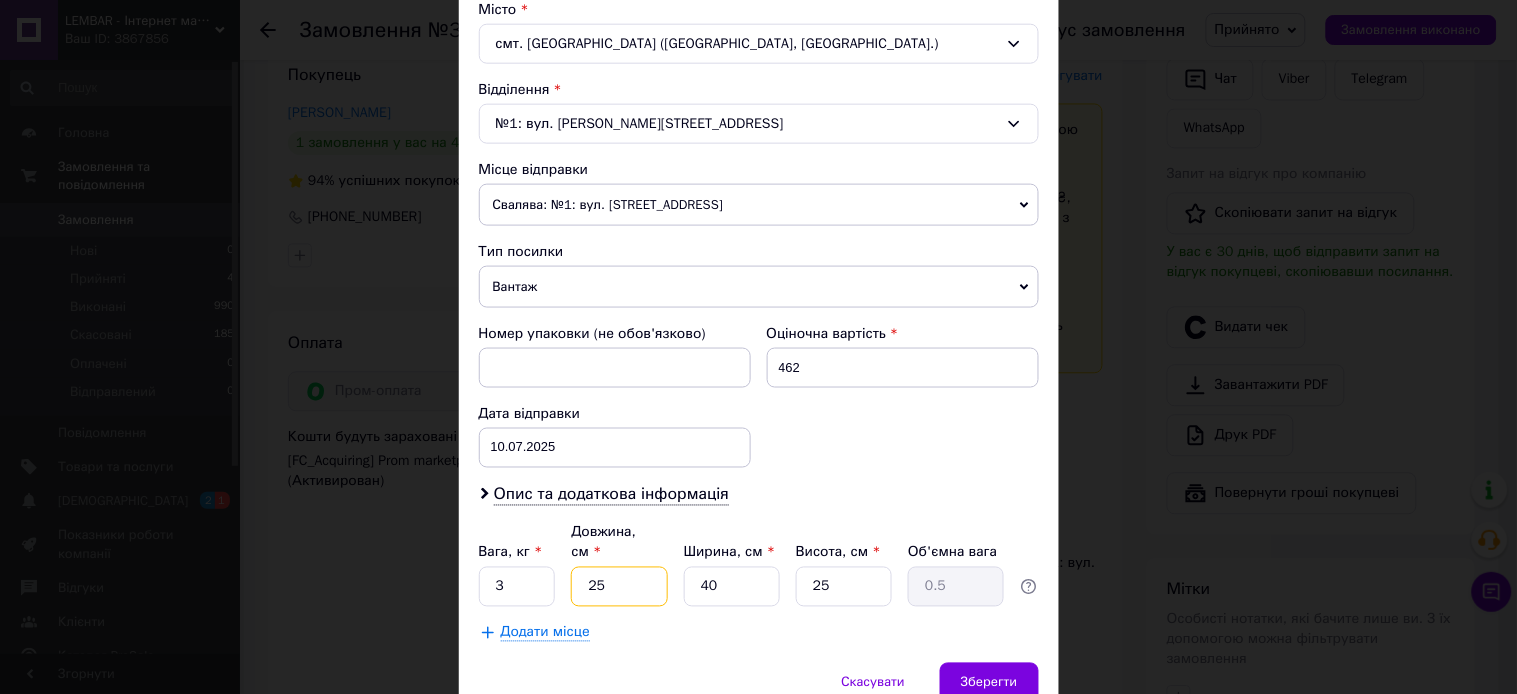 type on "6.25" 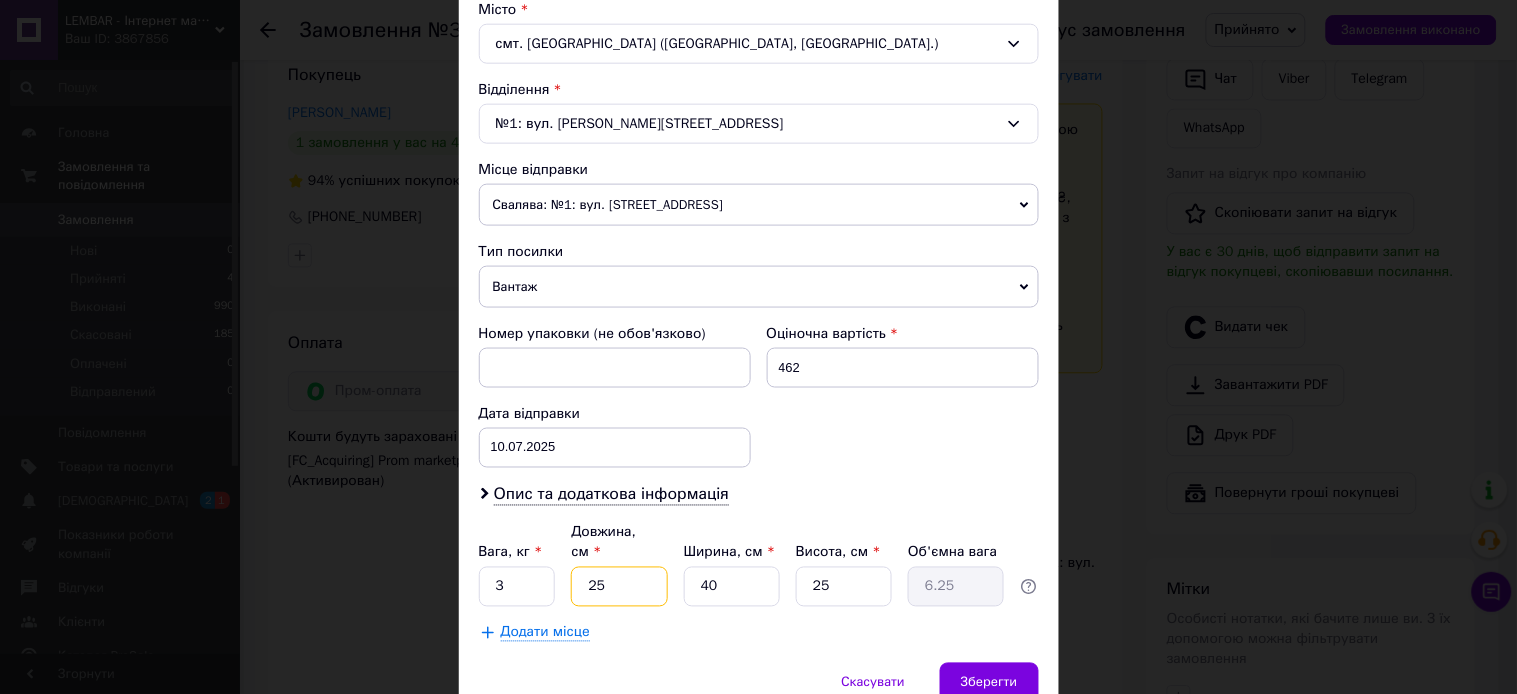type on "25" 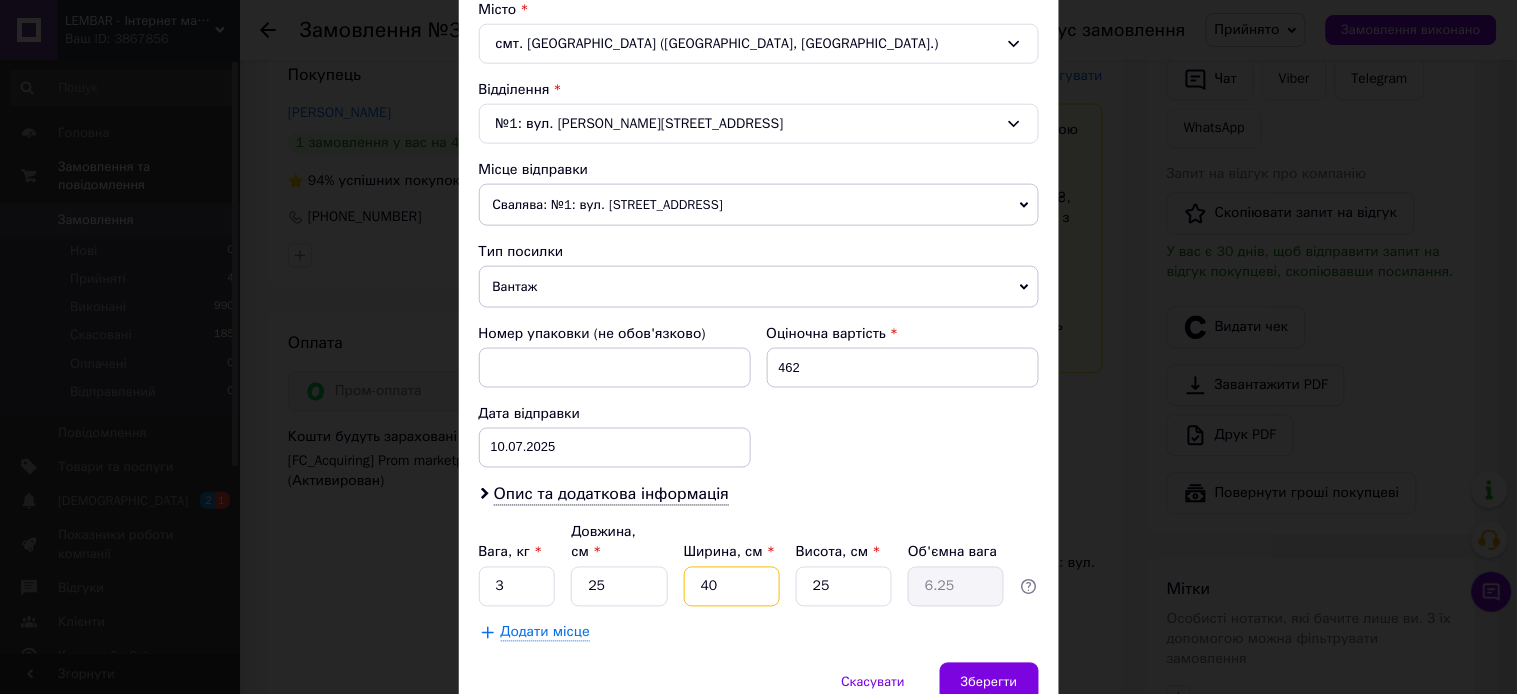 drag, startPoint x: 715, startPoint y: 570, endPoint x: 691, endPoint y: 566, distance: 24.33105 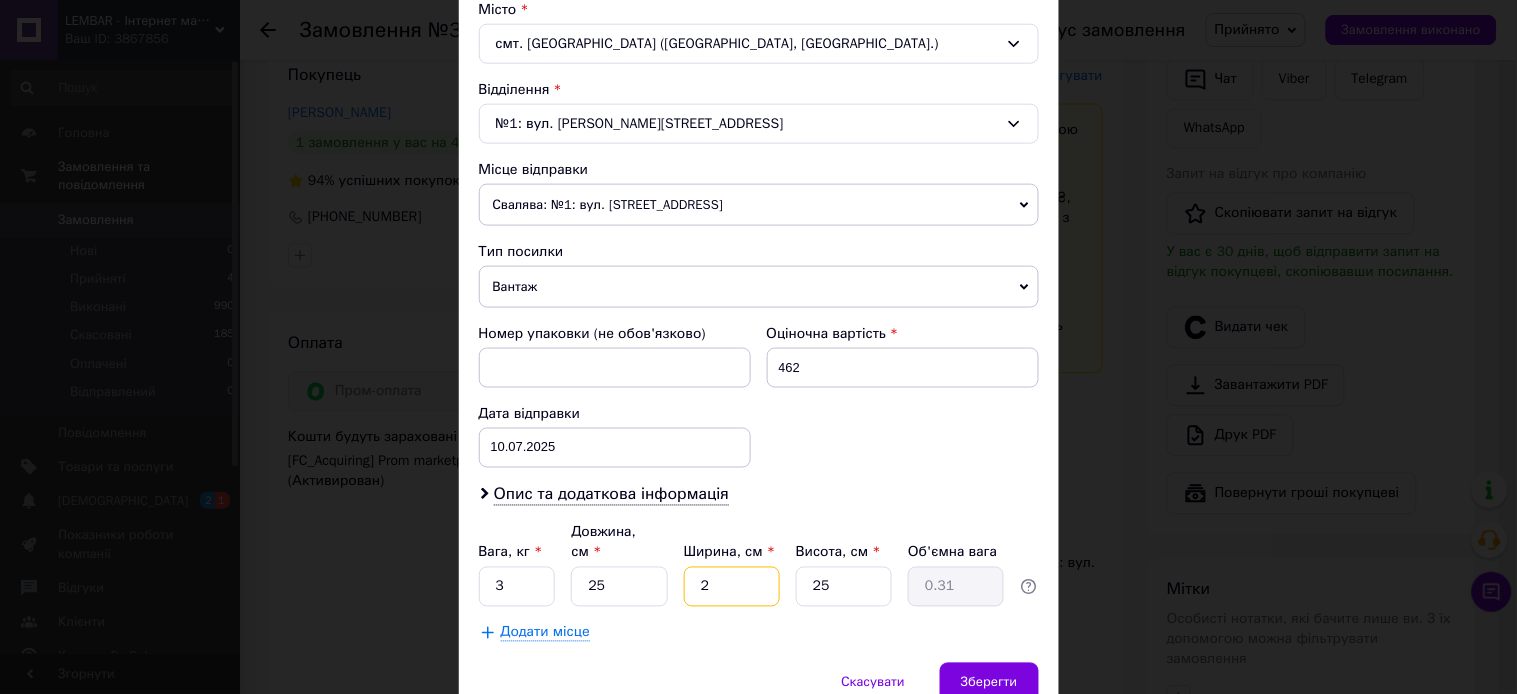 type on "25" 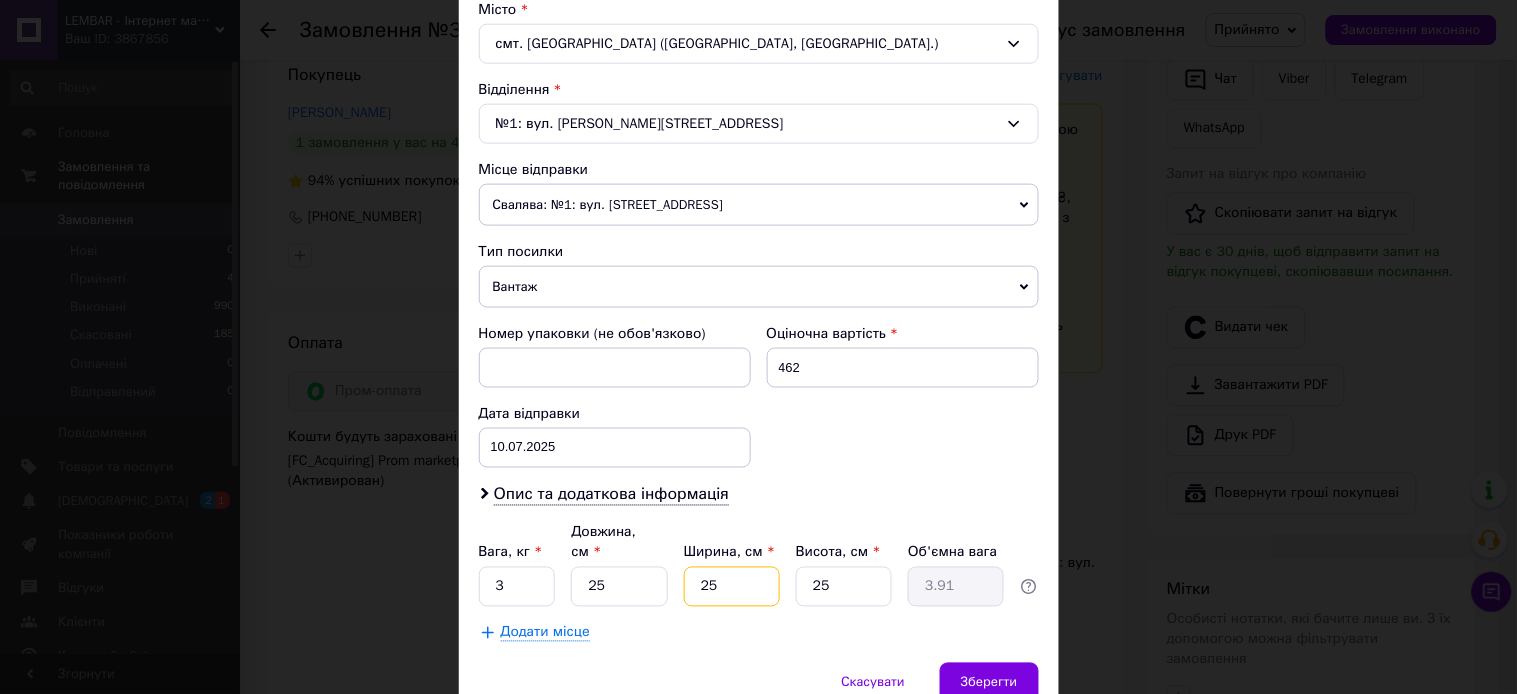 type on "25" 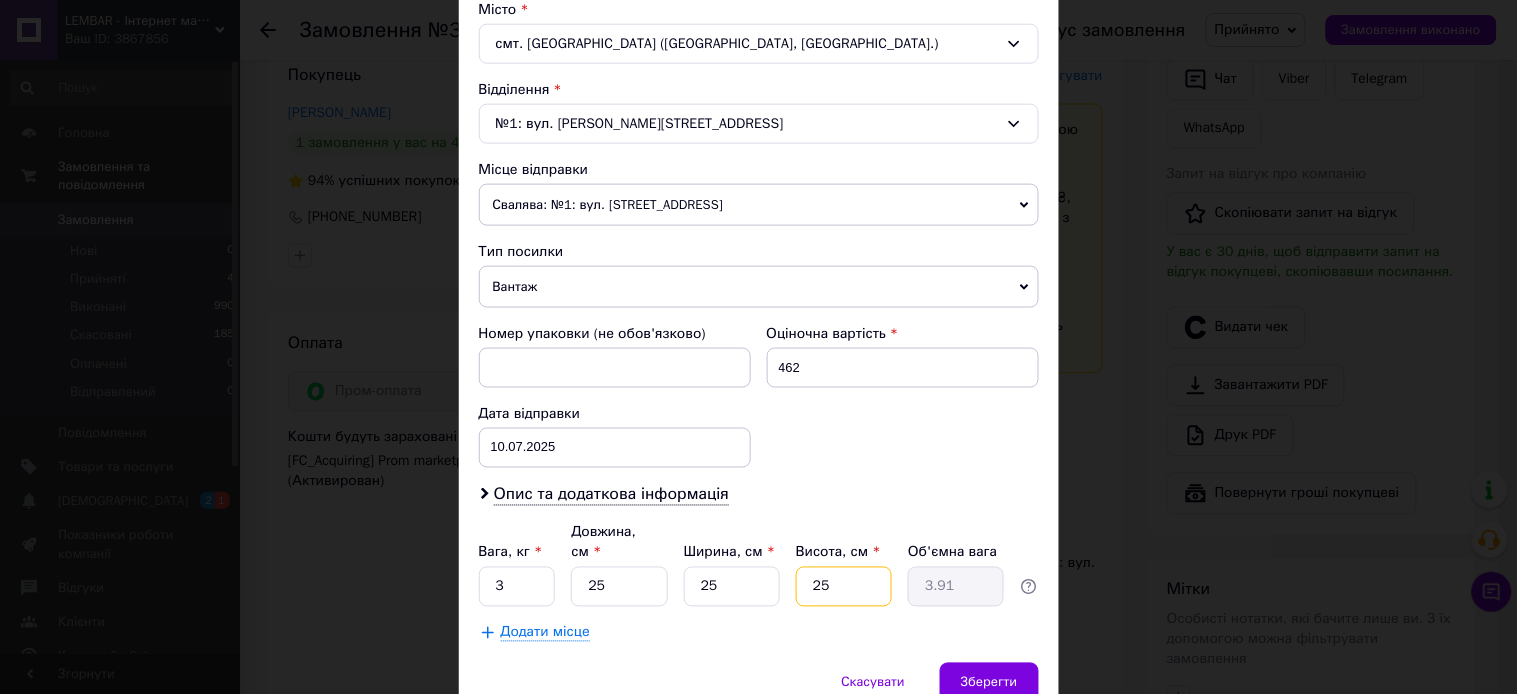 drag, startPoint x: 827, startPoint y: 572, endPoint x: 807, endPoint y: 568, distance: 20.396078 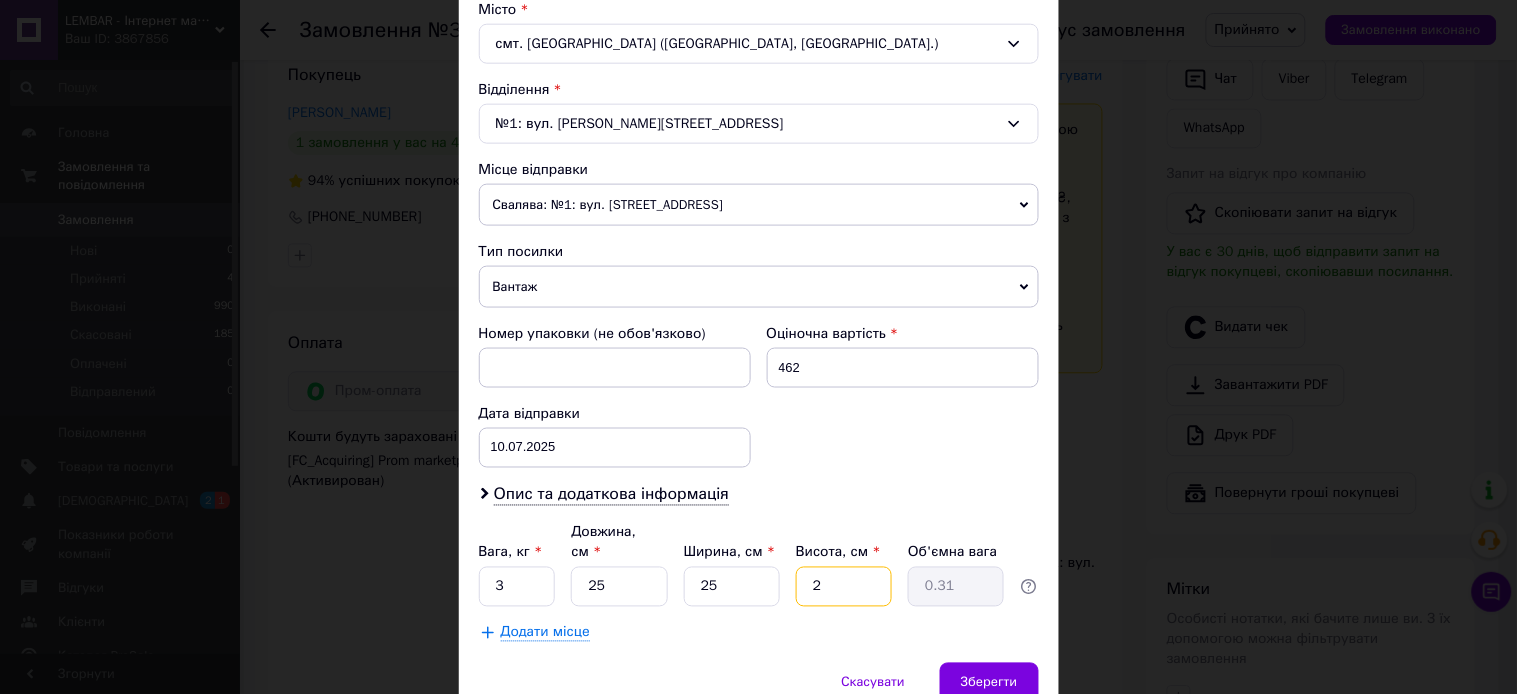type on "20" 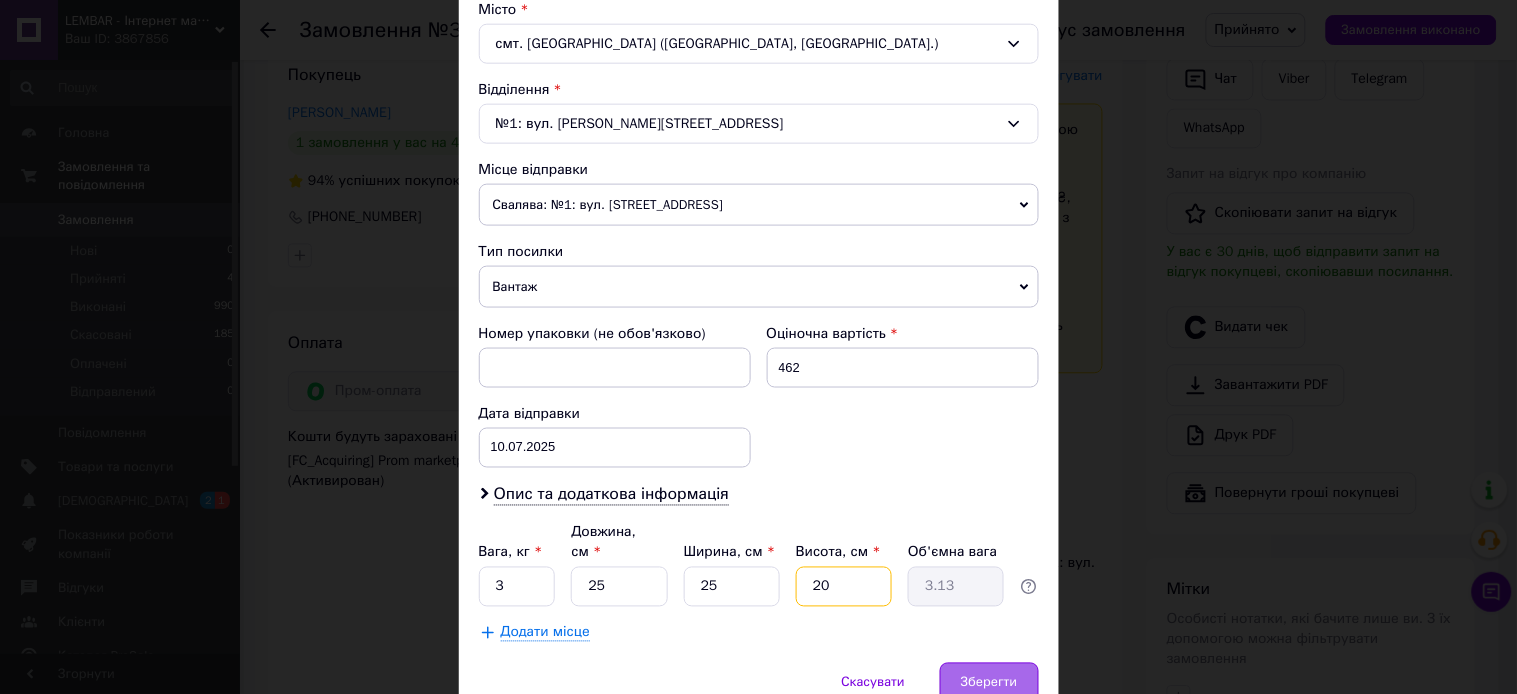type on "20" 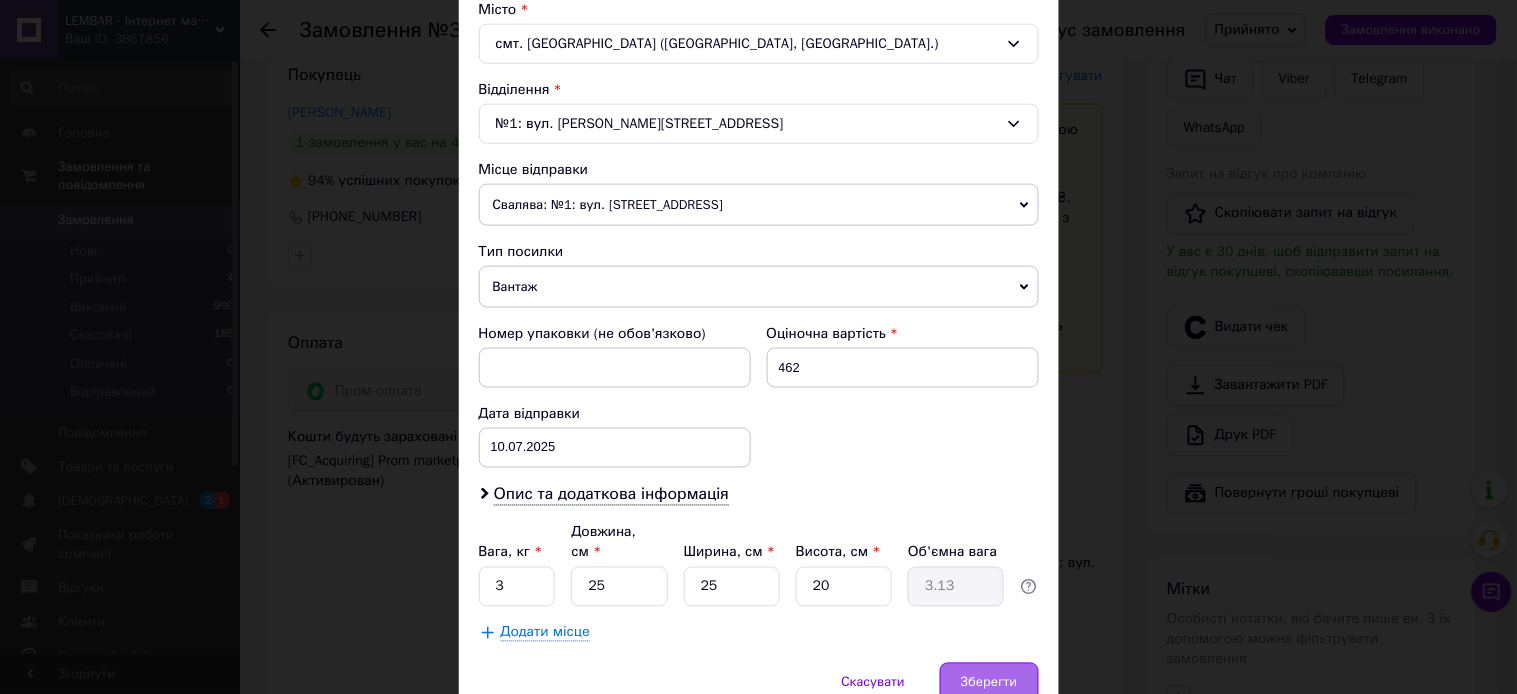 click on "Зберегти" at bounding box center (989, 683) 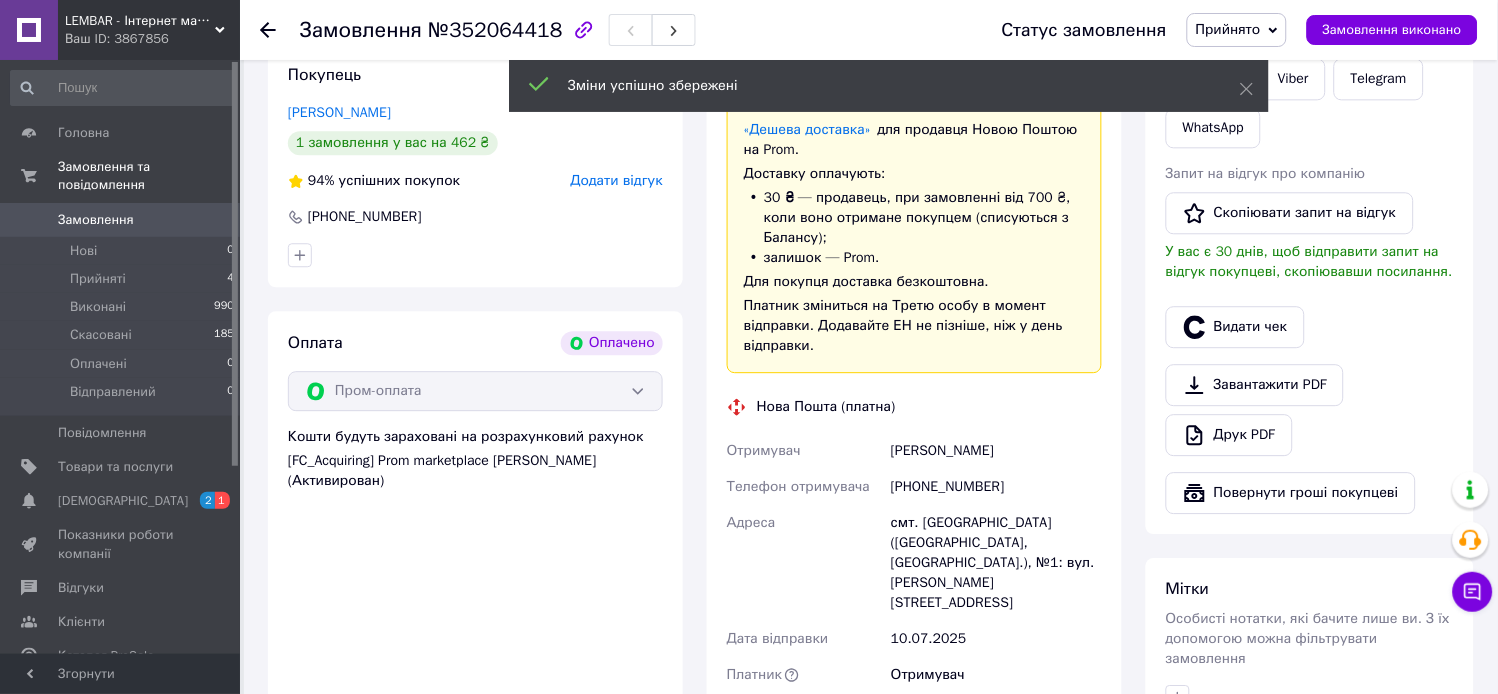 scroll, scrollTop: 1333, scrollLeft: 0, axis: vertical 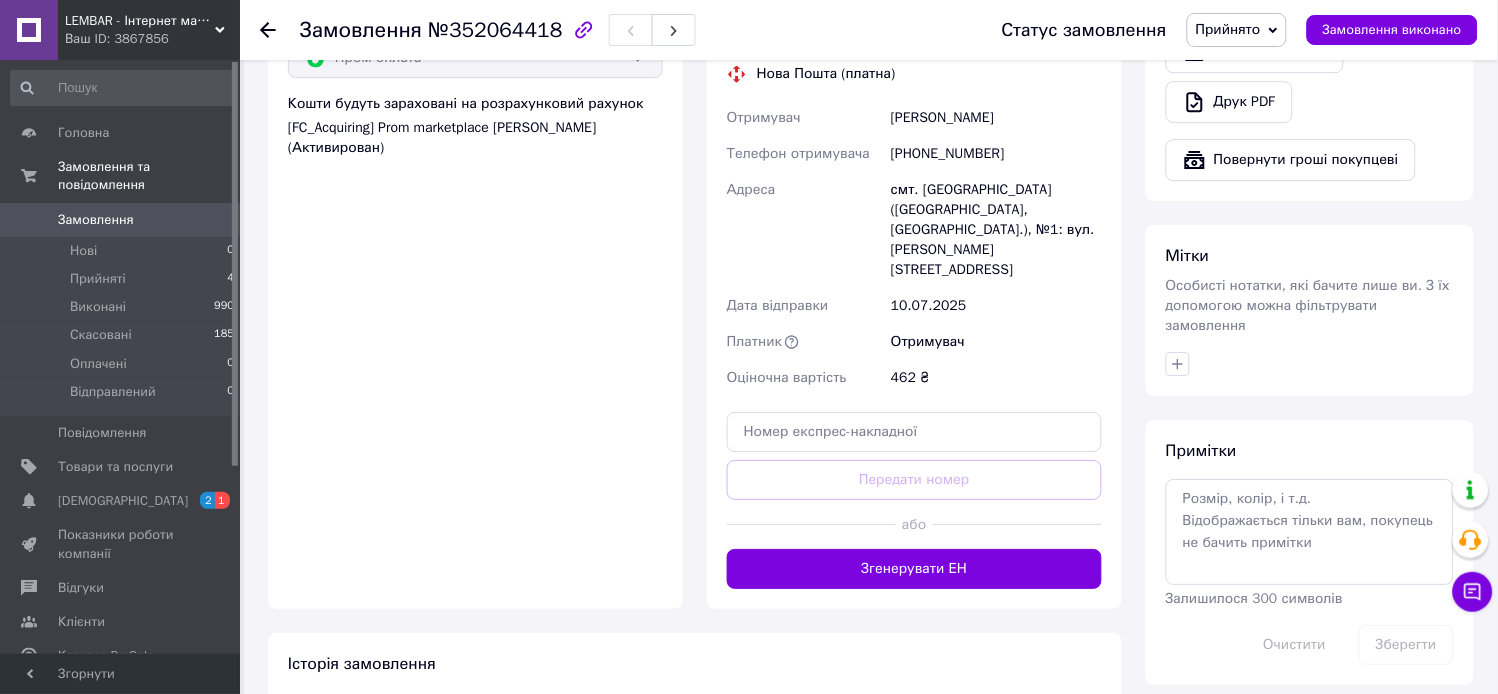 click on "Згенерувати ЕН" at bounding box center (914, 569) 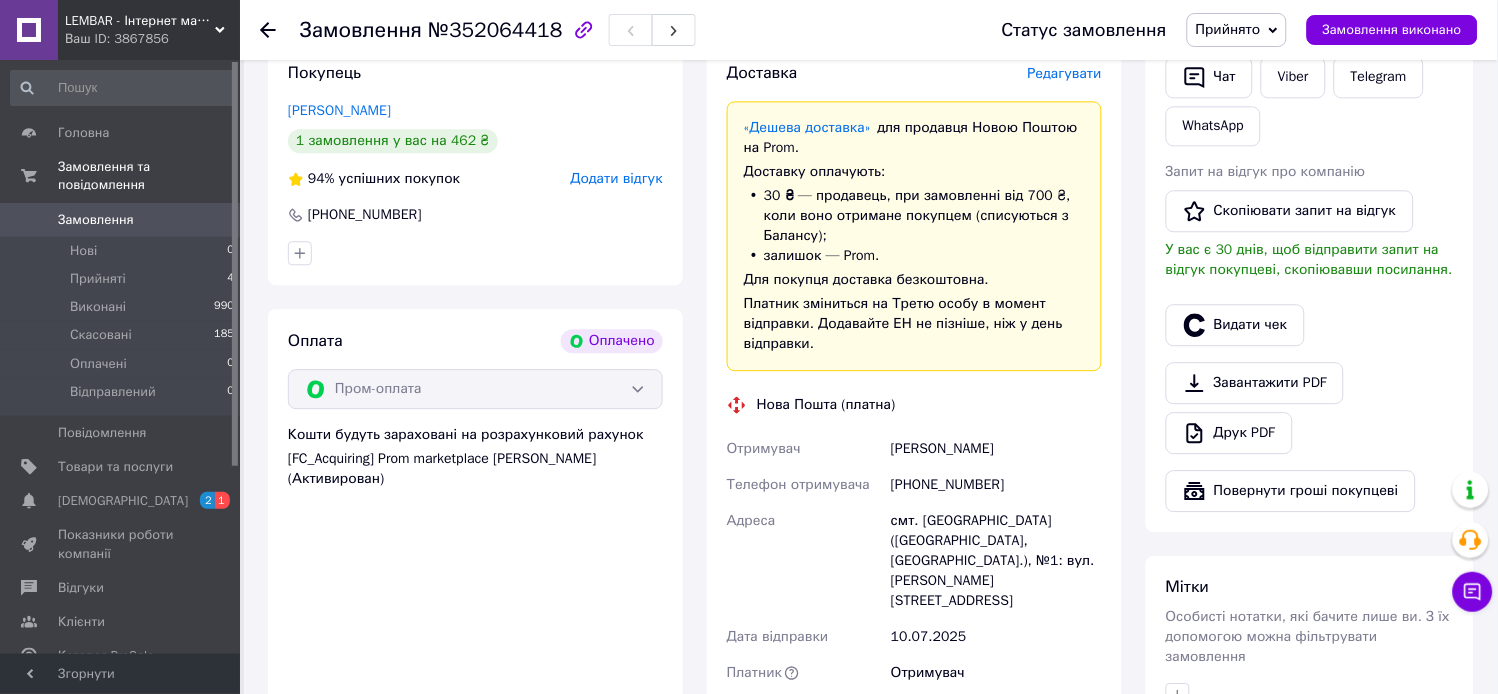 scroll, scrollTop: 1000, scrollLeft: 0, axis: vertical 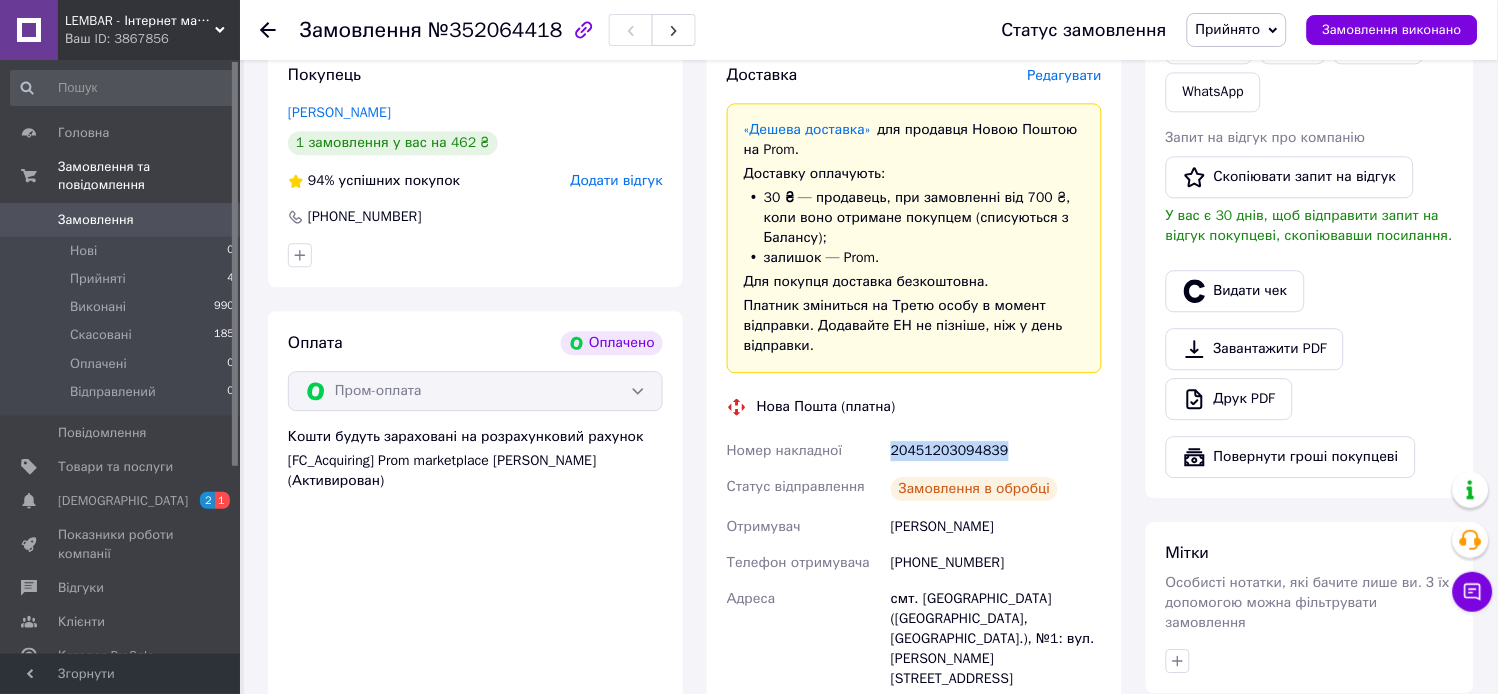 drag, startPoint x: 998, startPoint y: 452, endPoint x: 891, endPoint y: 448, distance: 107.07474 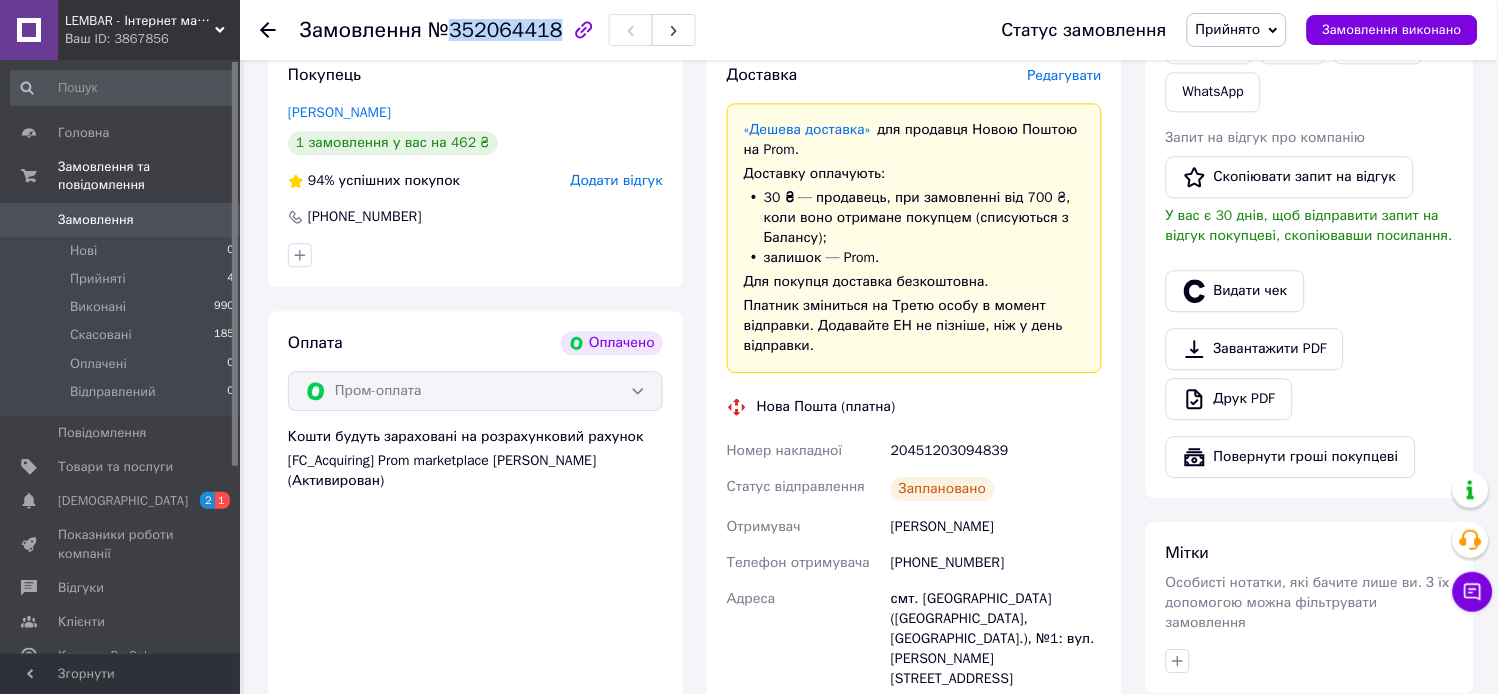 drag, startPoint x: 543, startPoint y: 30, endPoint x: 451, endPoint y: 27, distance: 92.0489 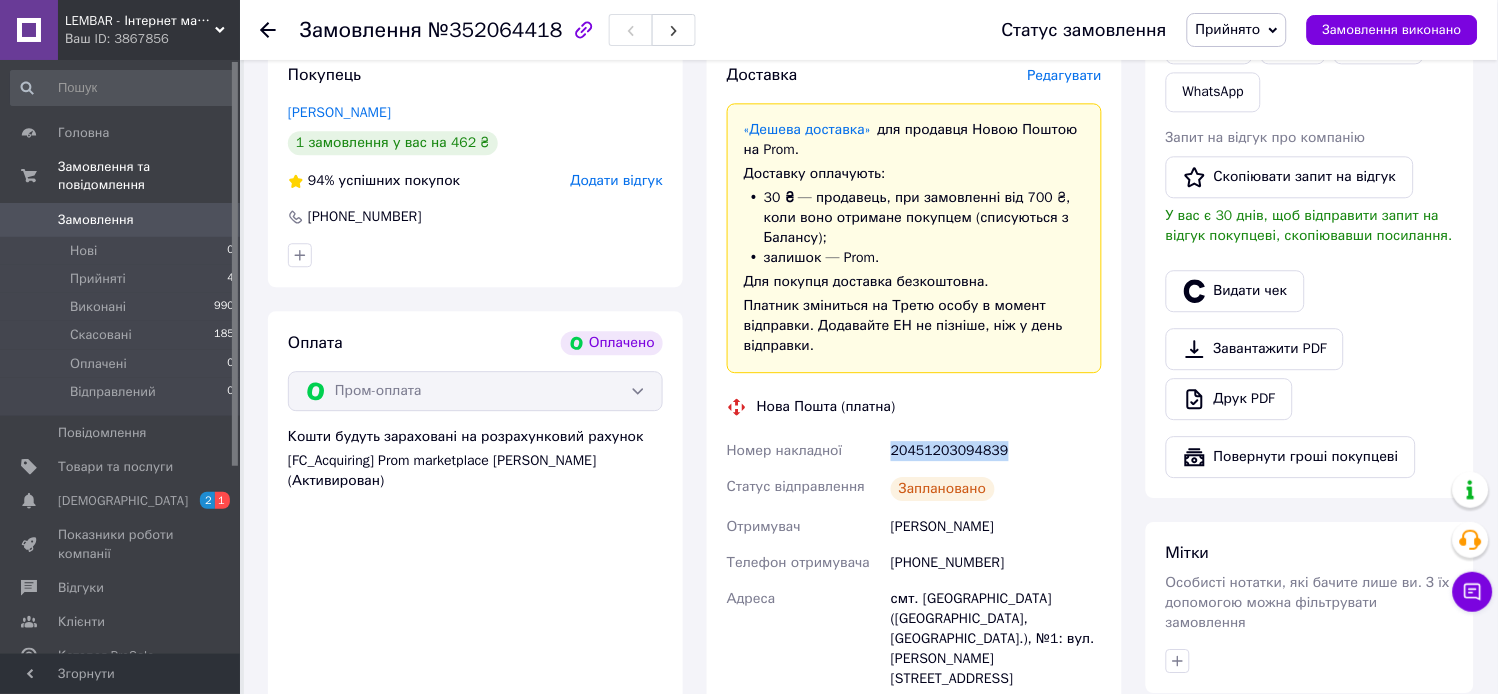 drag, startPoint x: 943, startPoint y: 458, endPoint x: 883, endPoint y: 458, distance: 60 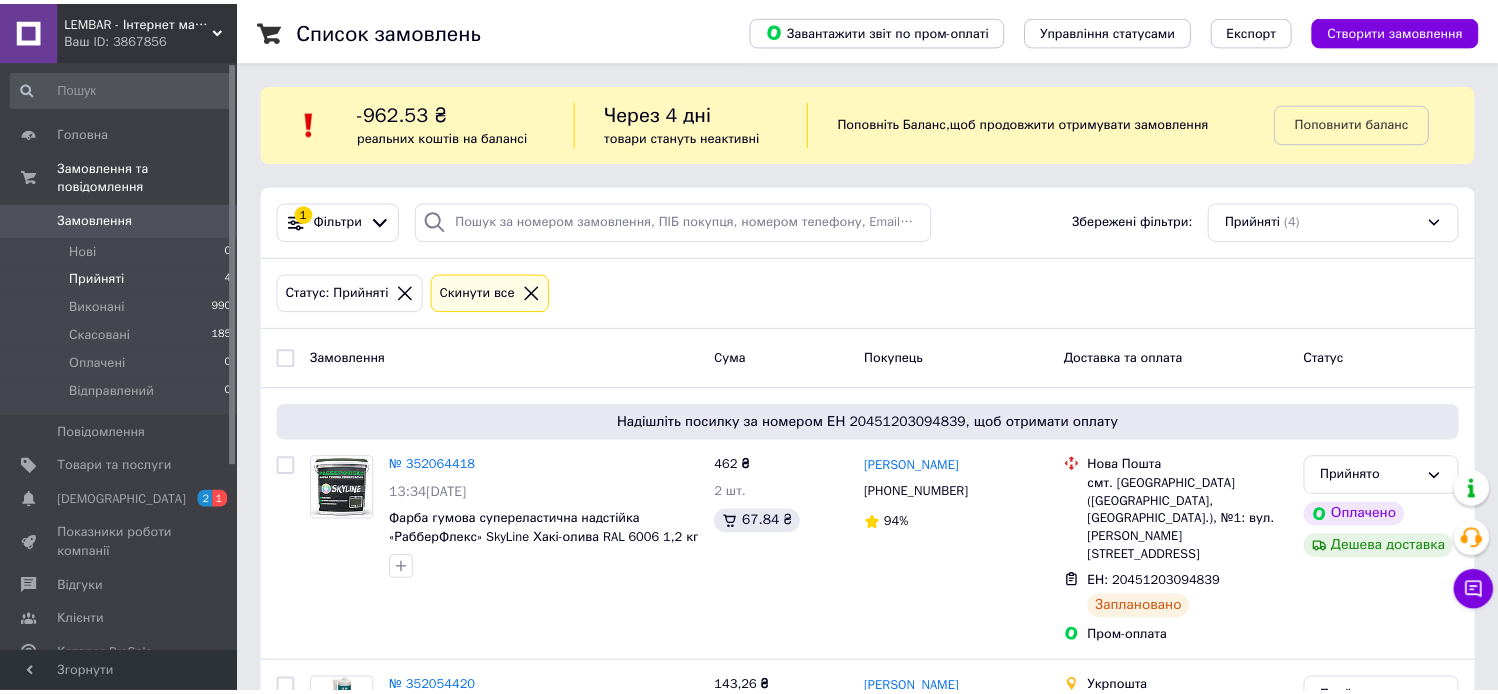 scroll, scrollTop: 0, scrollLeft: 0, axis: both 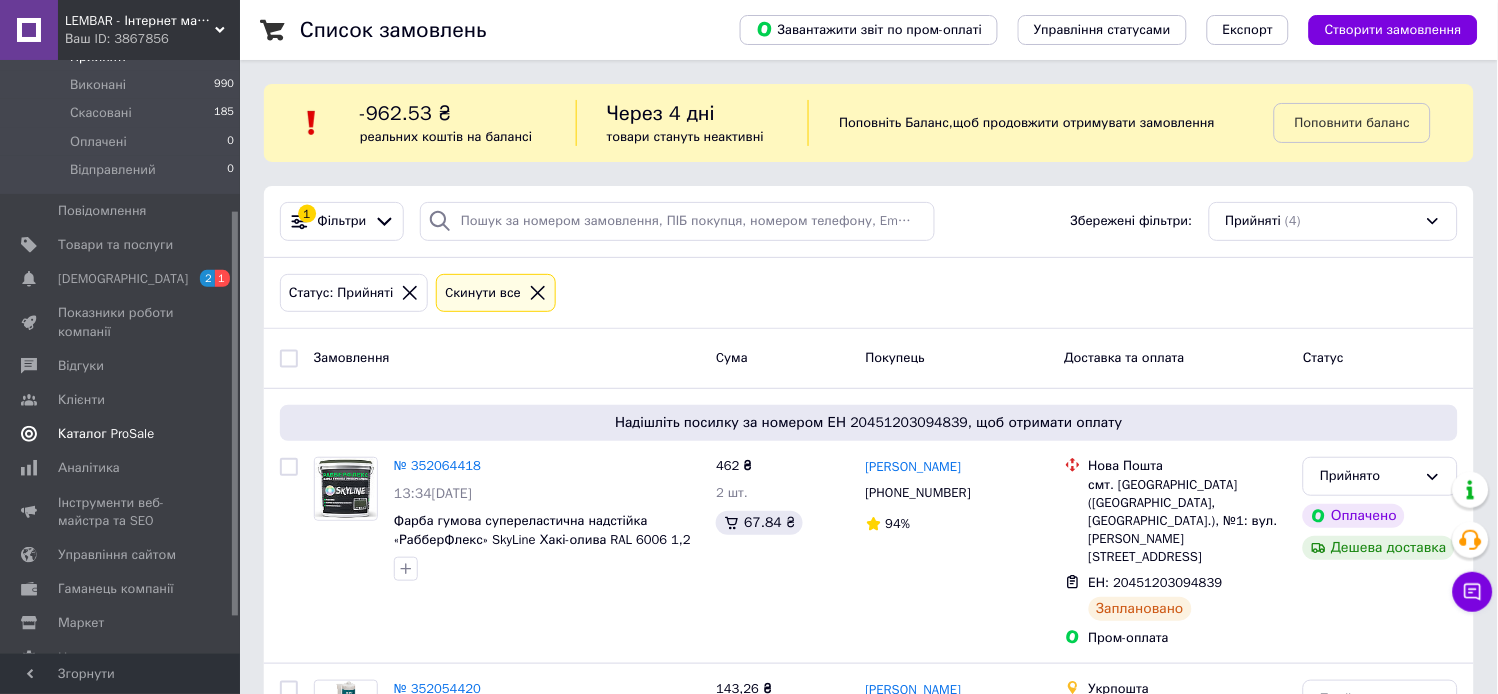 click on "Каталог ProSale" at bounding box center (106, 434) 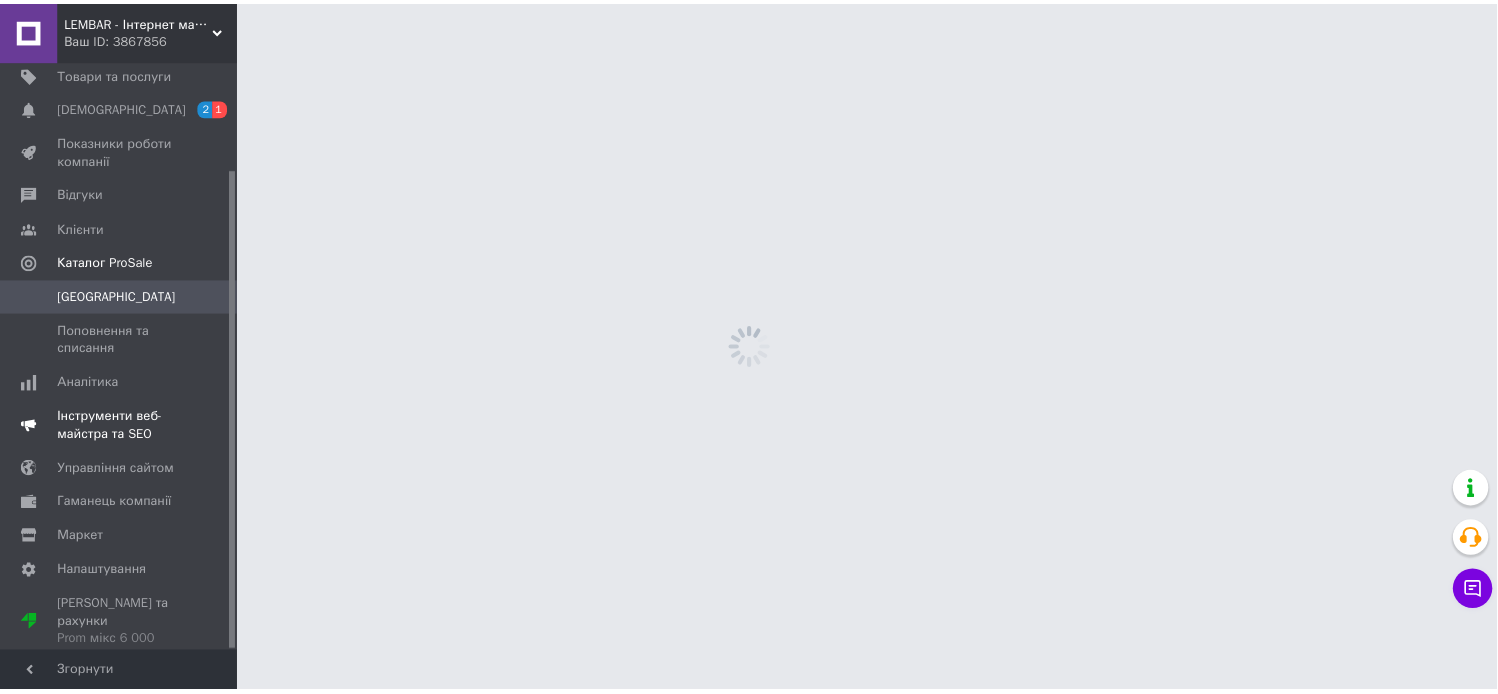 scroll, scrollTop: 133, scrollLeft: 0, axis: vertical 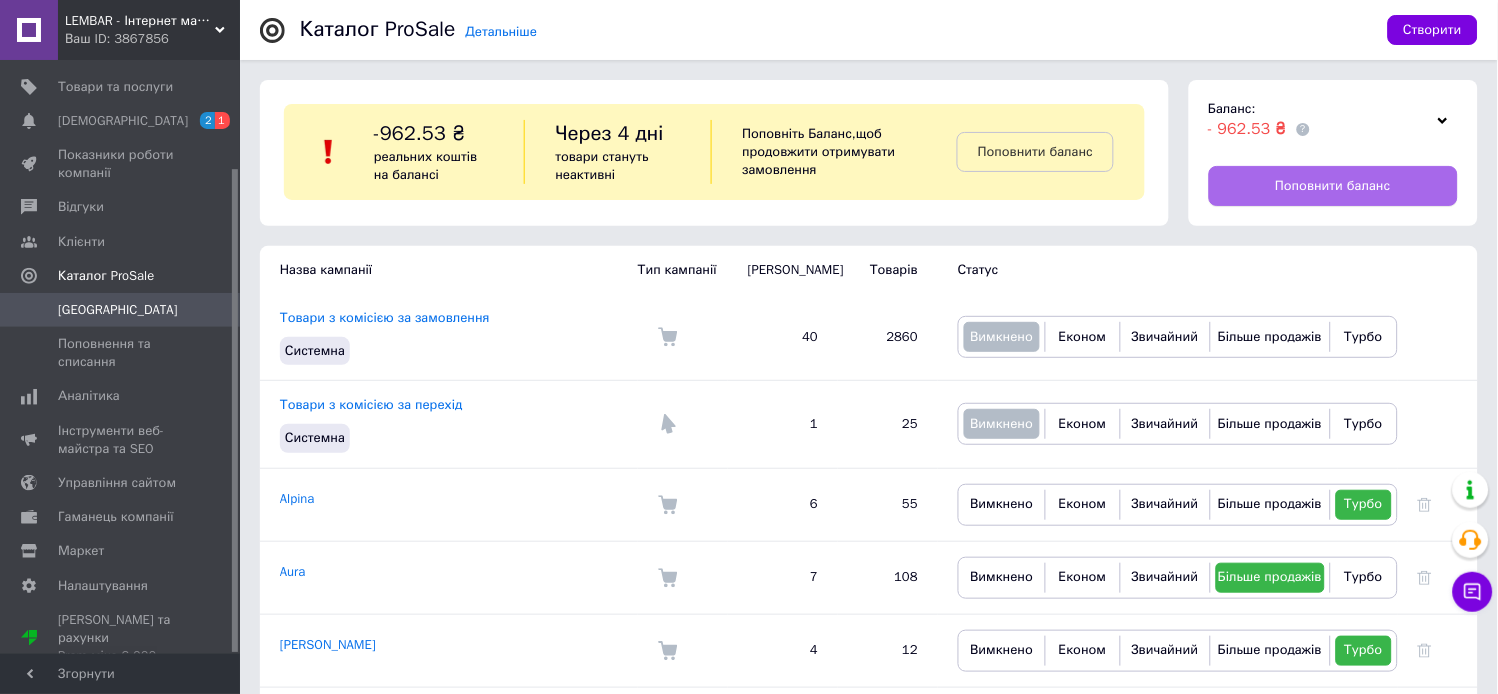 click on "Поповнити баланс" at bounding box center (1333, 186) 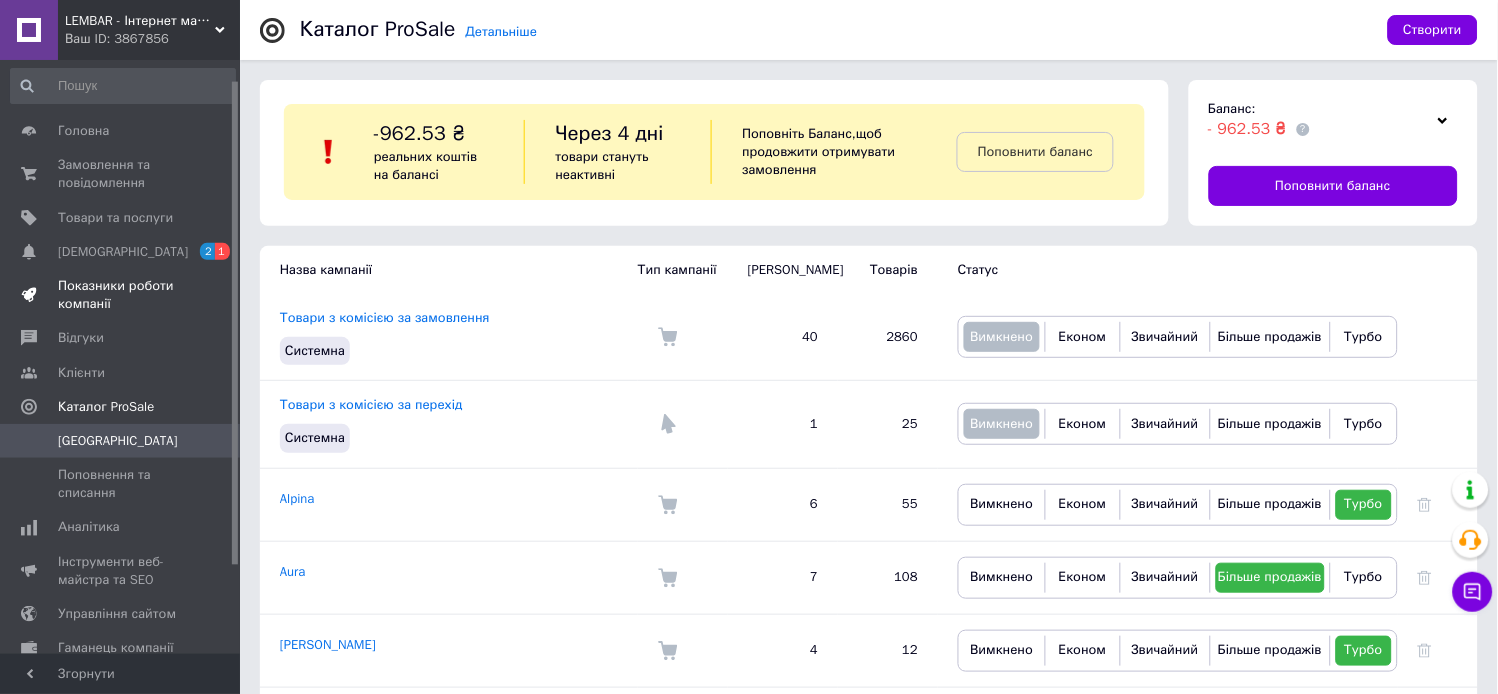 scroll, scrollTop: 0, scrollLeft: 0, axis: both 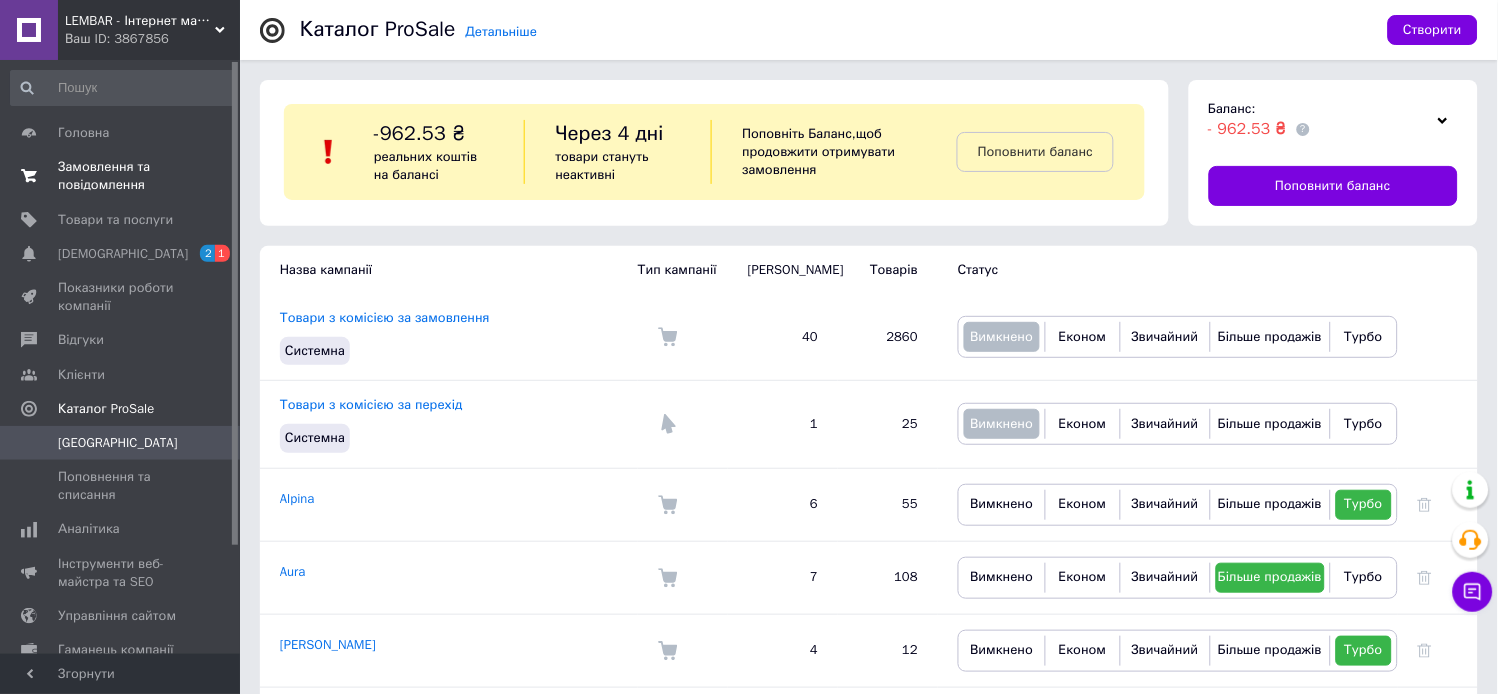 click on "Замовлення та повідомлення" at bounding box center [121, 176] 